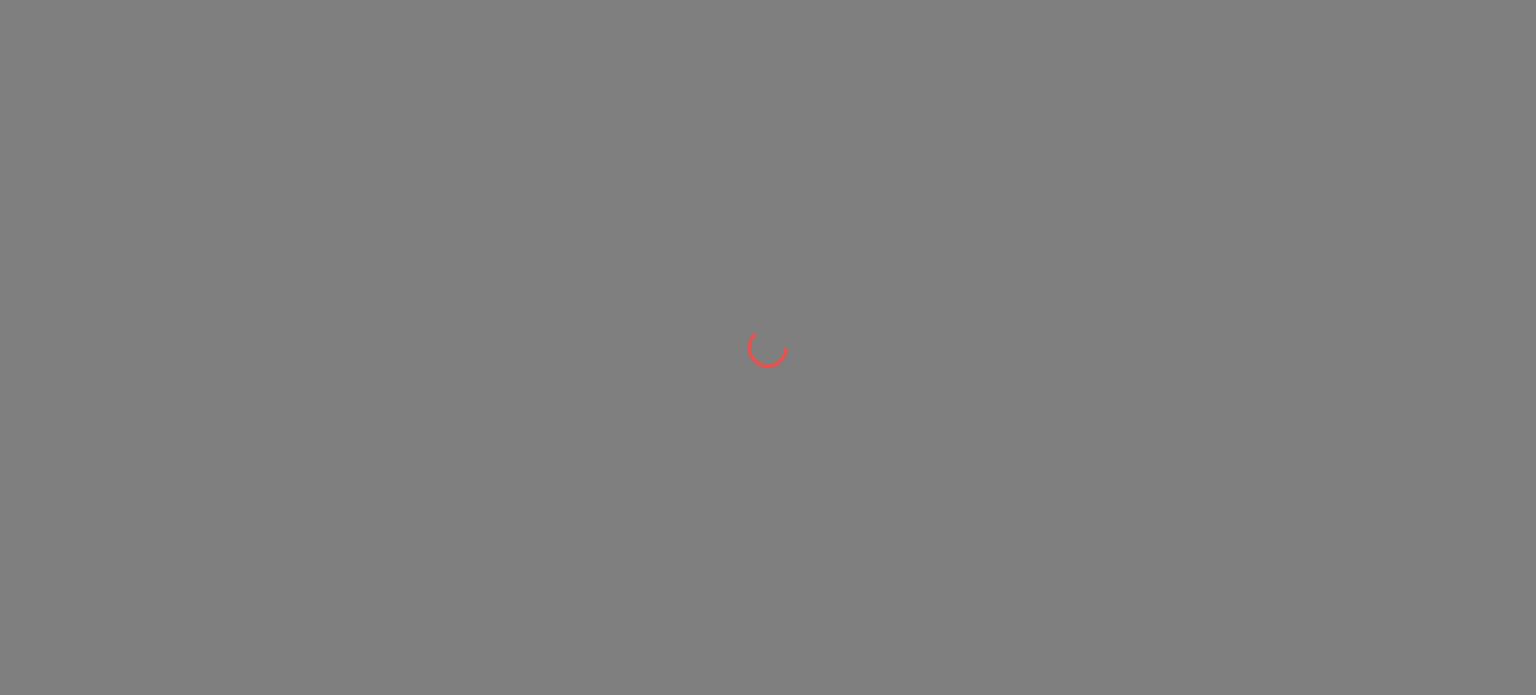 scroll, scrollTop: 0, scrollLeft: 0, axis: both 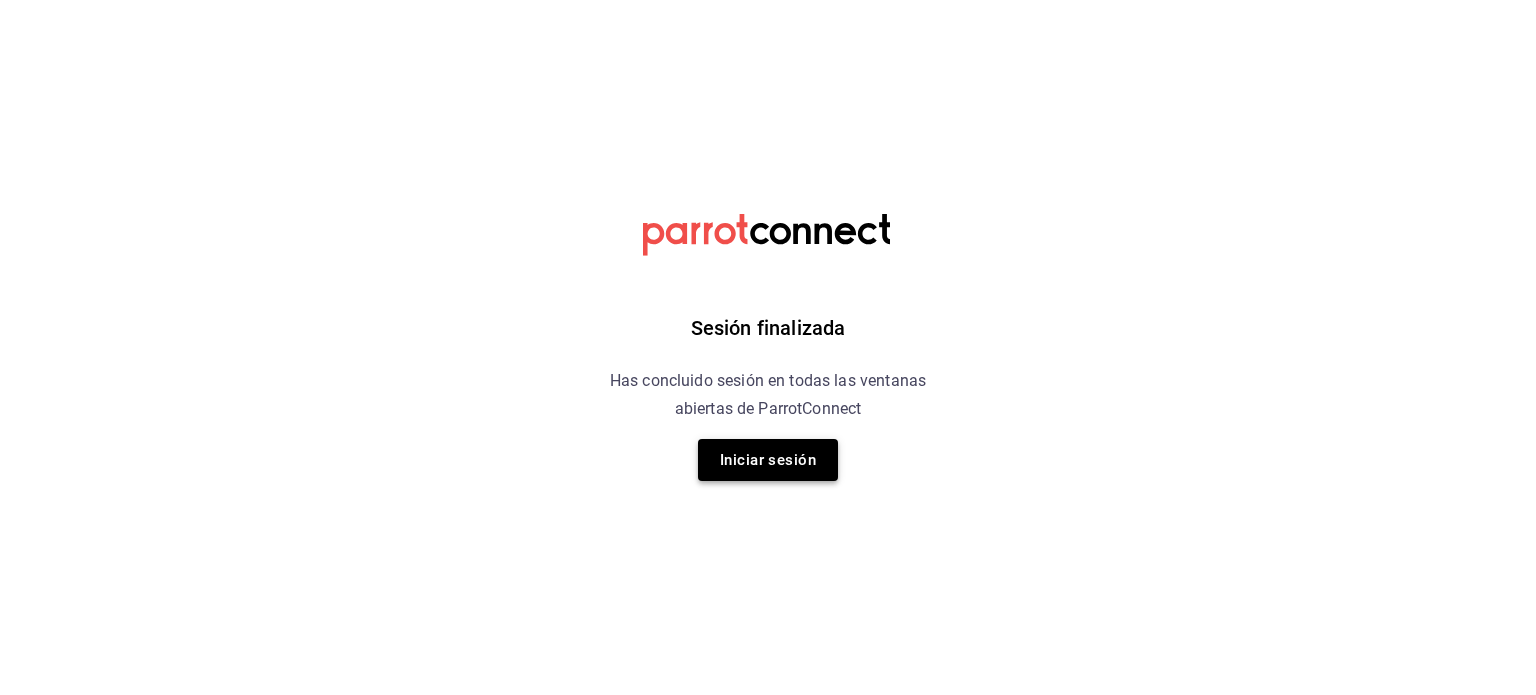 click on "Iniciar sesión" at bounding box center [768, 460] 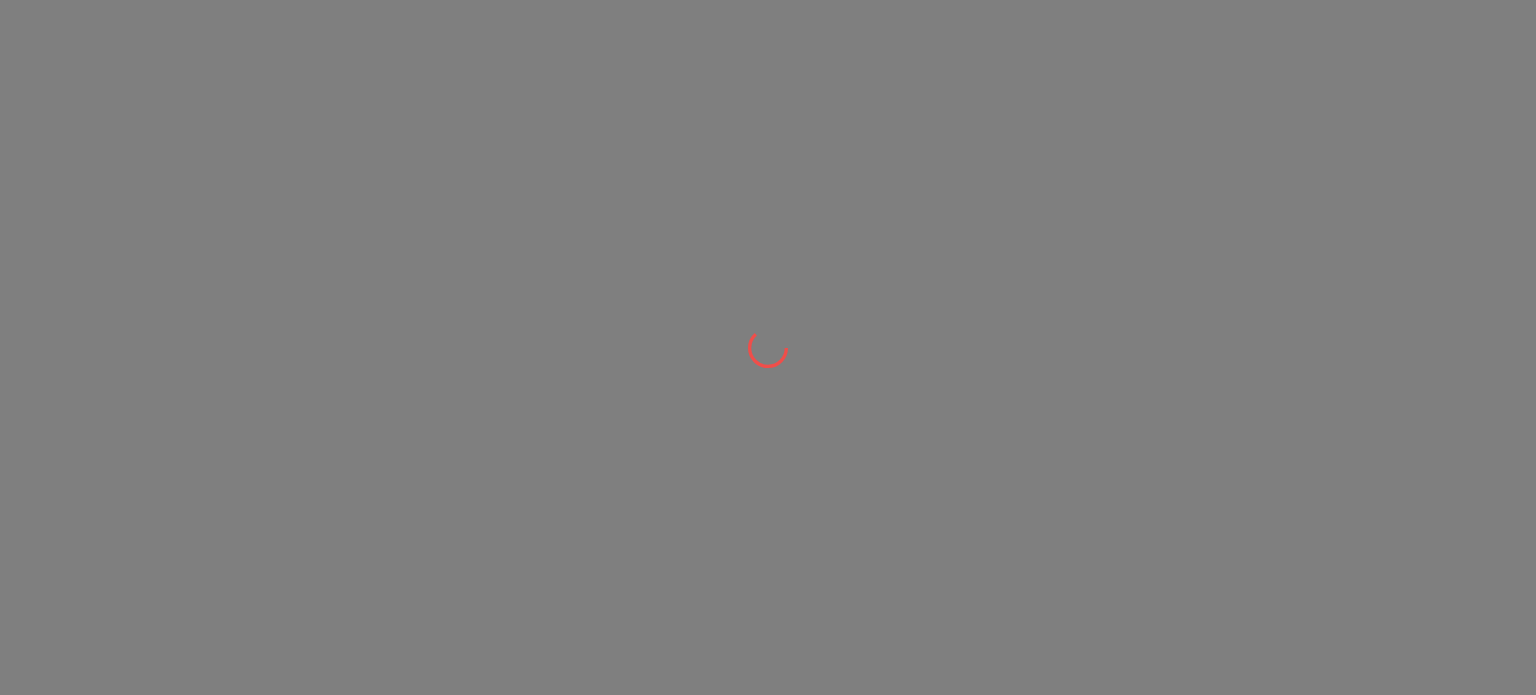 scroll, scrollTop: 0, scrollLeft: 0, axis: both 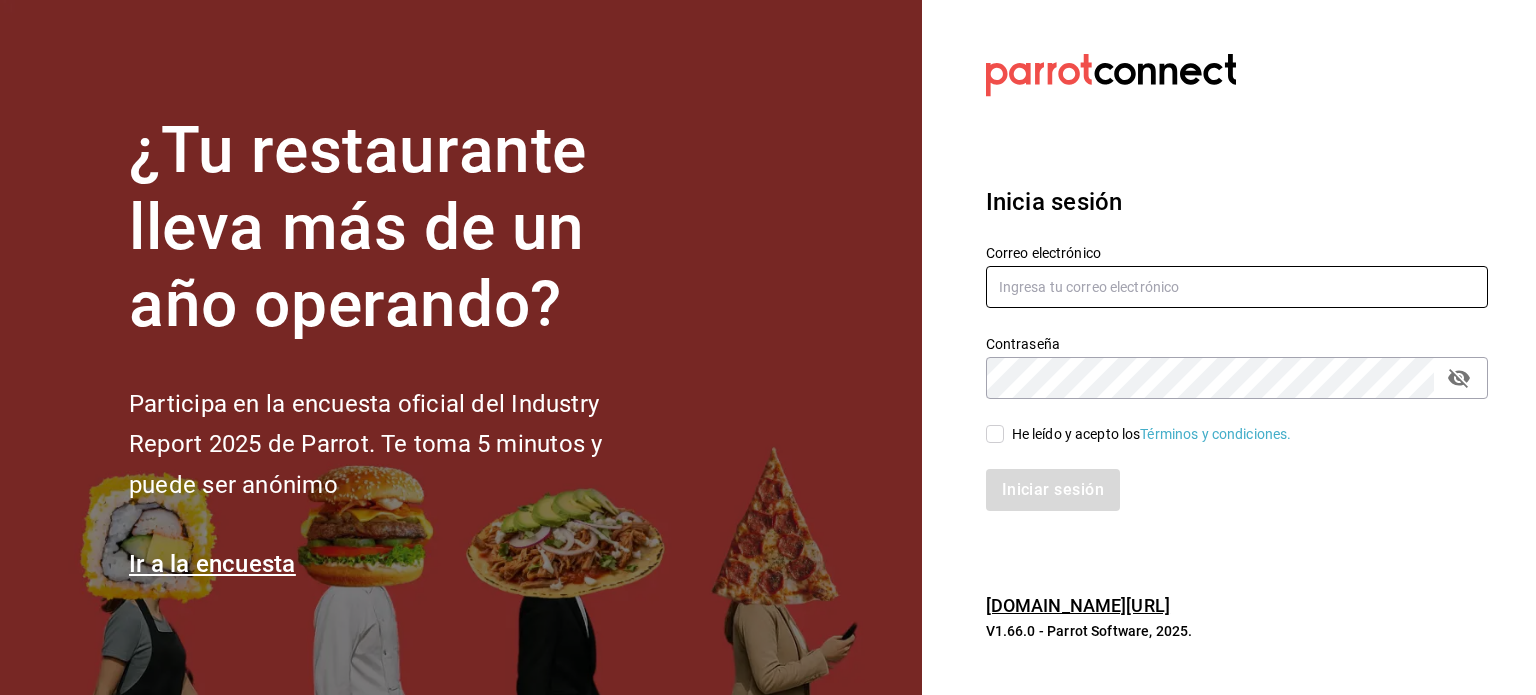 click at bounding box center (1237, 287) 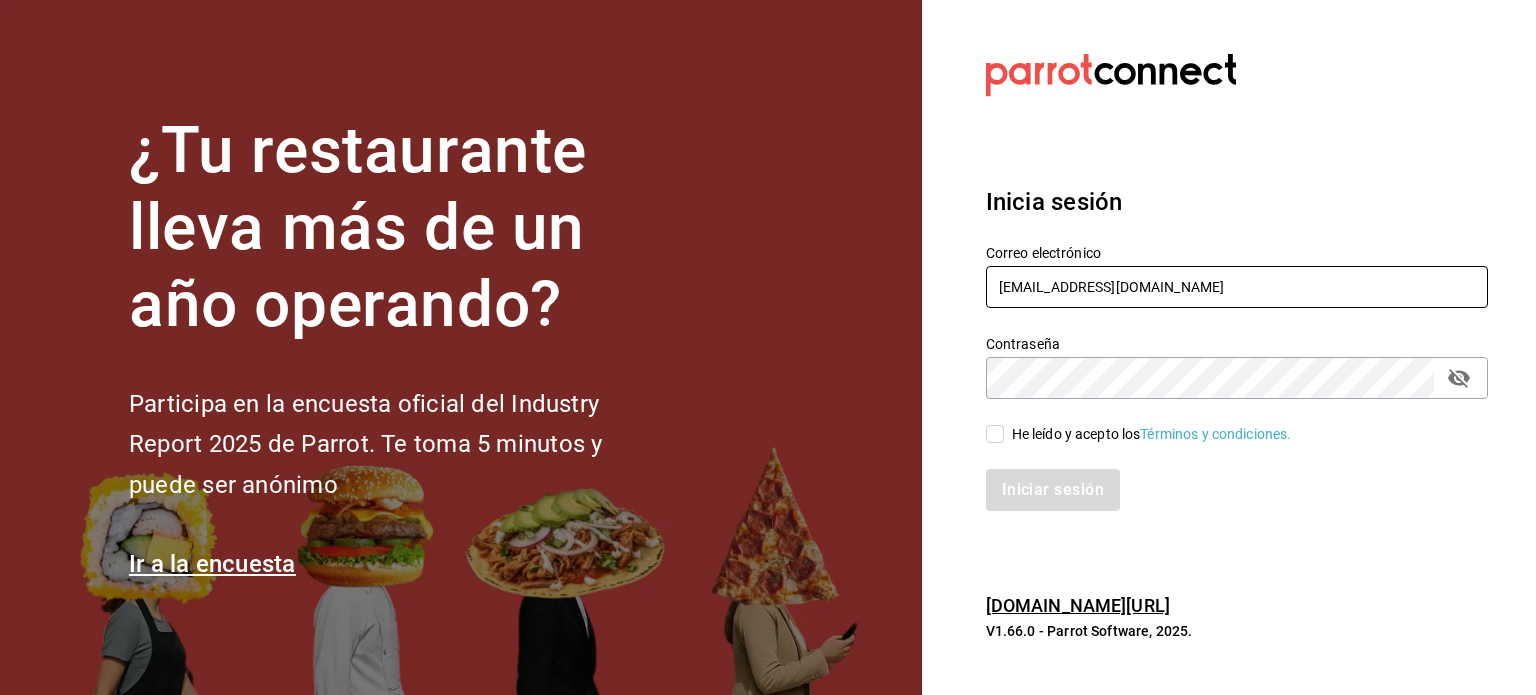 type on "[EMAIL_ADDRESS][DOMAIN_NAME]" 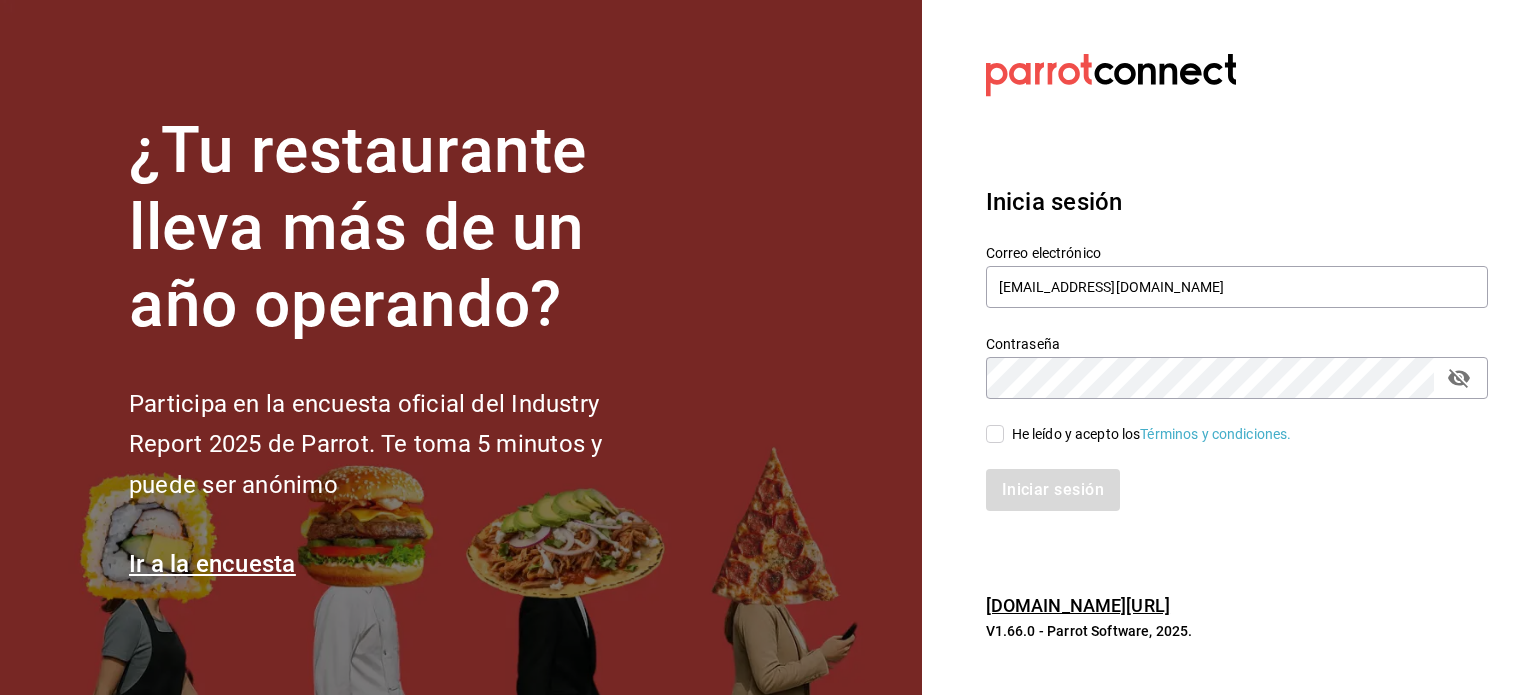 click on "He leído y acepto los  Términos y condiciones." at bounding box center (995, 434) 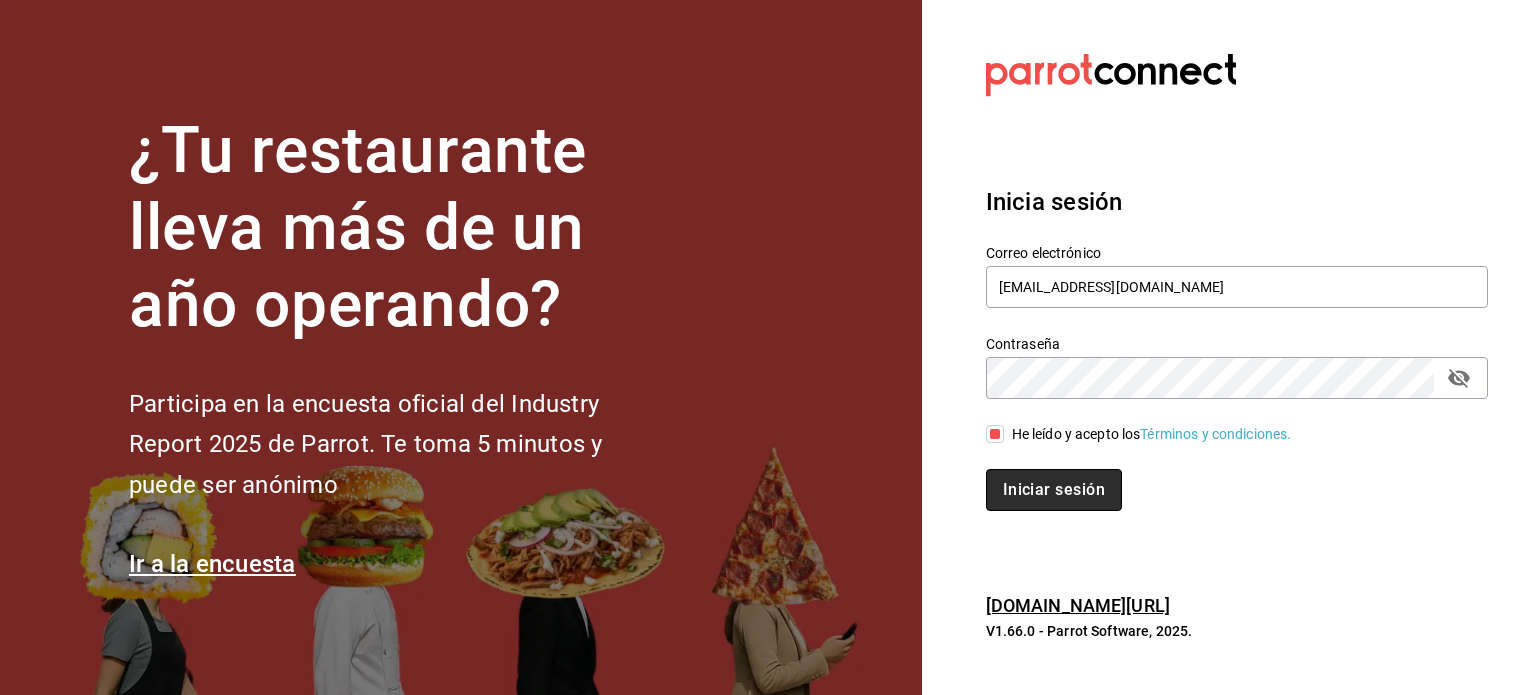 click on "Iniciar sesión" at bounding box center [1054, 490] 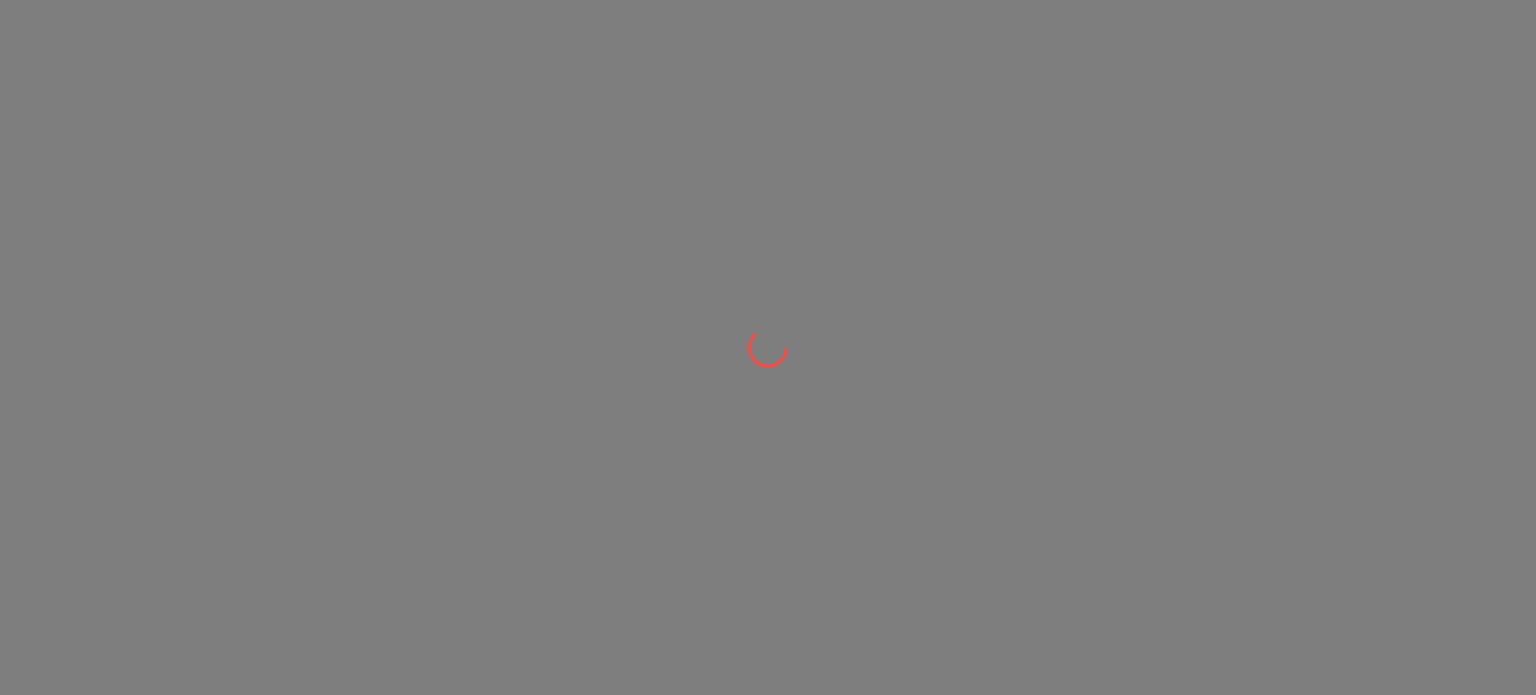 scroll, scrollTop: 0, scrollLeft: 0, axis: both 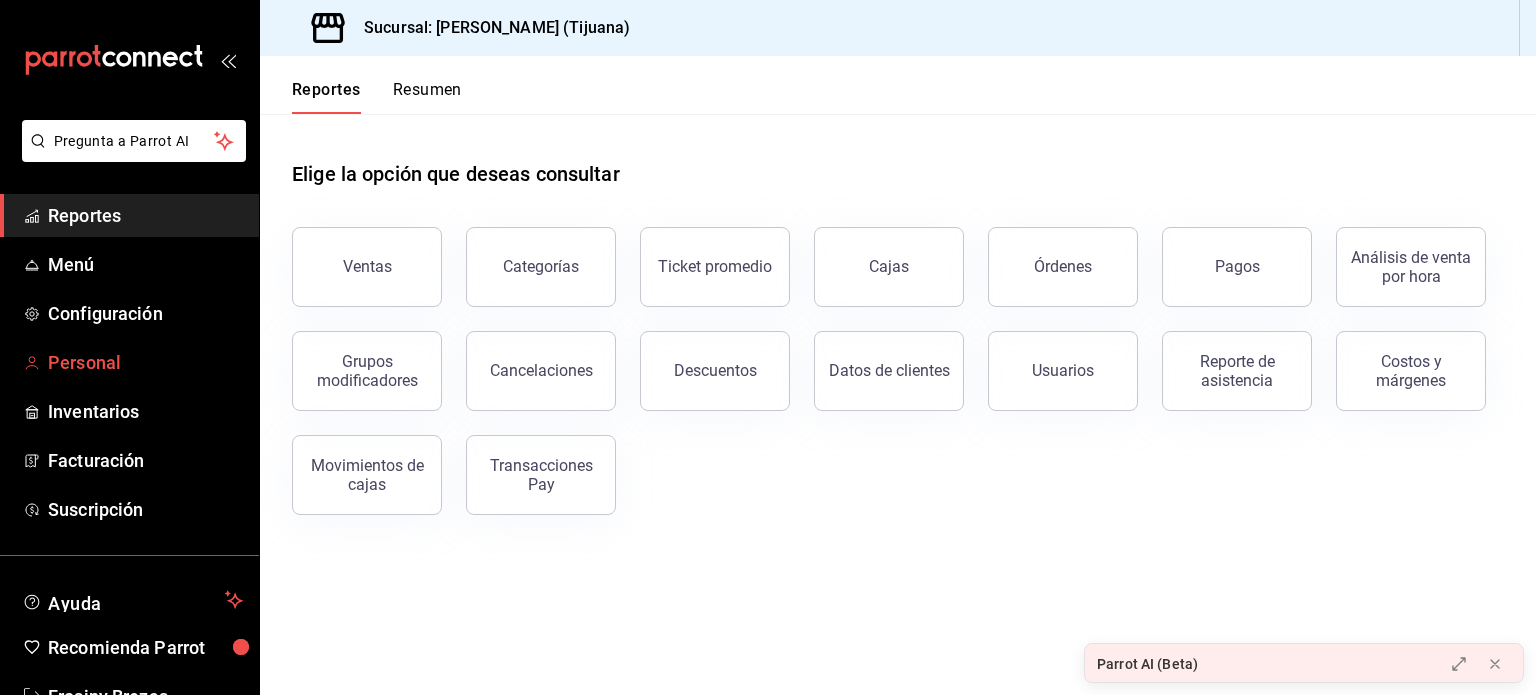 click on "Personal" at bounding box center [145, 362] 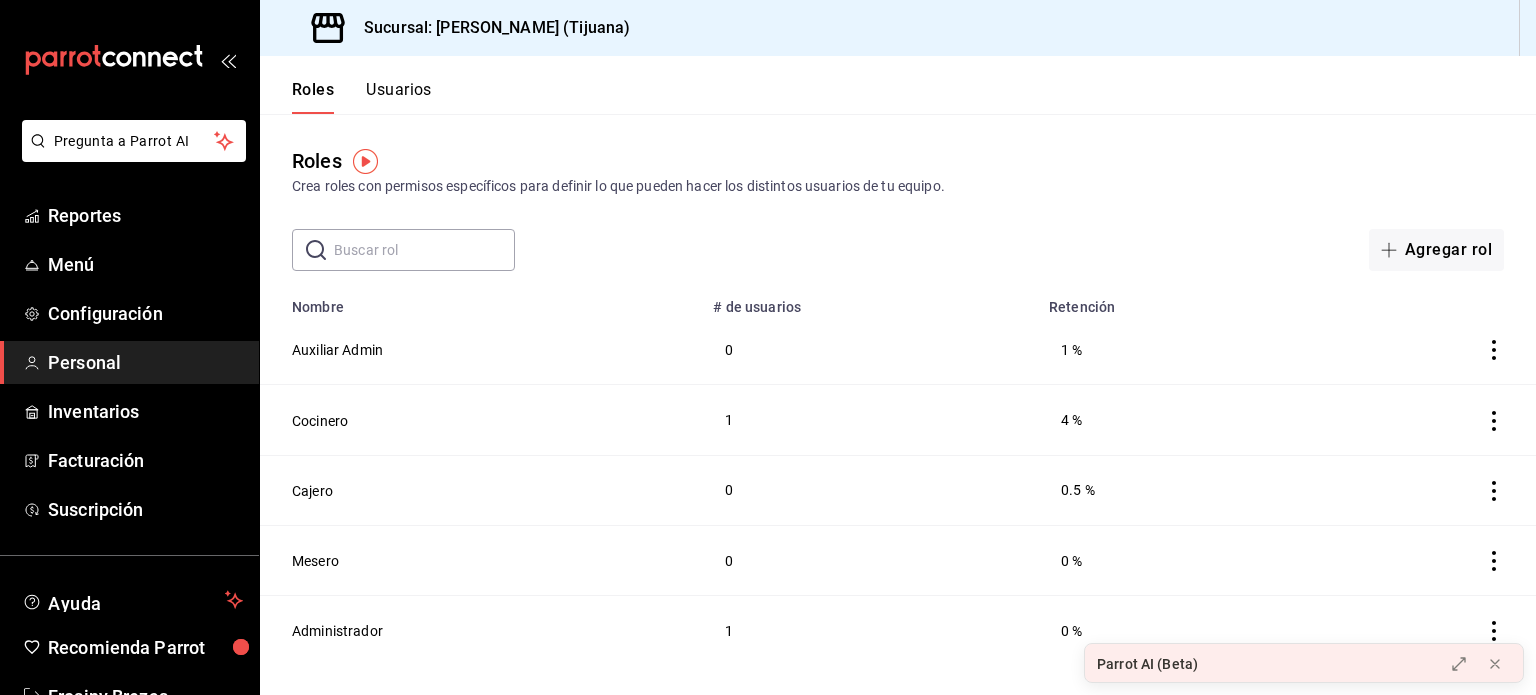 click 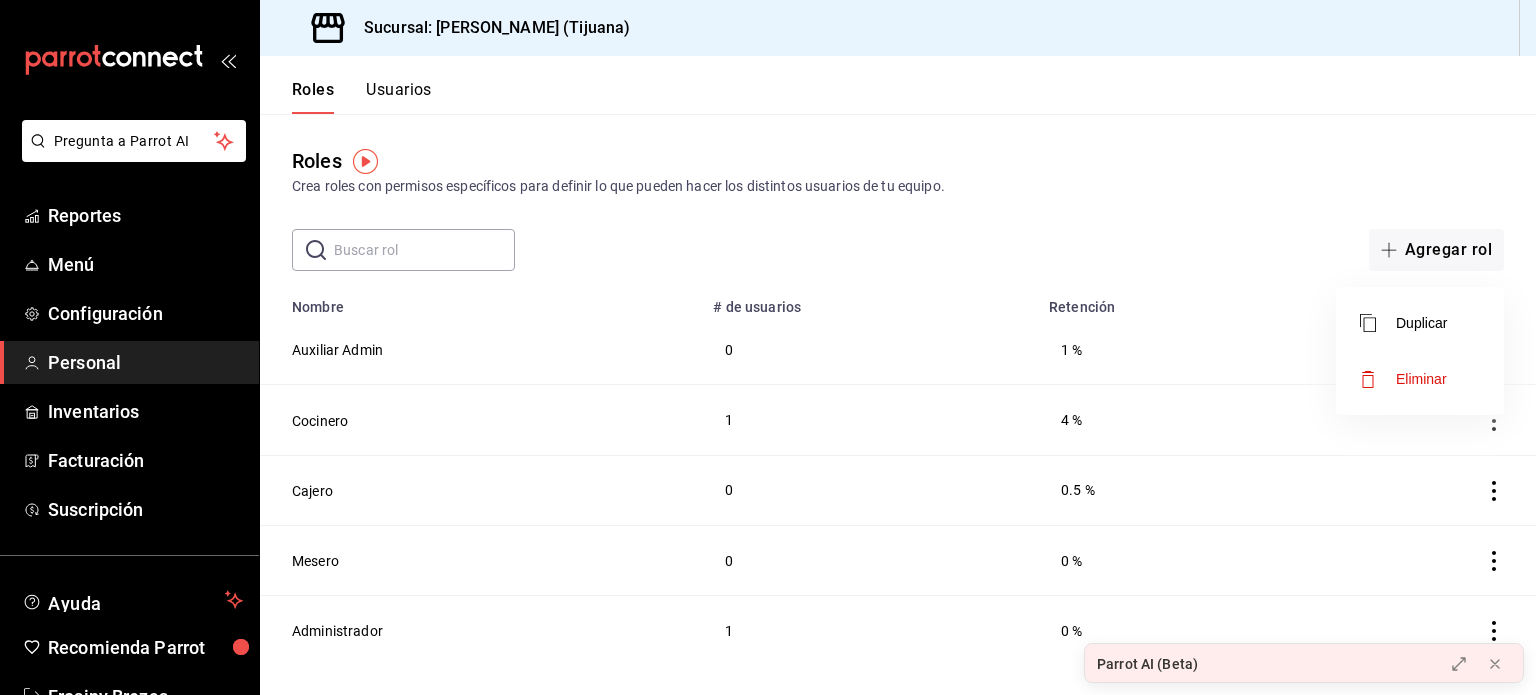 click at bounding box center (768, 347) 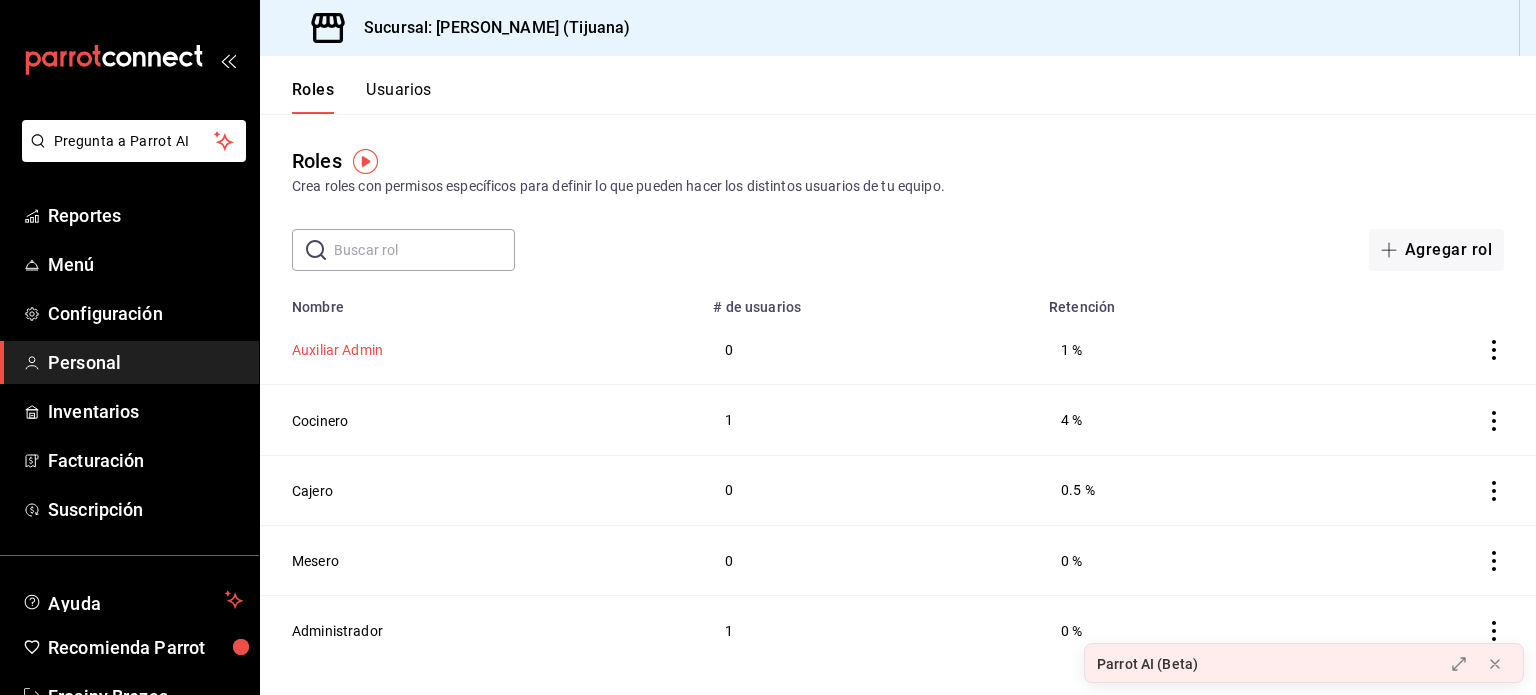 click on "Auxiliar Admin" at bounding box center (337, 350) 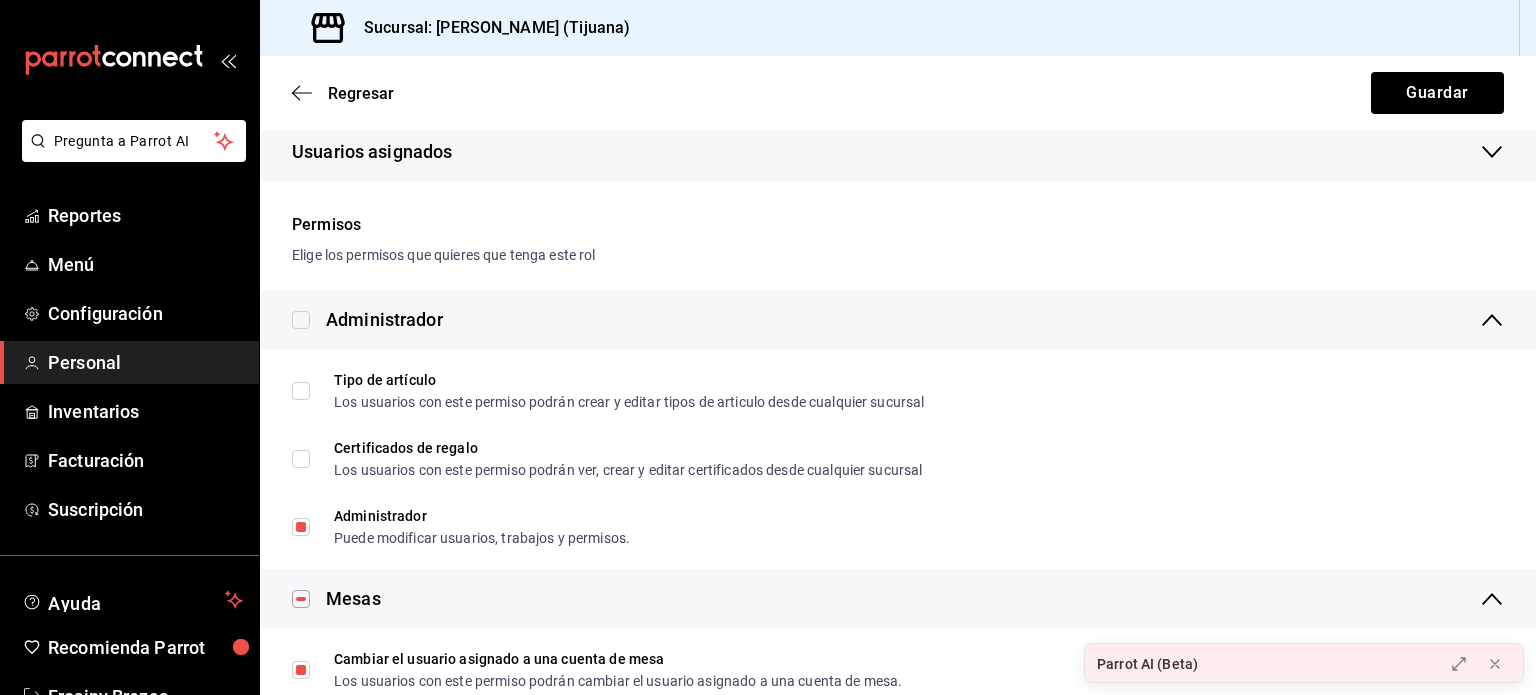 scroll, scrollTop: 368, scrollLeft: 0, axis: vertical 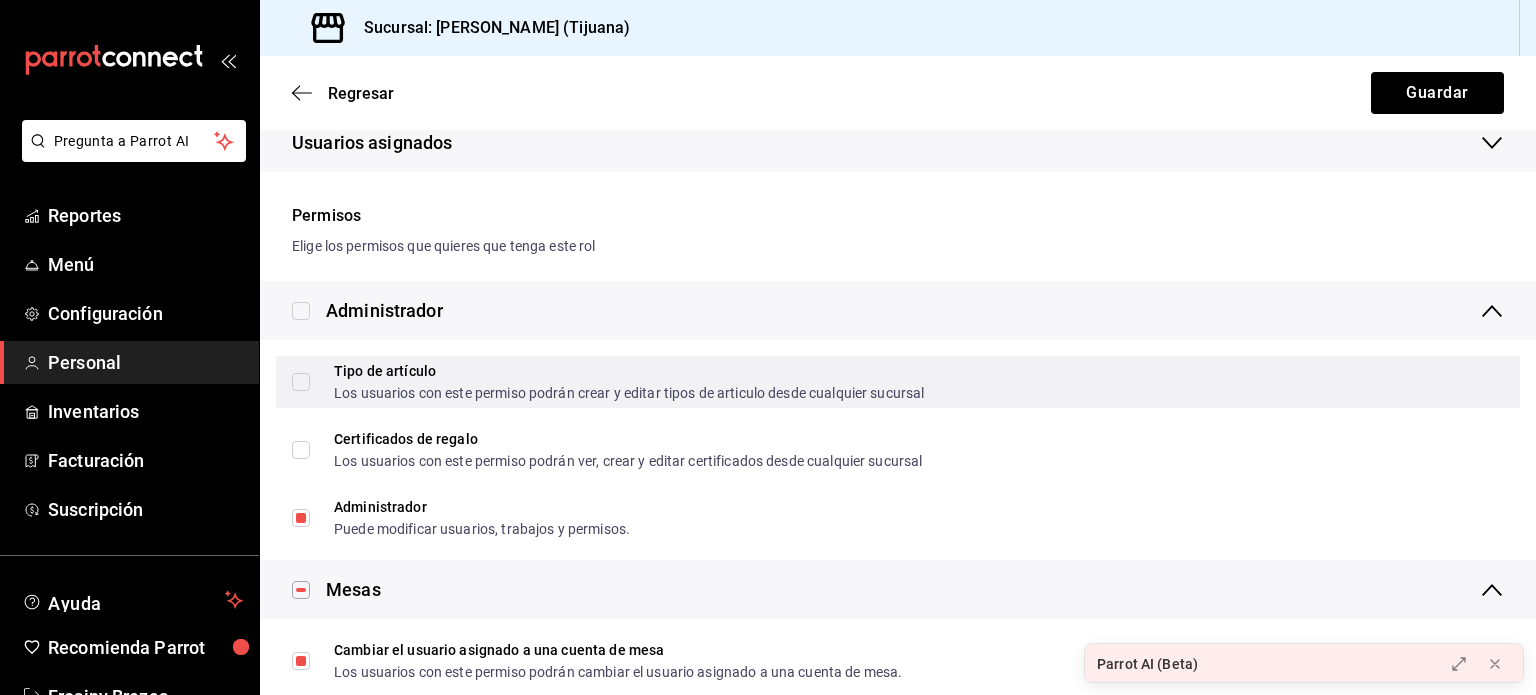 click on "Tipo de artículo Los usuarios con este permiso podrán crear y editar tipos de articulo desde cualquier sucursal" at bounding box center [301, 382] 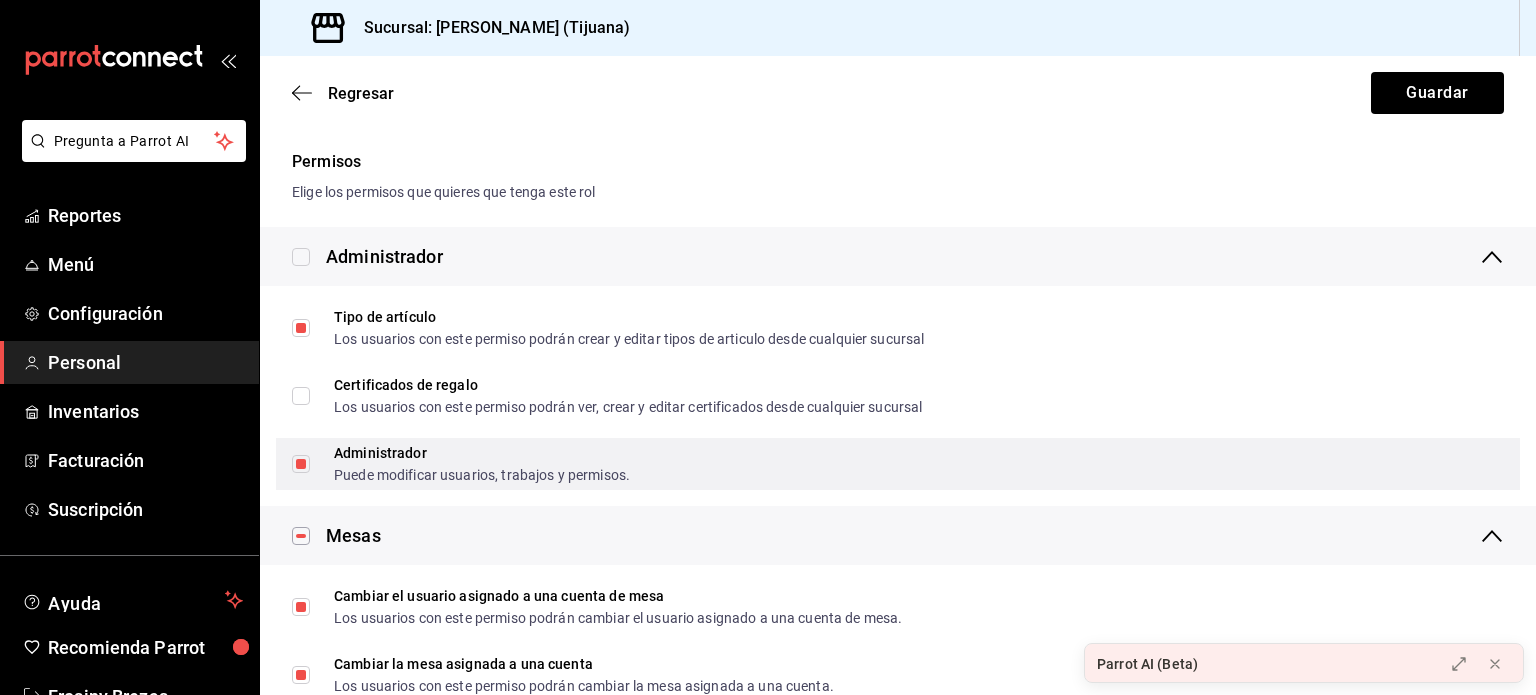 scroll, scrollTop: 430, scrollLeft: 0, axis: vertical 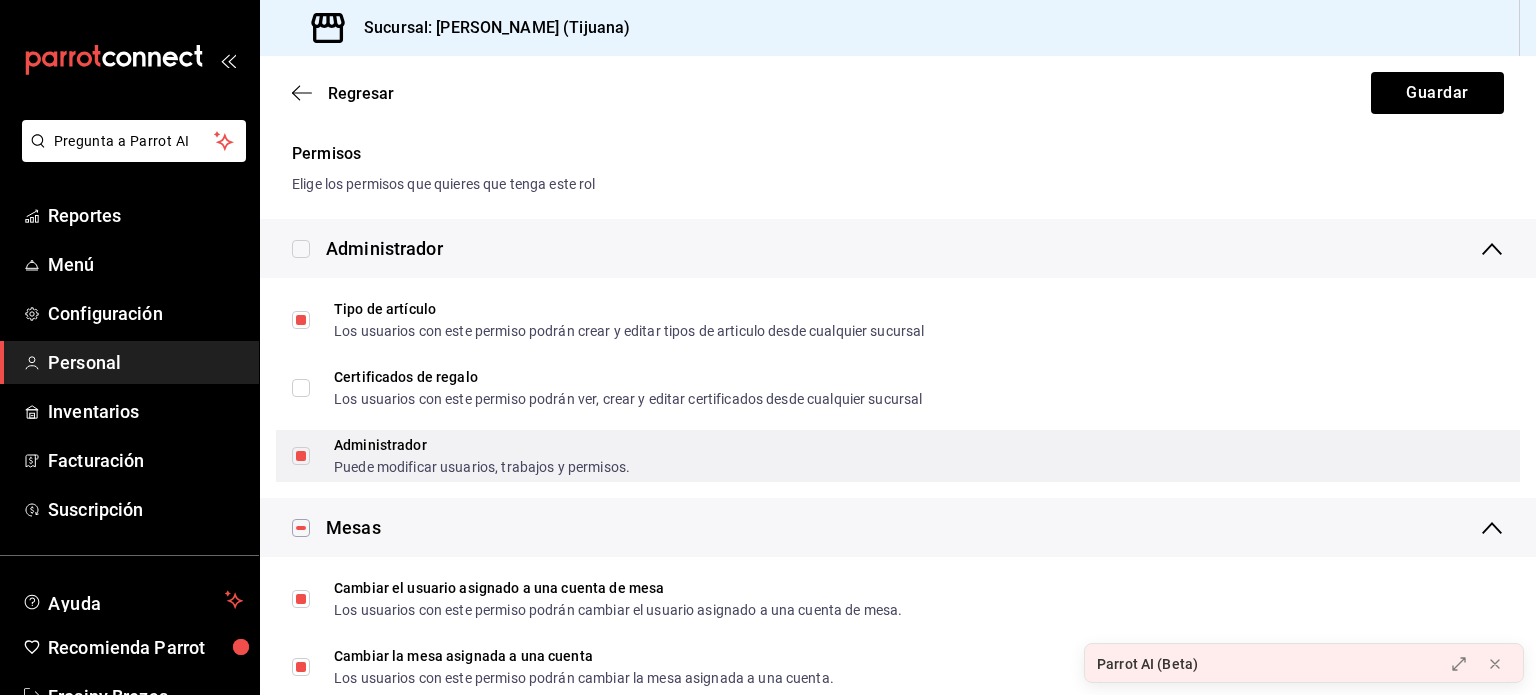 click on "Administrador Puede modificar usuarios, trabajos y permisos." at bounding box center [301, 456] 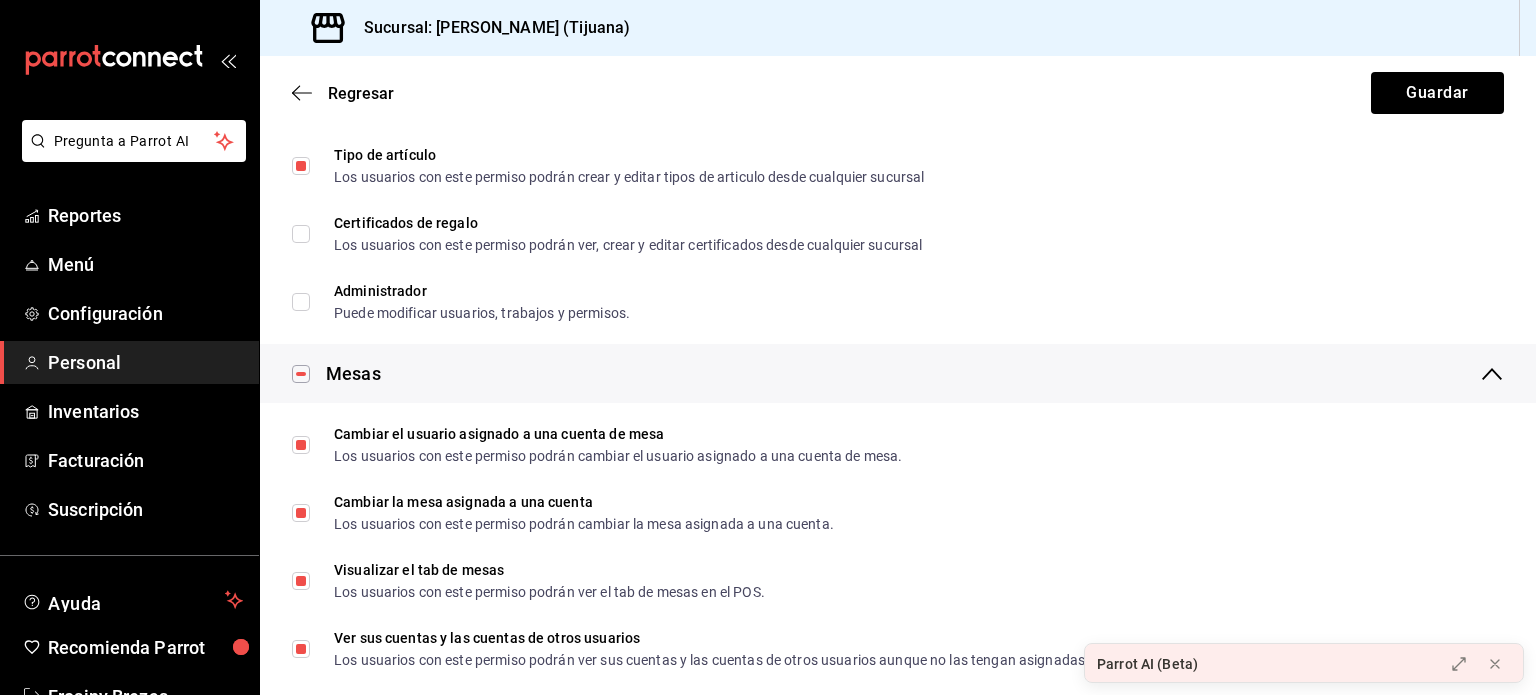 scroll, scrollTop: 583, scrollLeft: 0, axis: vertical 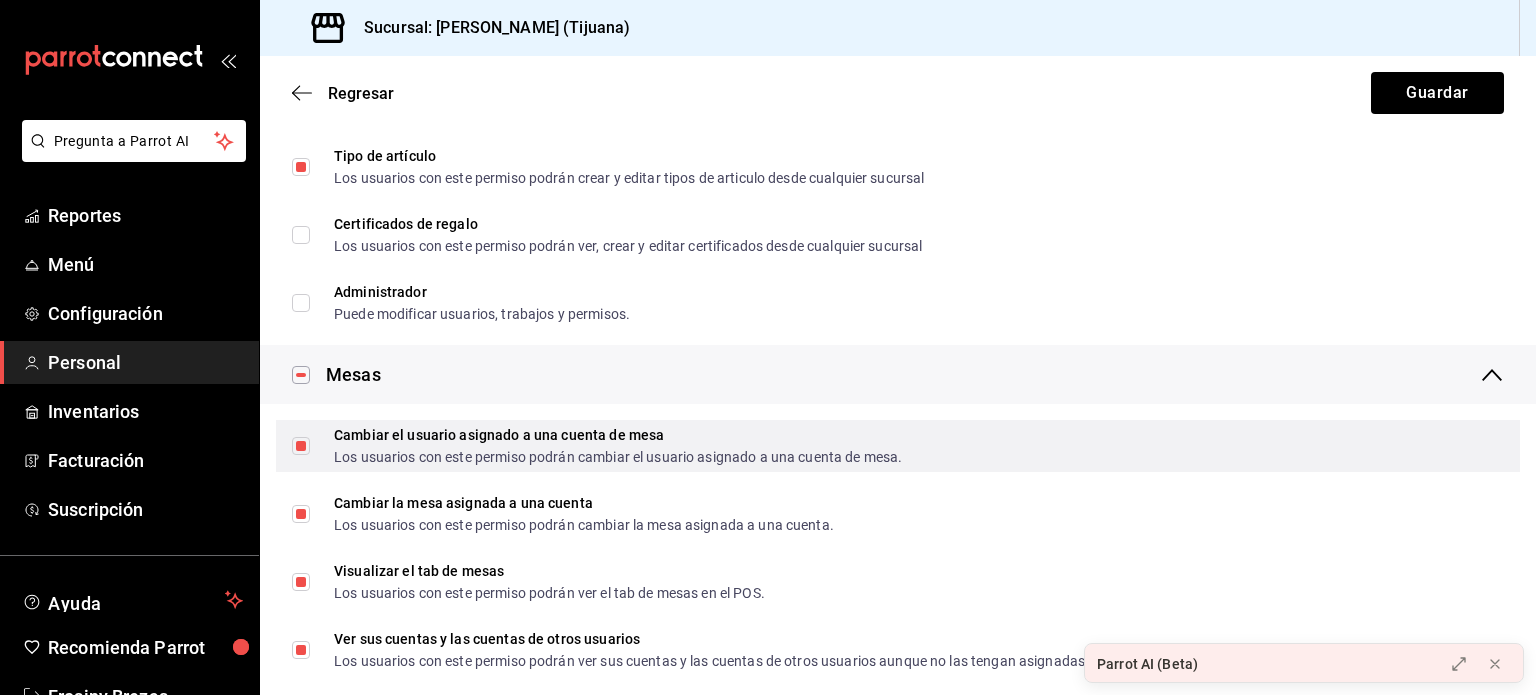 click on "Cambiar el usuario asignado a una cuenta de mesa Los usuarios con este permiso podrán cambiar el usuario asignado a una cuenta de mesa." at bounding box center (301, 446) 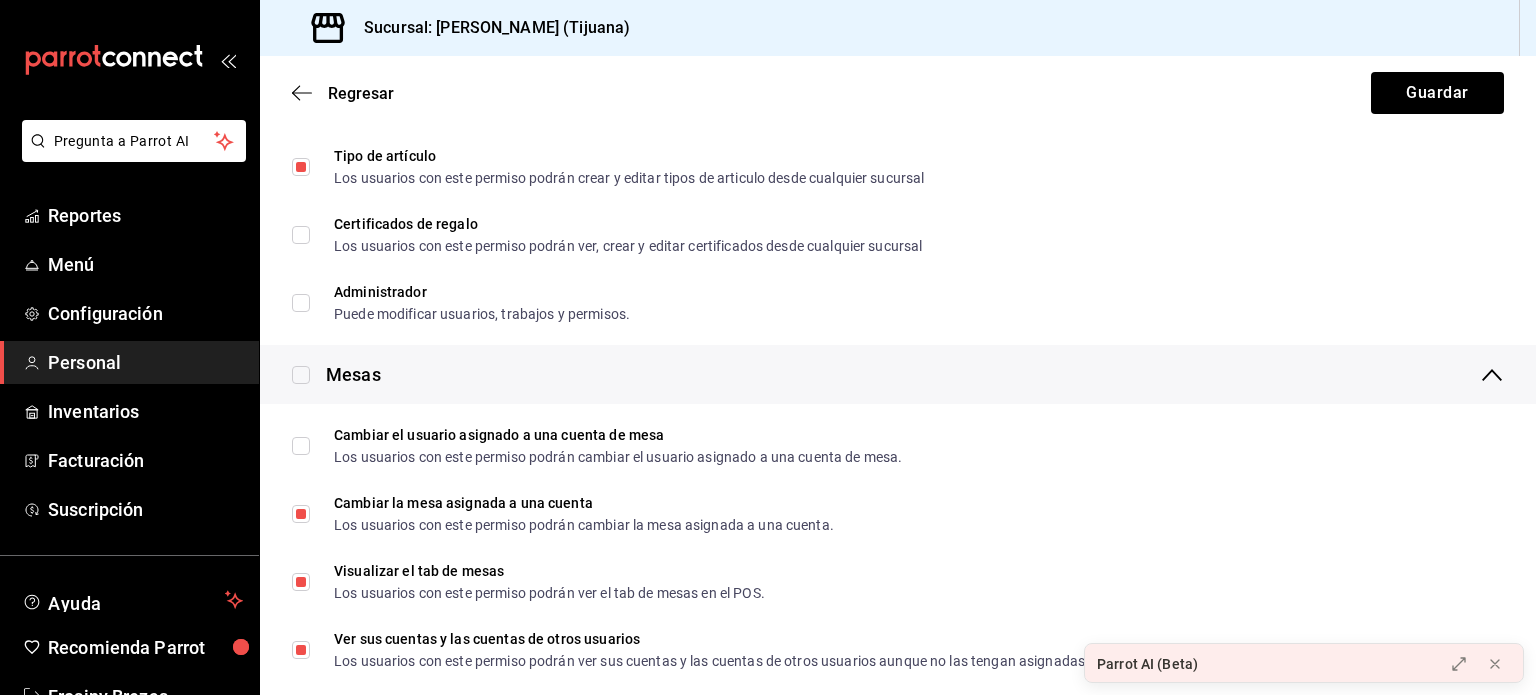 click at bounding box center (301, 375) 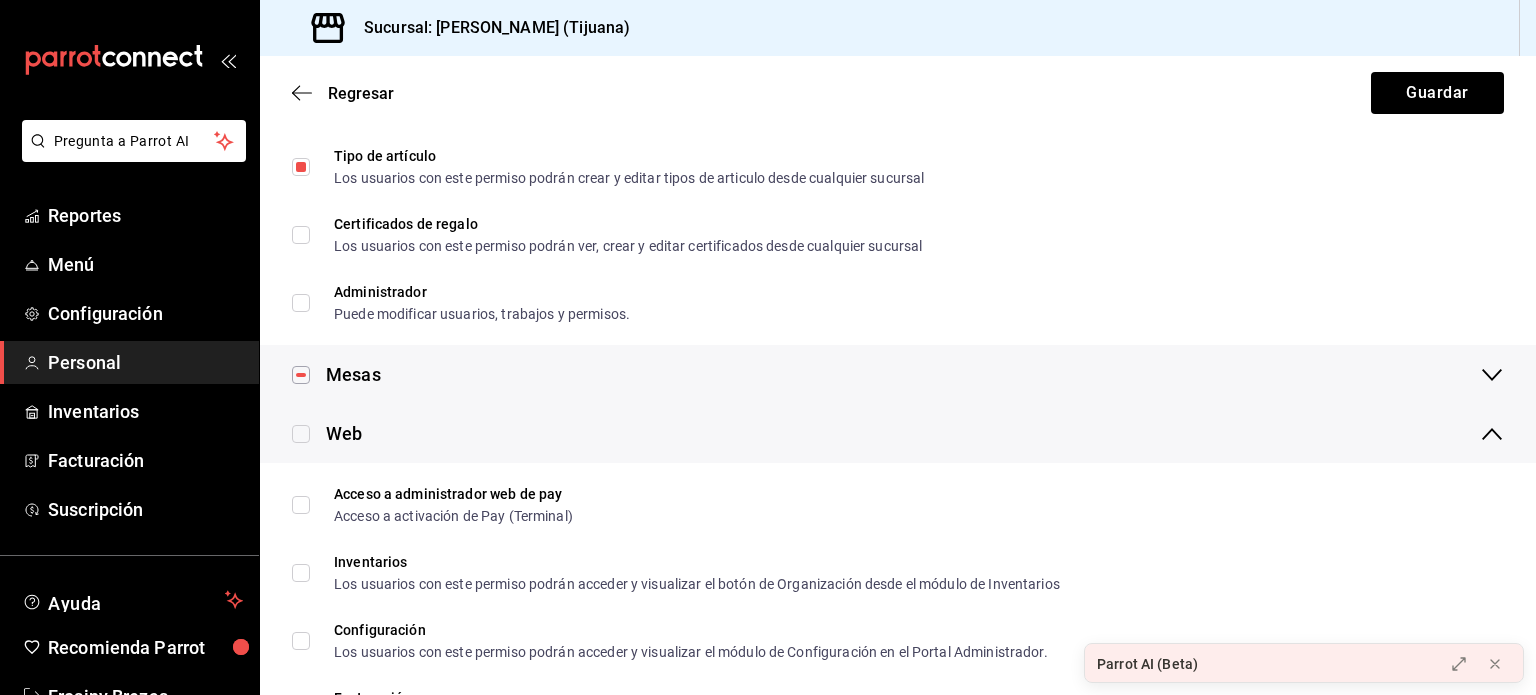 click at bounding box center (301, 375) 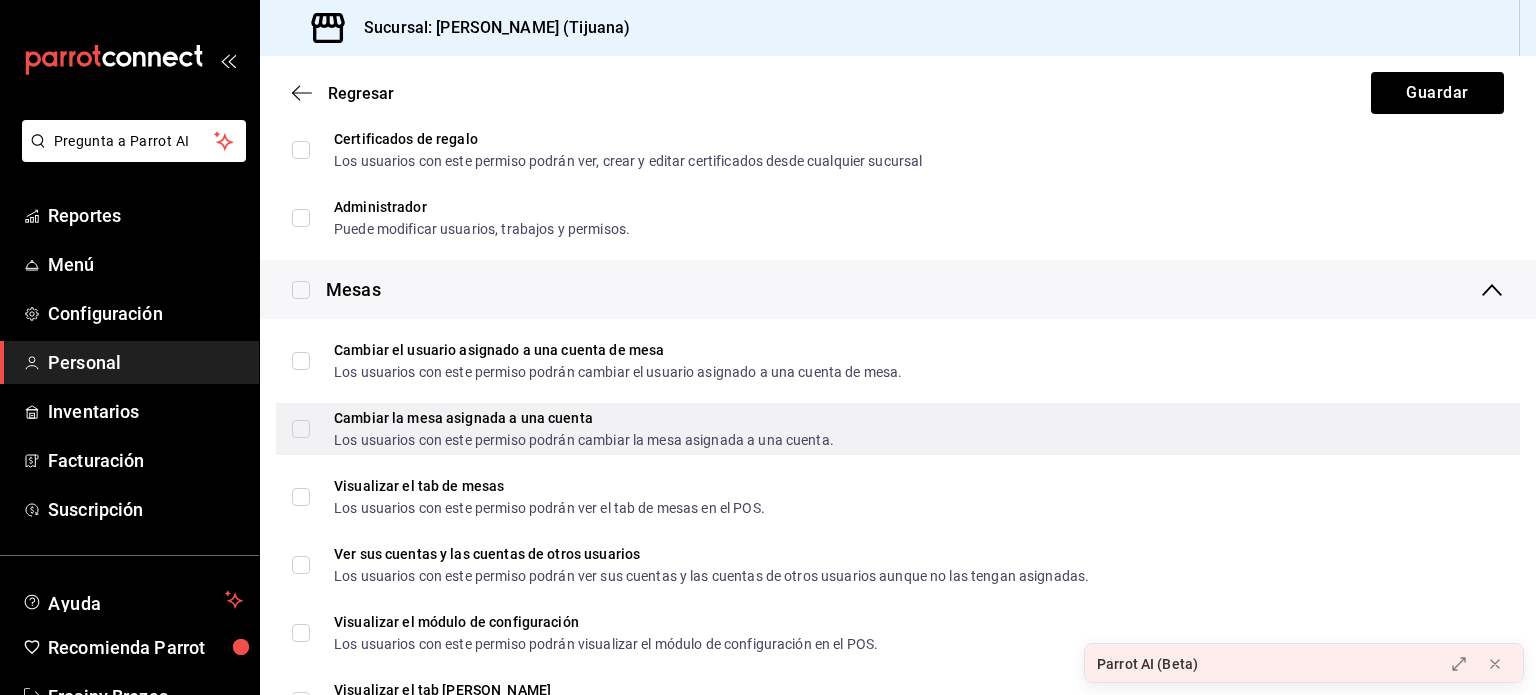 scroll, scrollTop: 667, scrollLeft: 0, axis: vertical 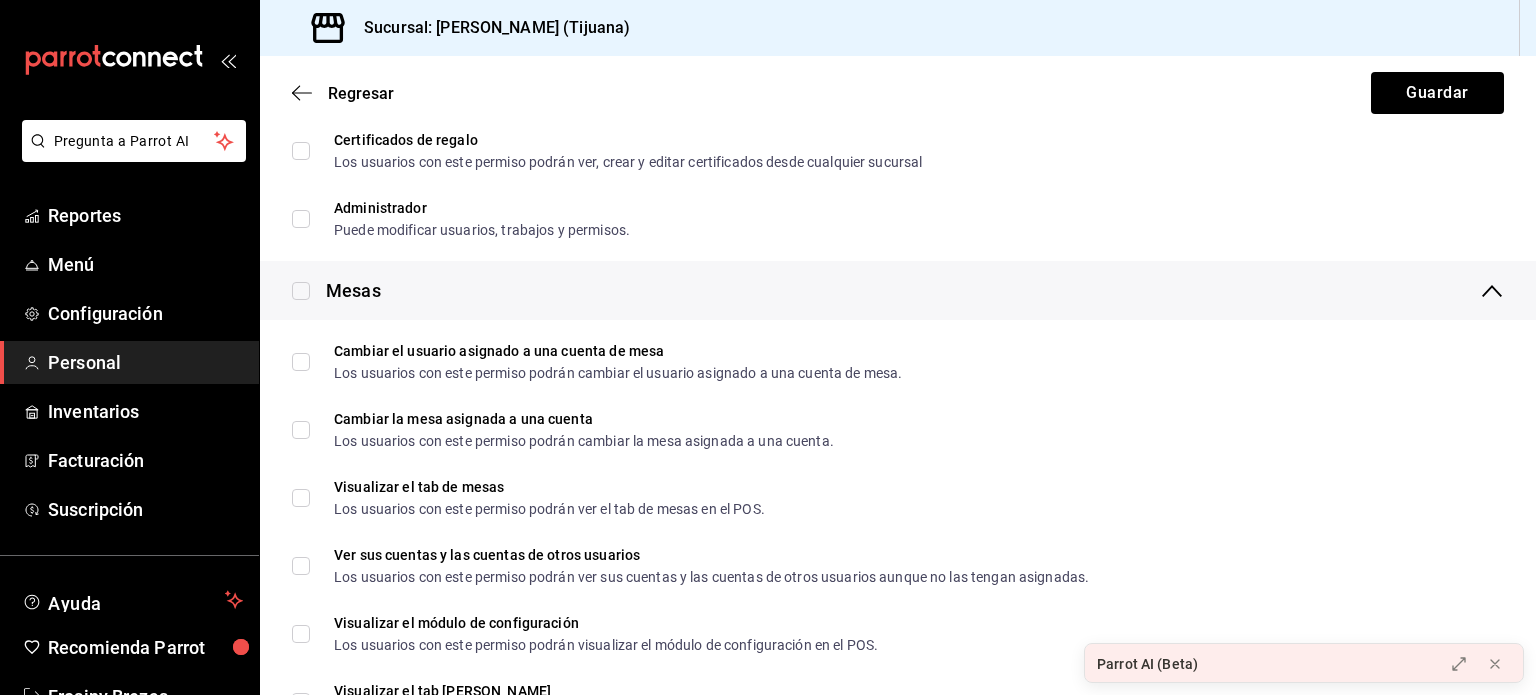 click at bounding box center [301, 291] 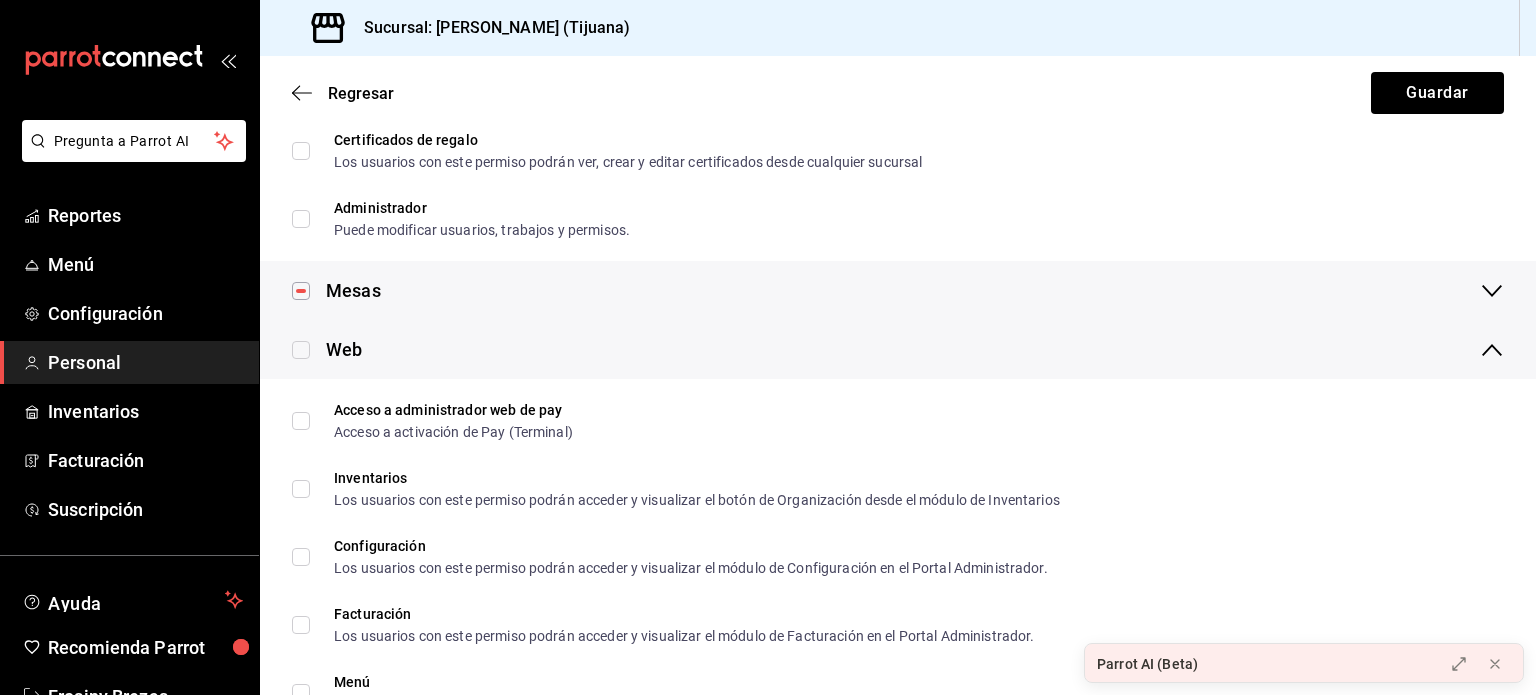 click at bounding box center [301, 291] 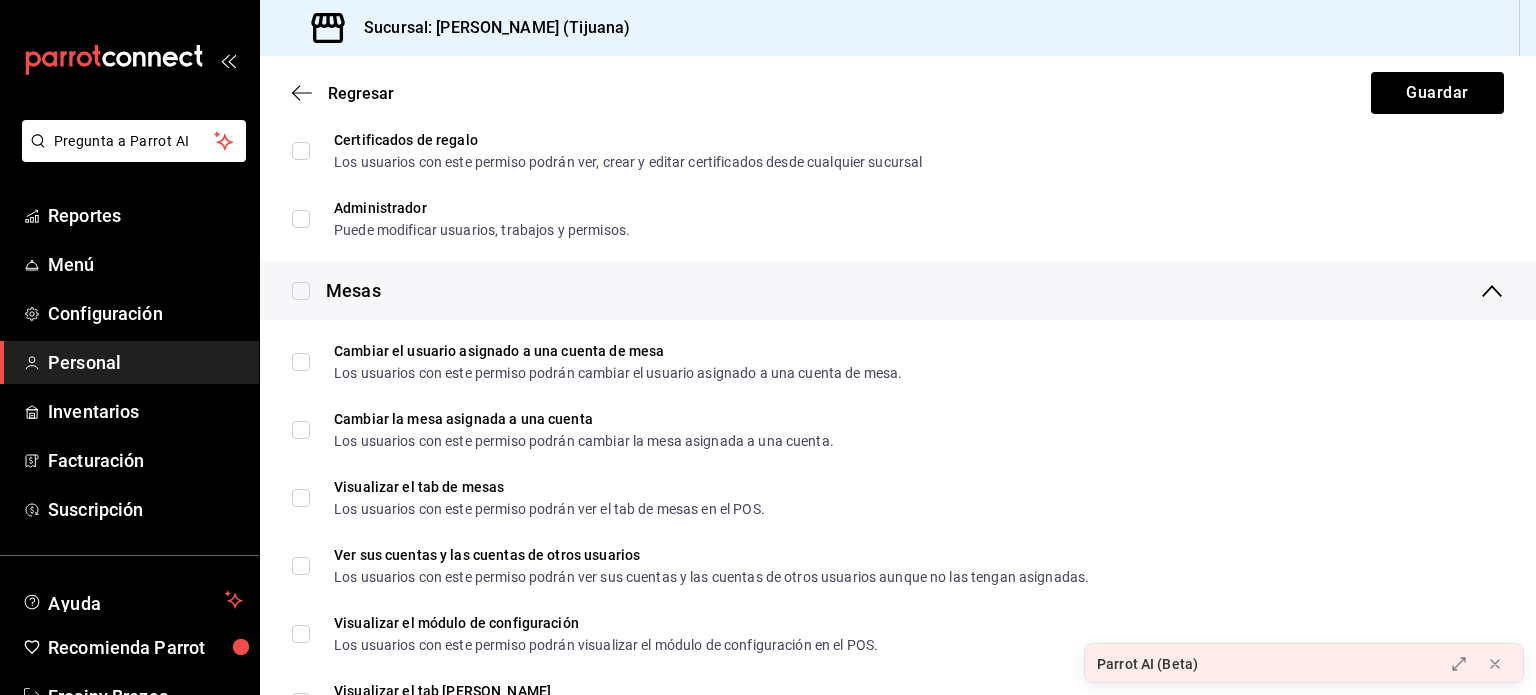 click at bounding box center [301, 291] 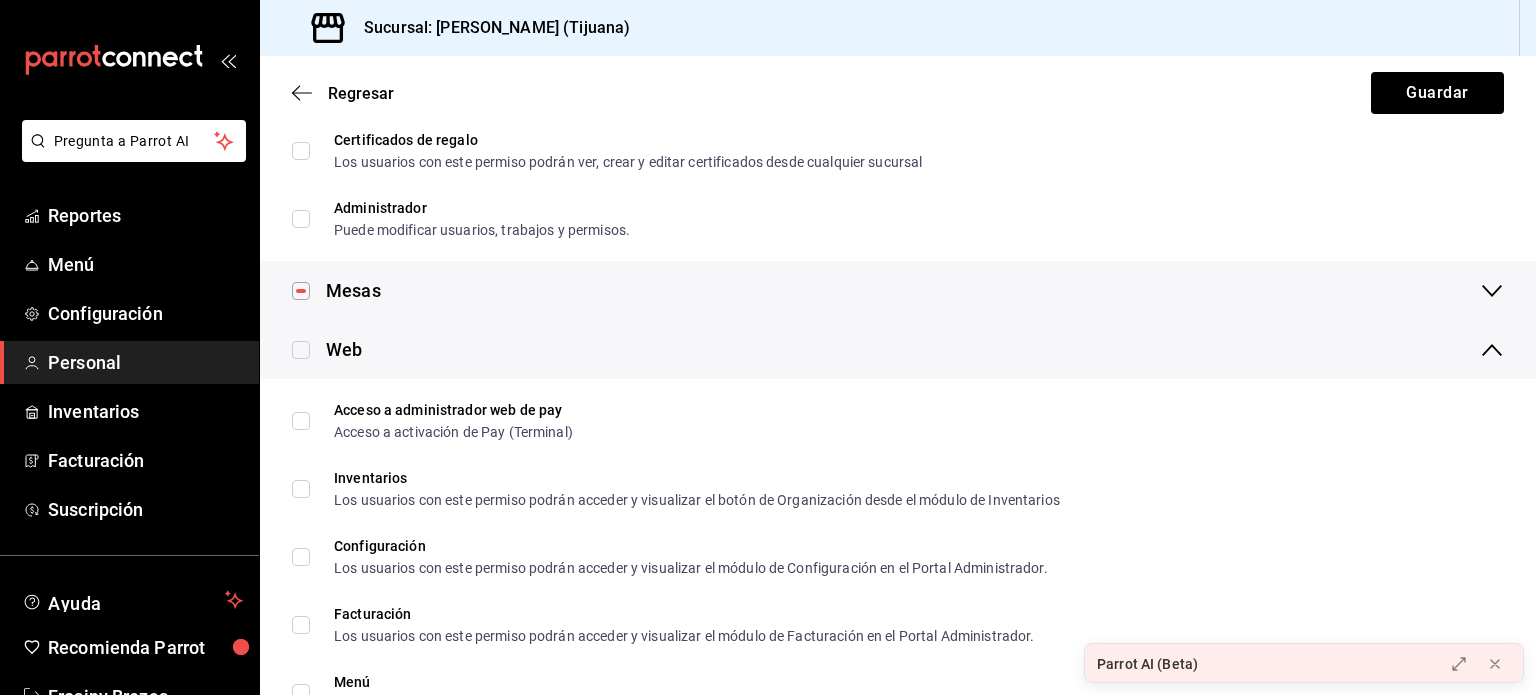 click at bounding box center (301, 291) 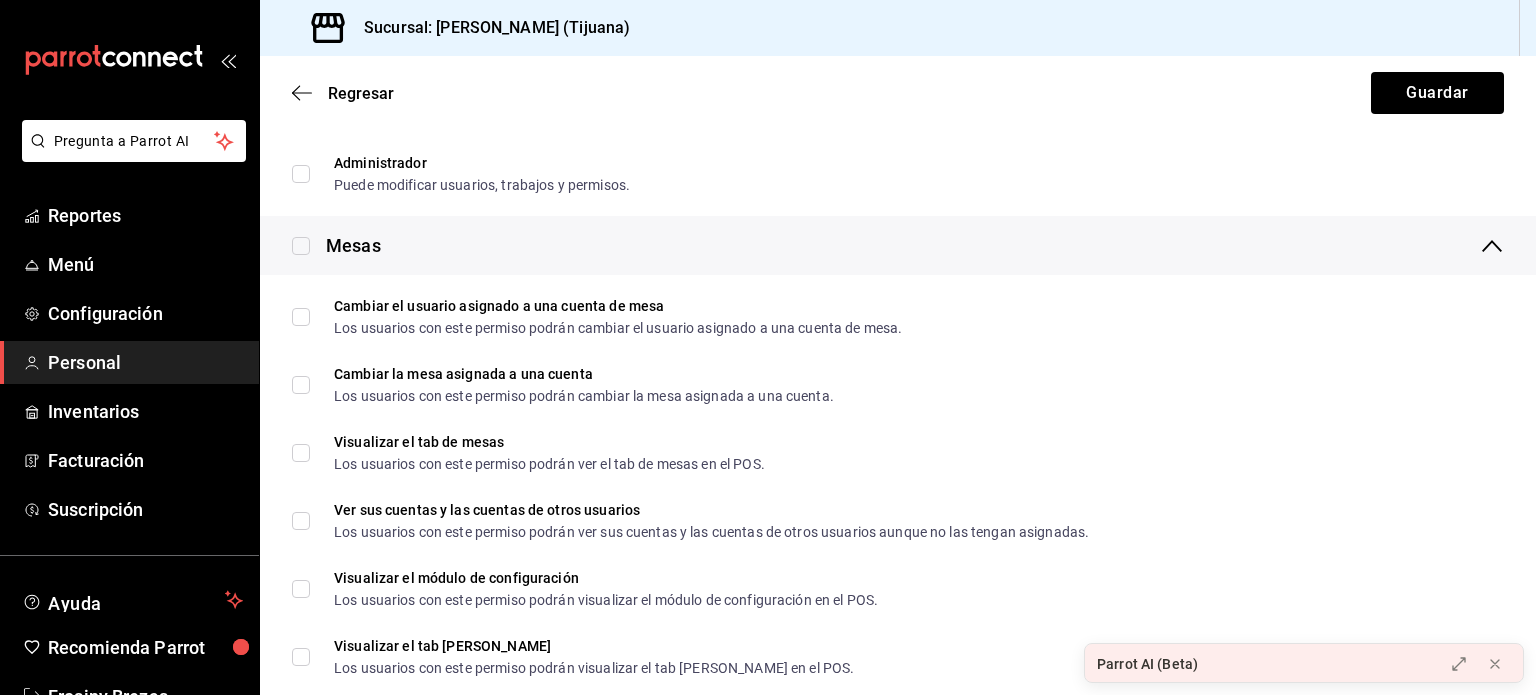 scroll, scrollTop: 710, scrollLeft: 0, axis: vertical 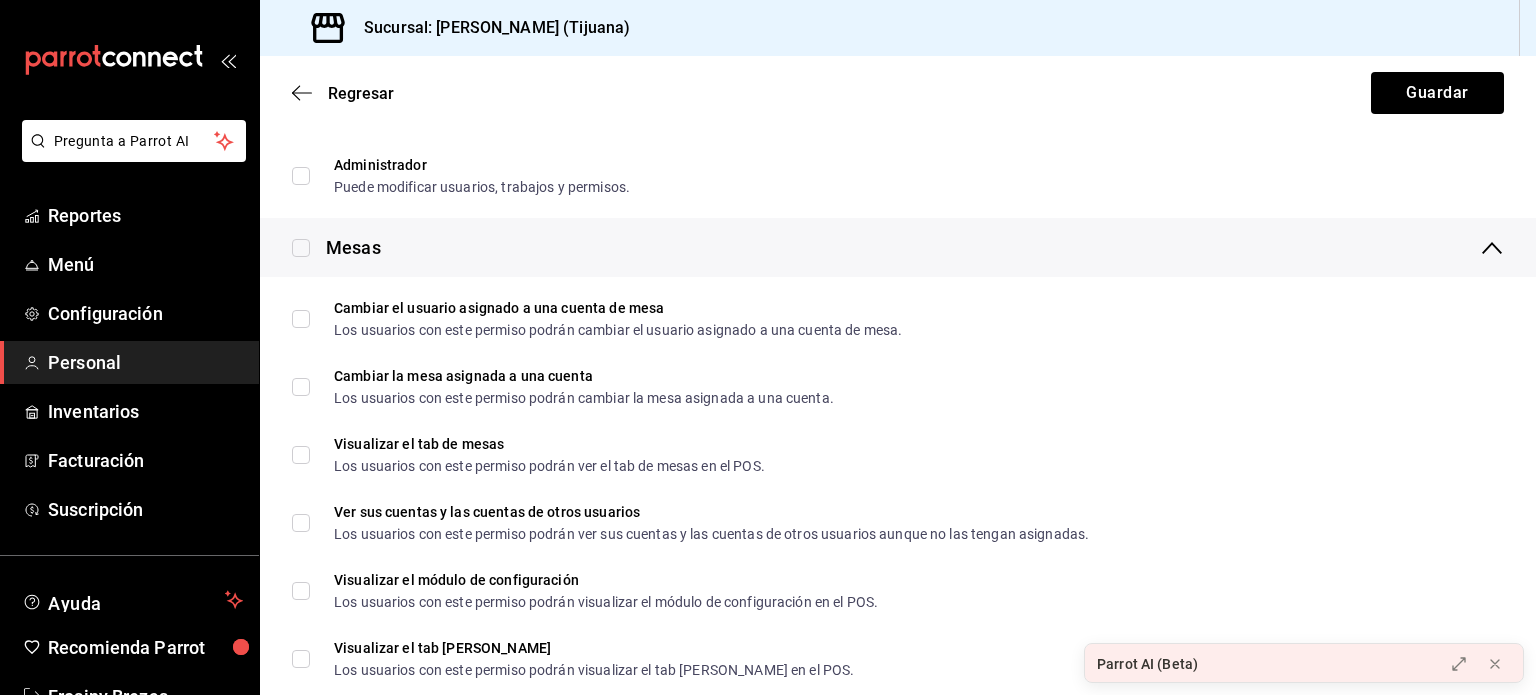 click 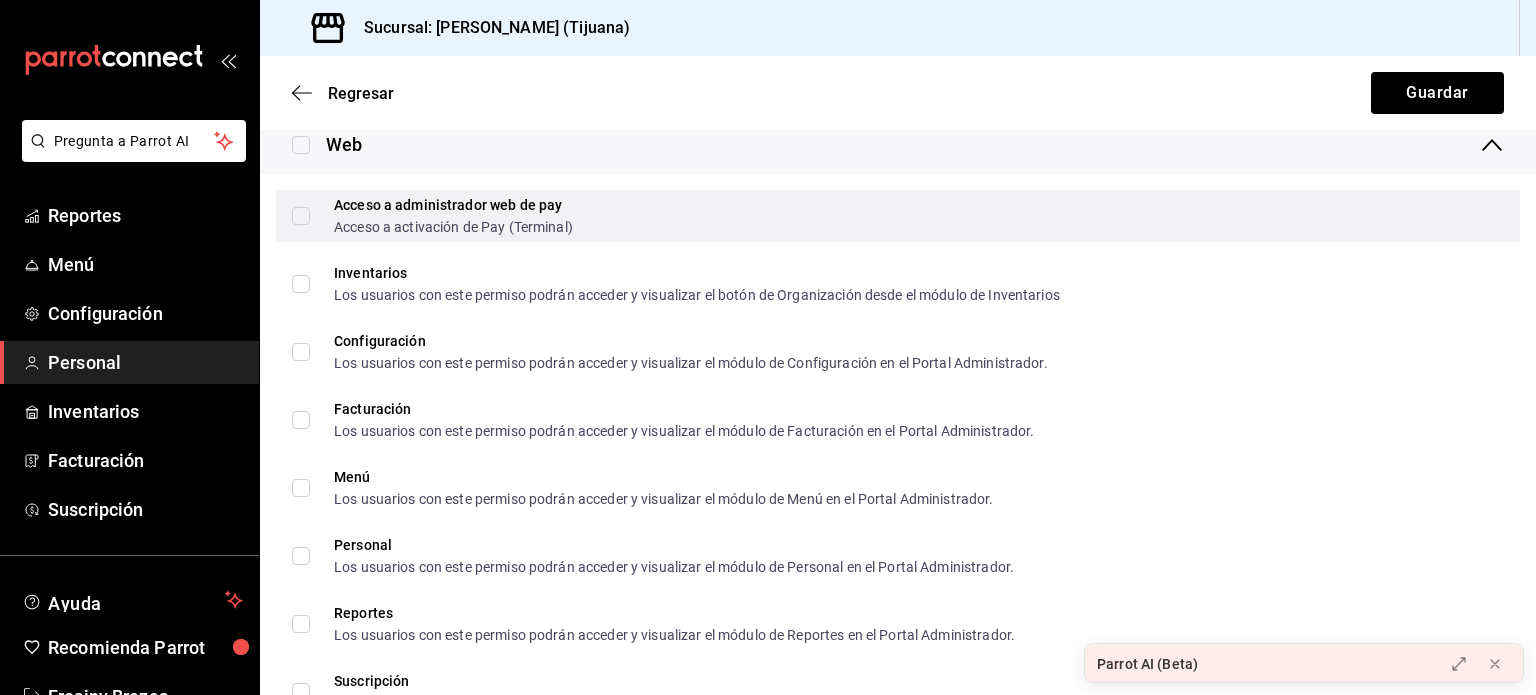 scroll, scrollTop: 876, scrollLeft: 0, axis: vertical 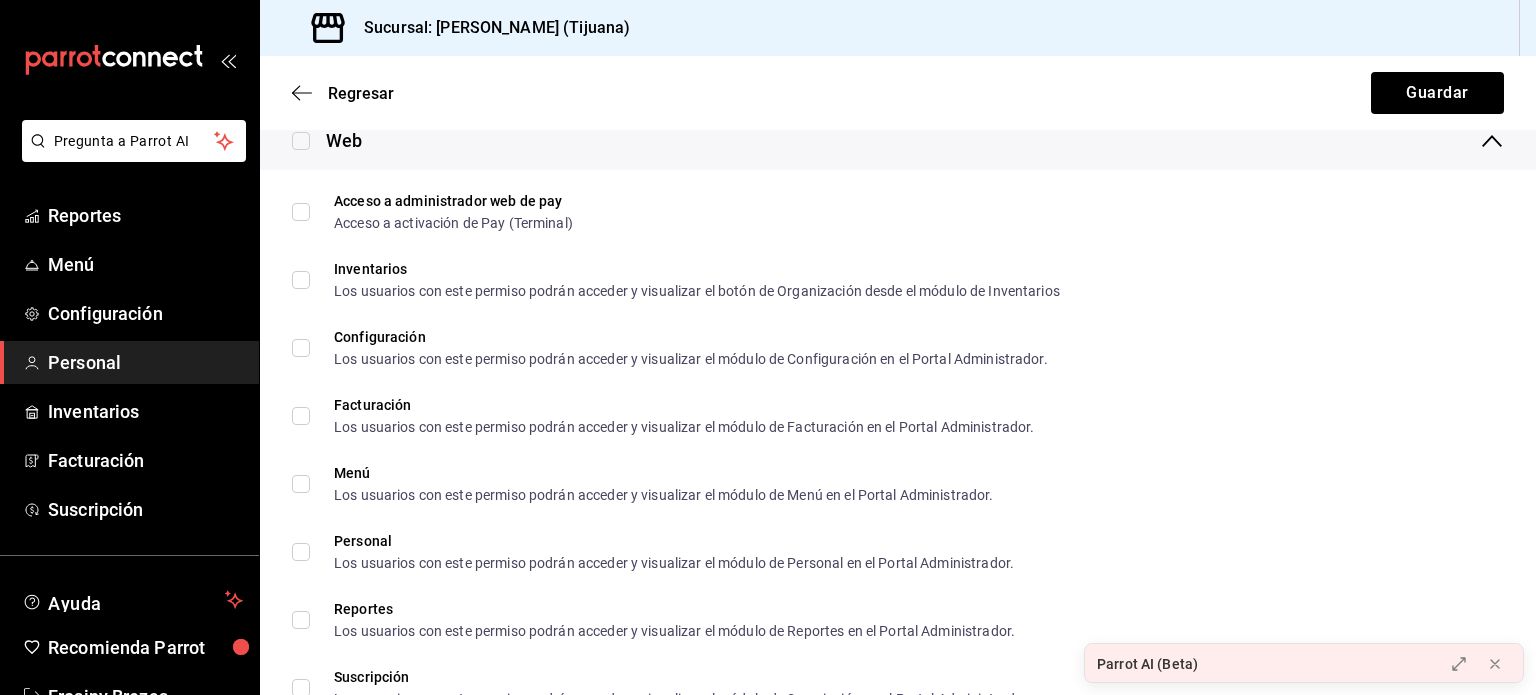 click 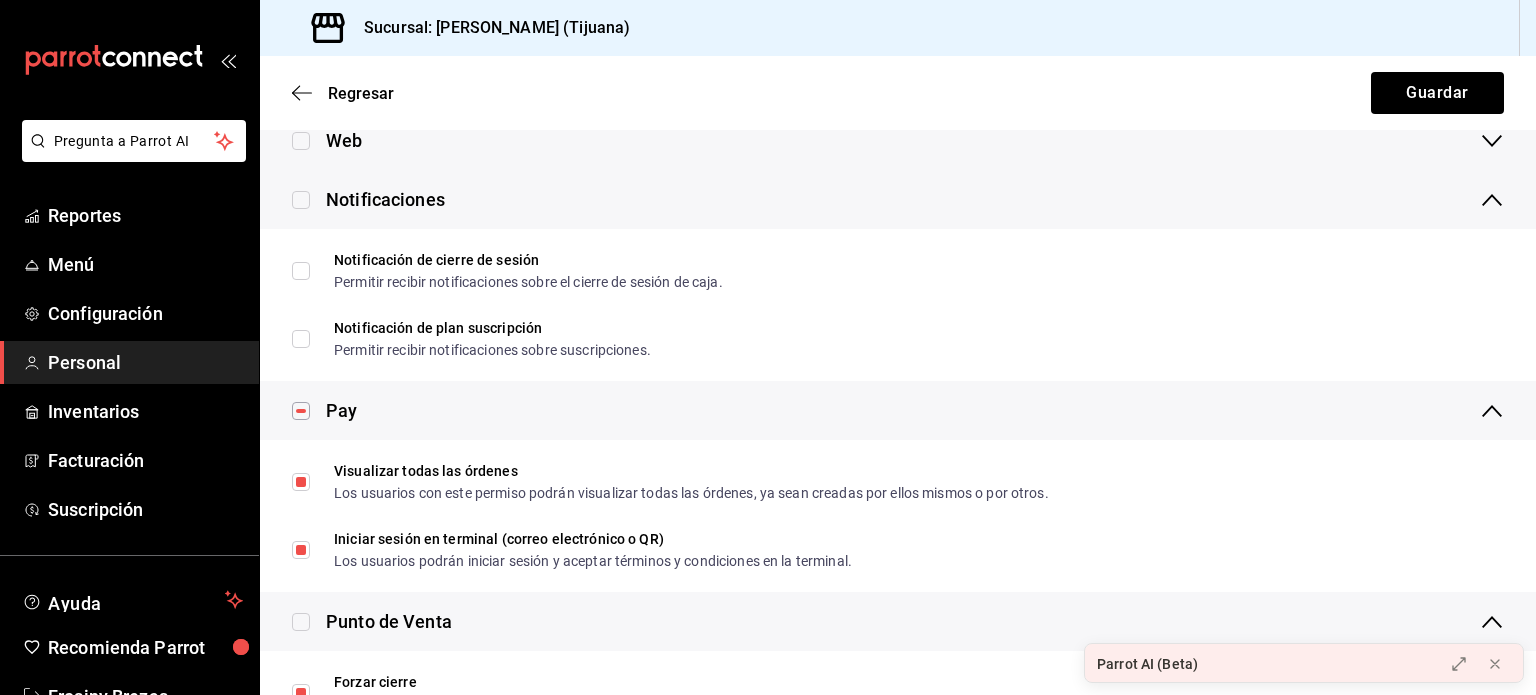 click 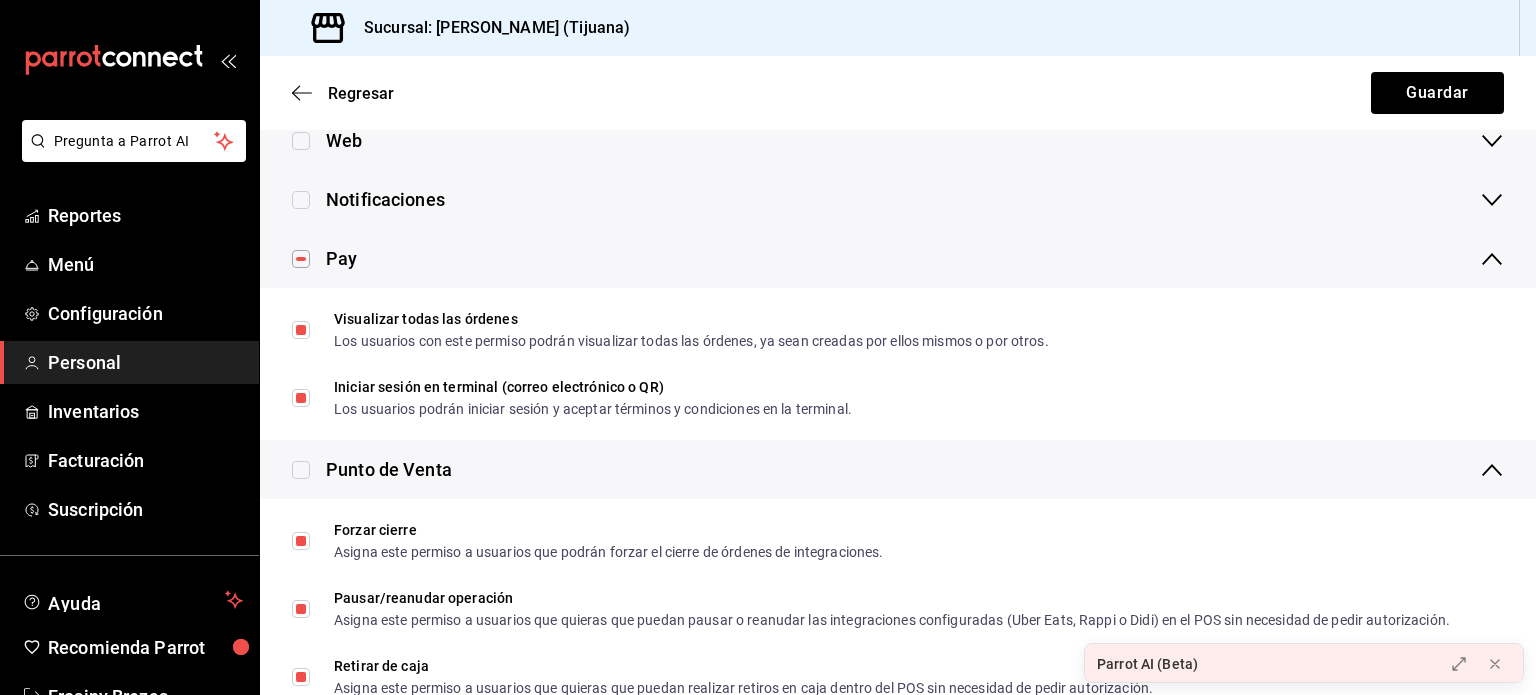 click at bounding box center [301, 259] 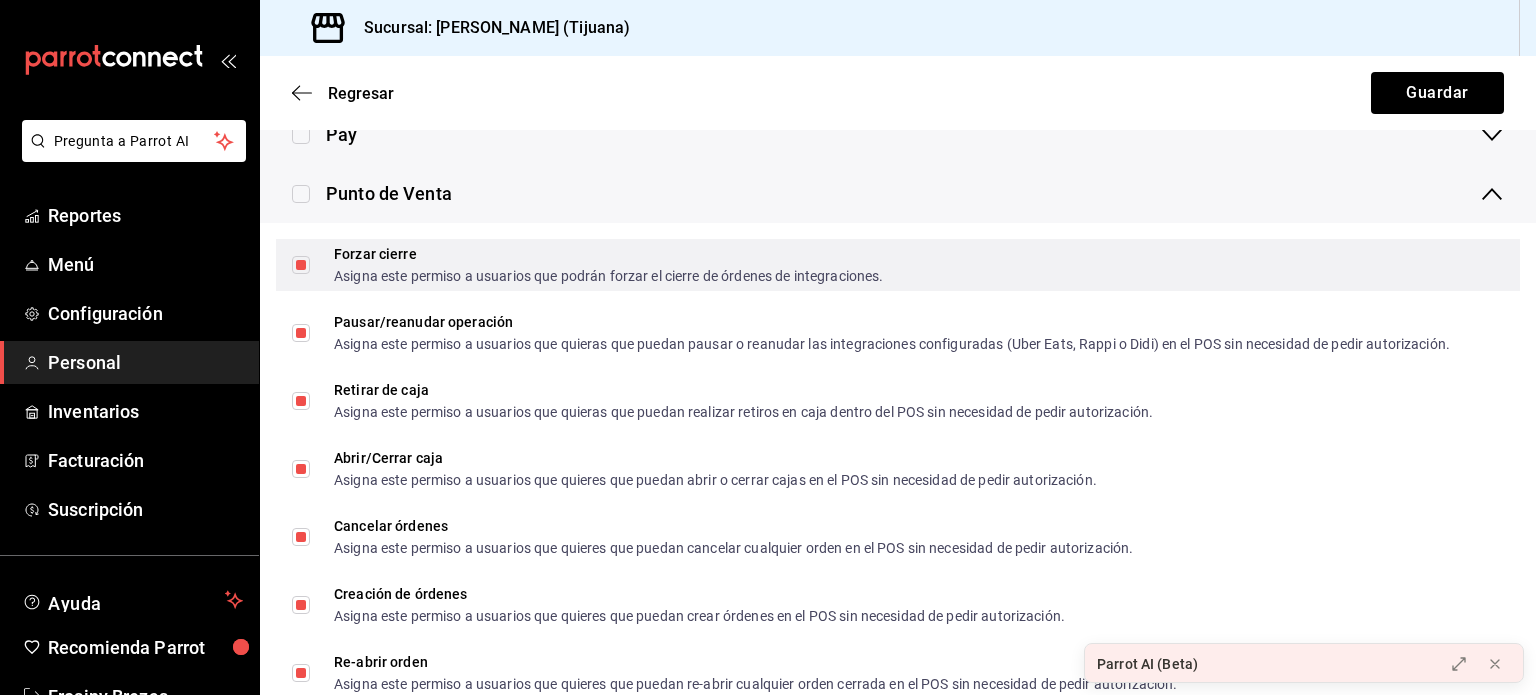 scroll, scrollTop: 1000, scrollLeft: 0, axis: vertical 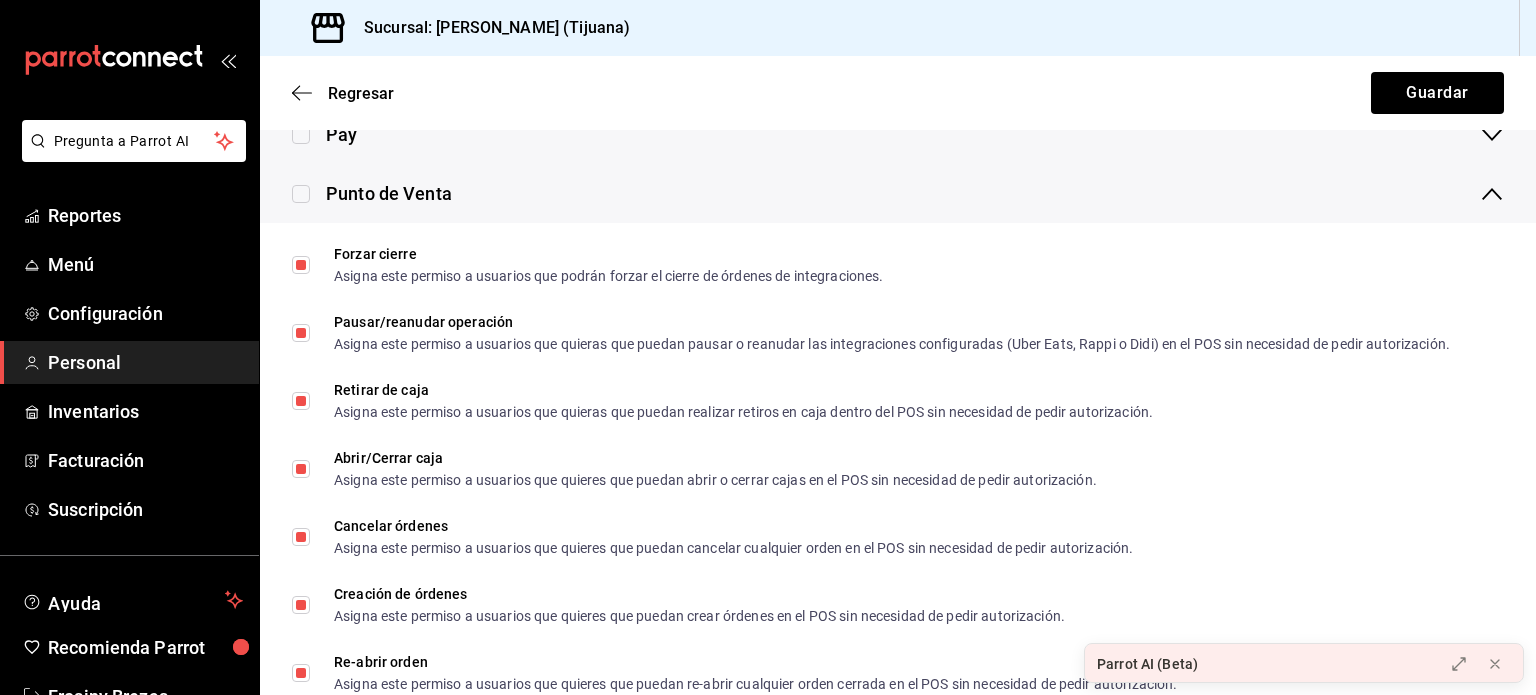 click at bounding box center [301, 194] 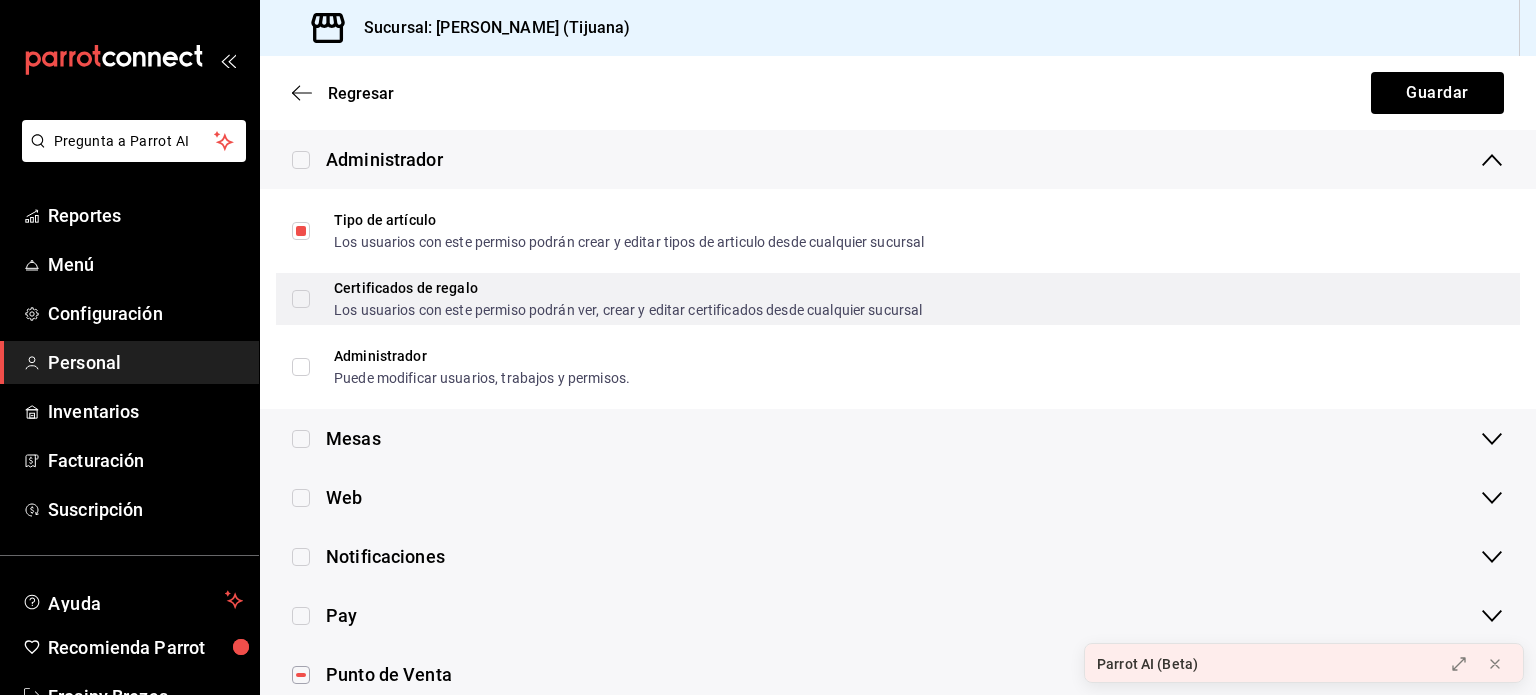 scroll, scrollTop: 559, scrollLeft: 0, axis: vertical 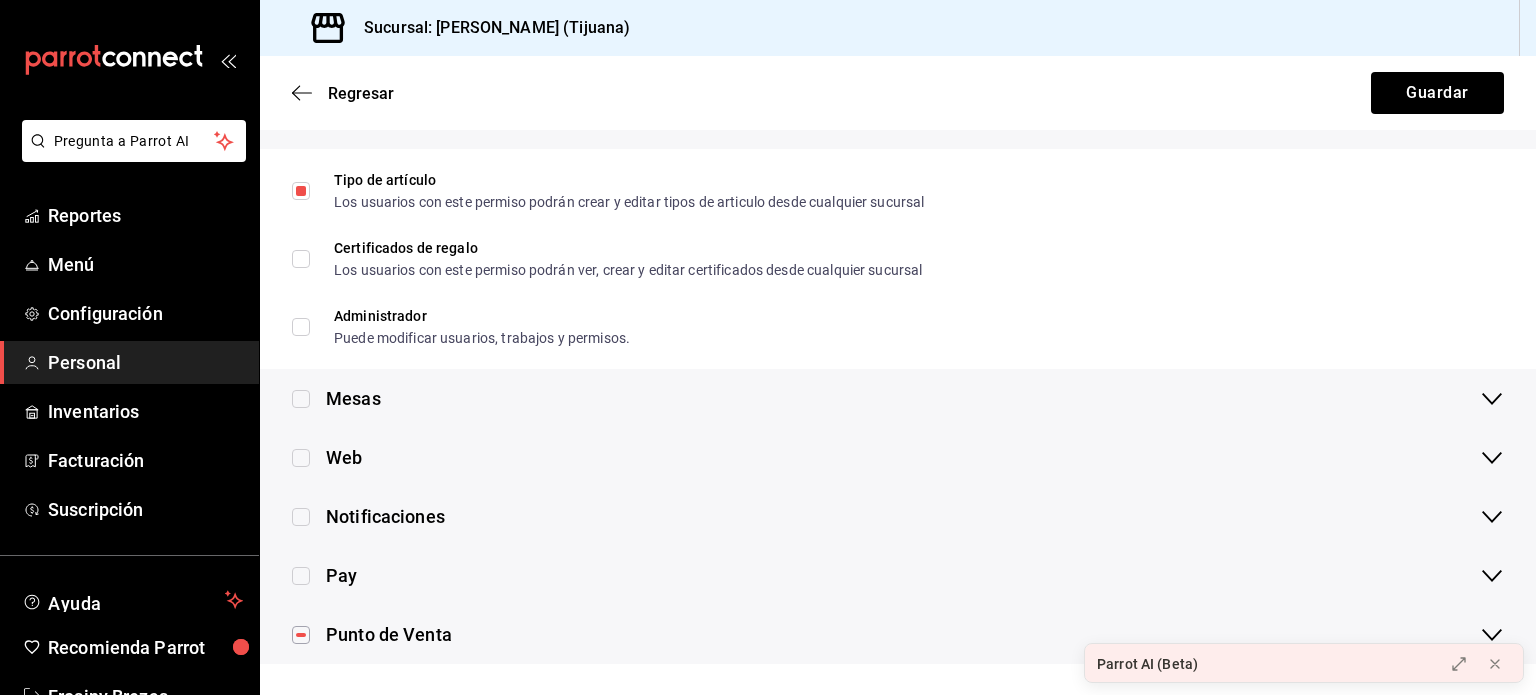 click 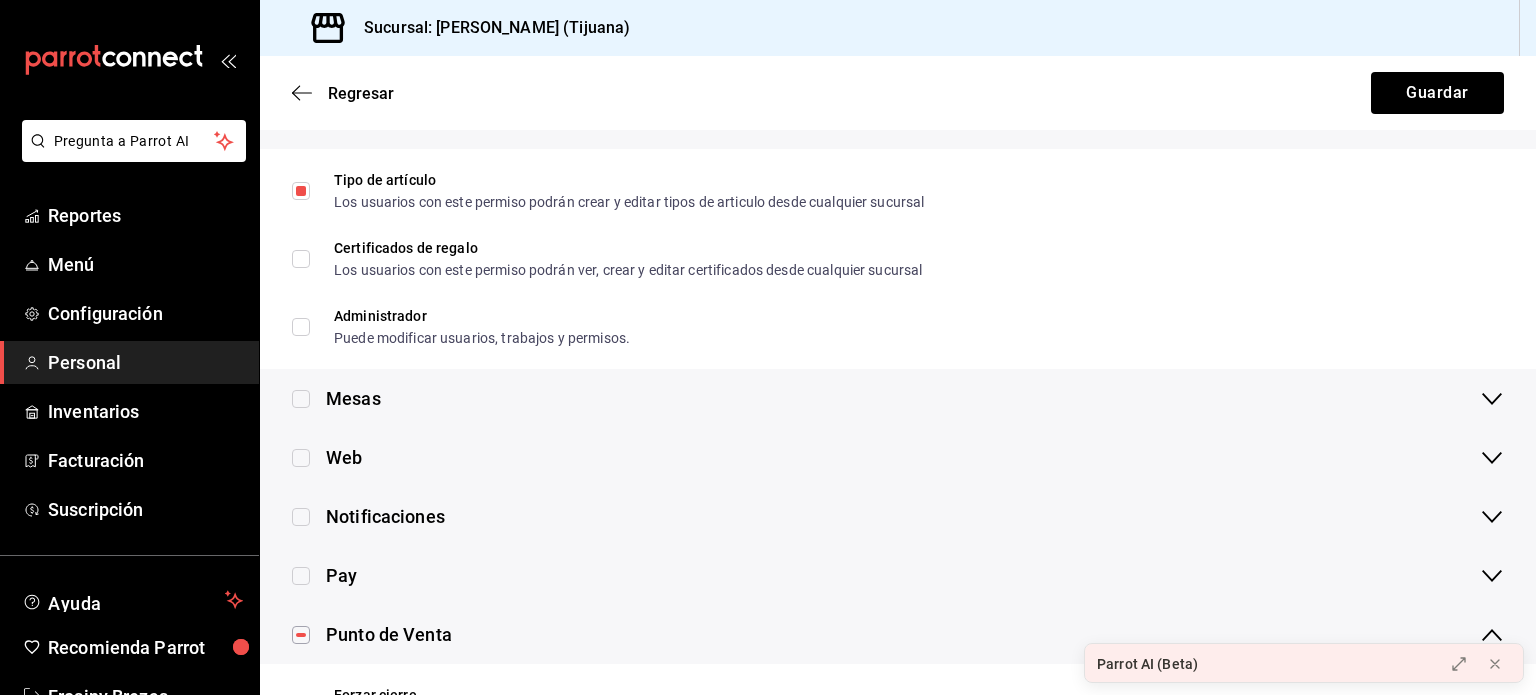 click 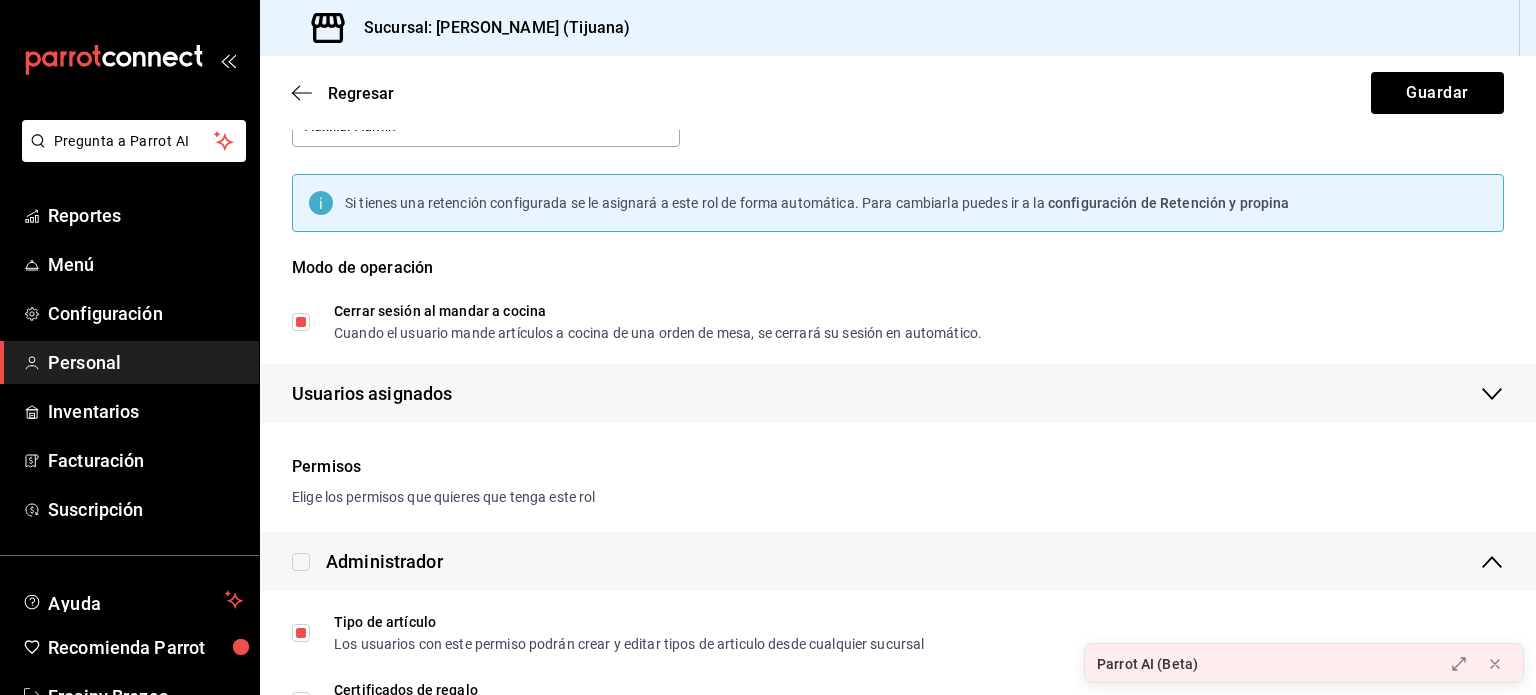 scroll, scrollTop: 0, scrollLeft: 0, axis: both 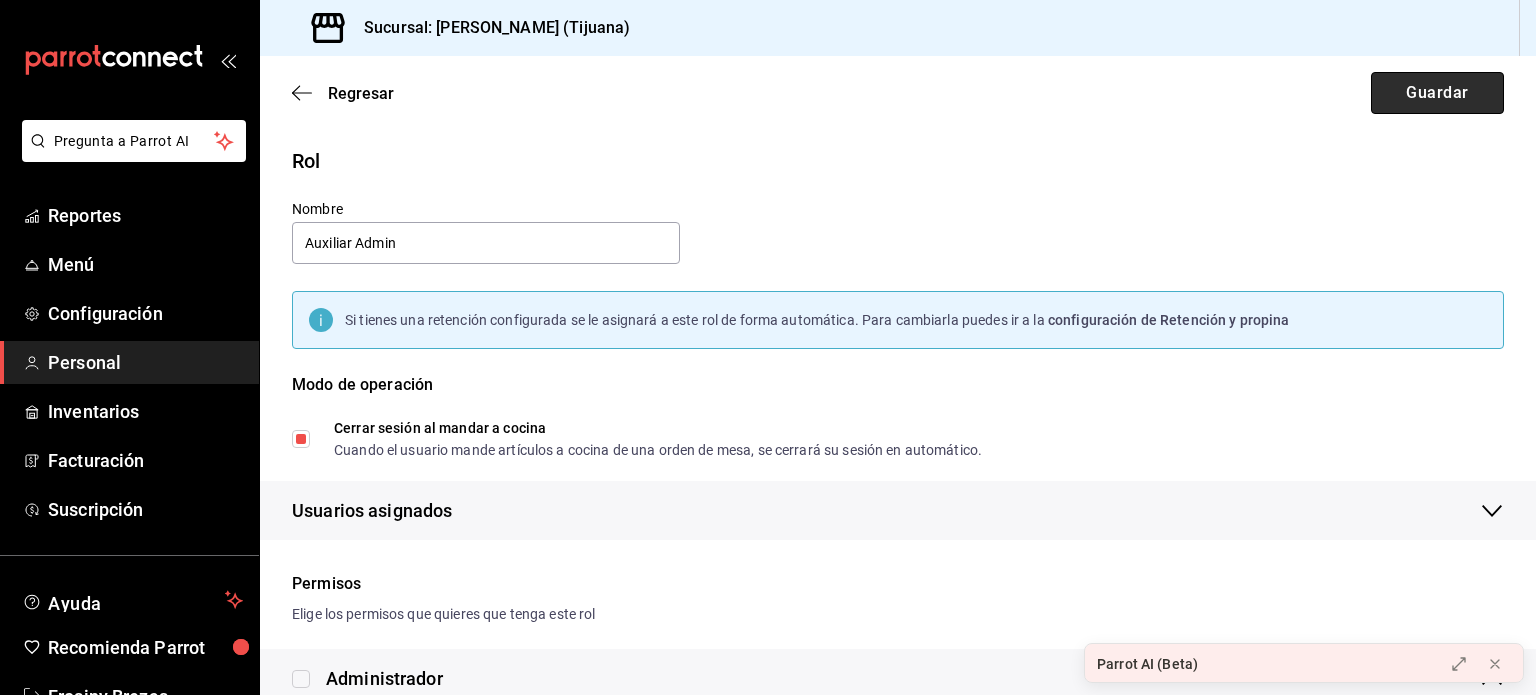 click on "Guardar" at bounding box center (1437, 93) 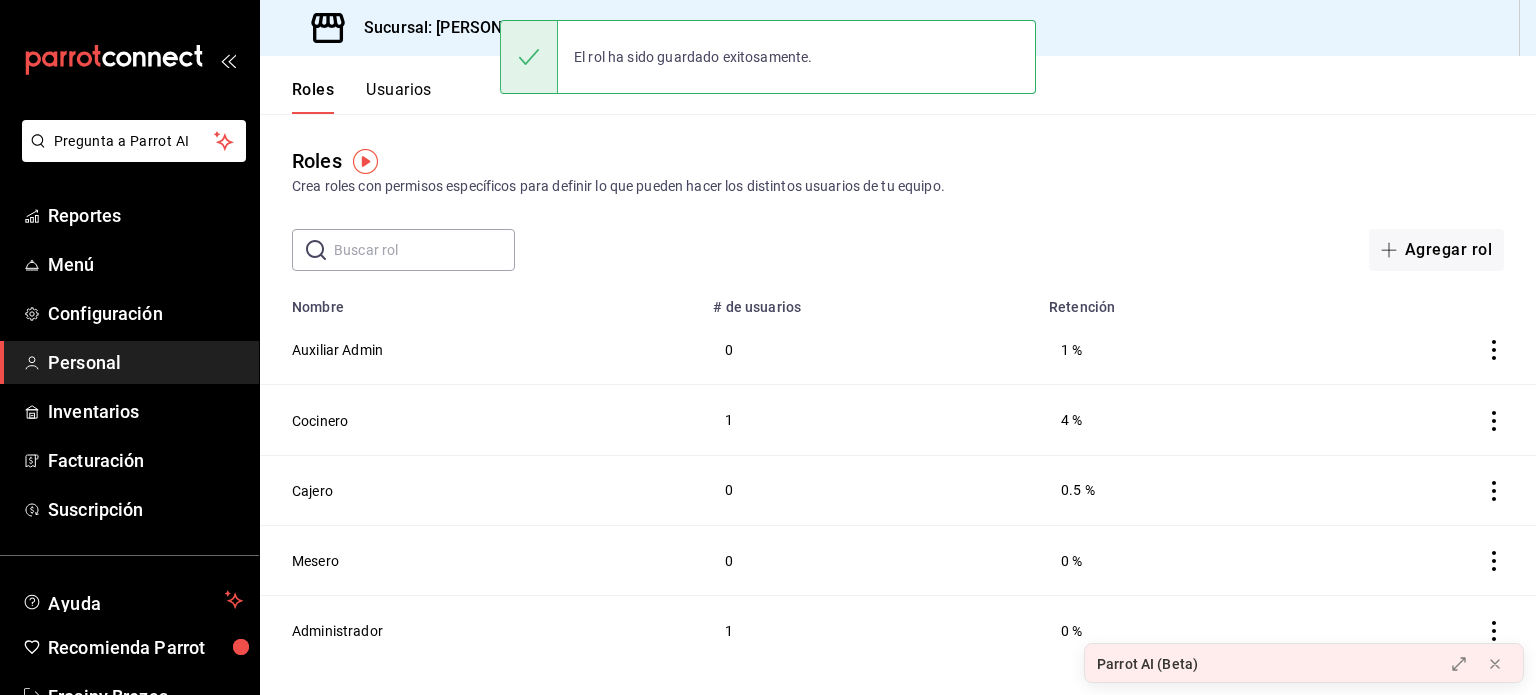 click on "Usuarios" at bounding box center [399, 97] 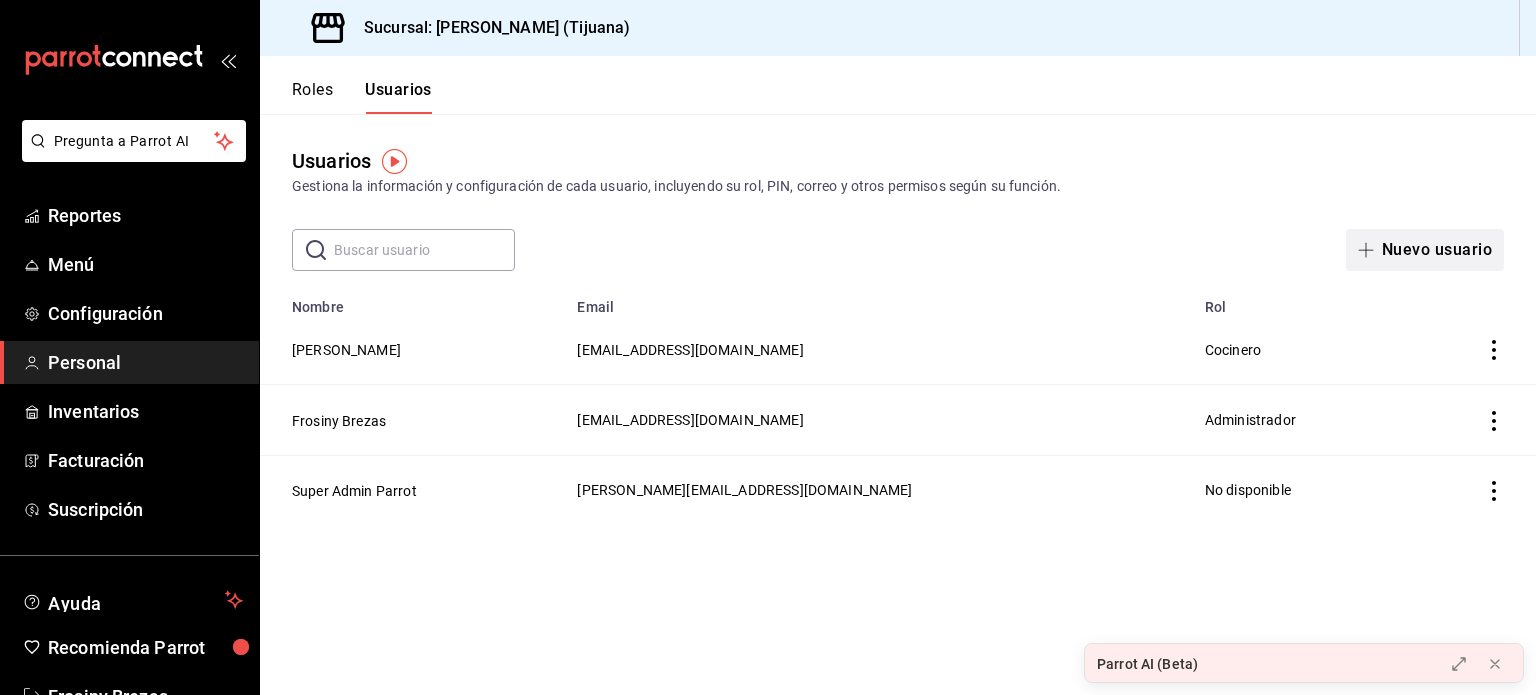 click 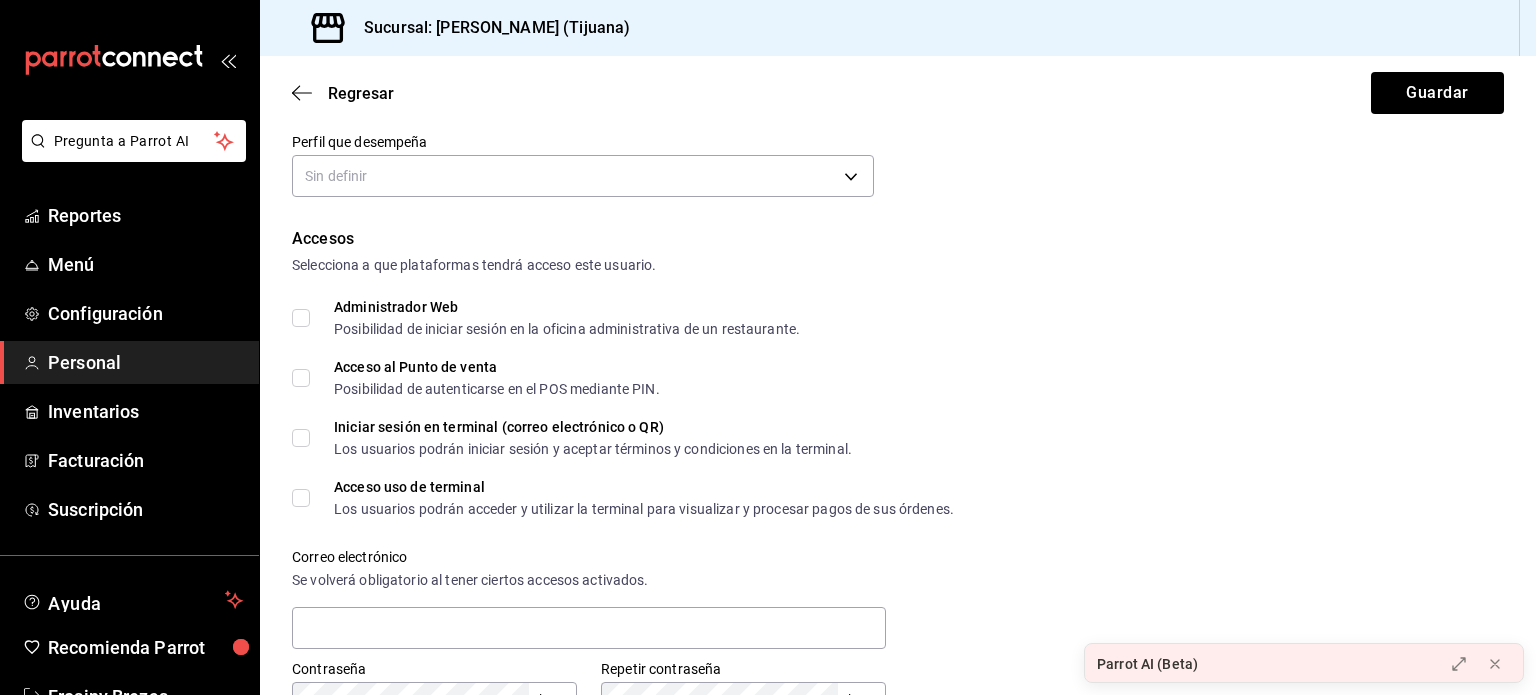 scroll, scrollTop: 424, scrollLeft: 0, axis: vertical 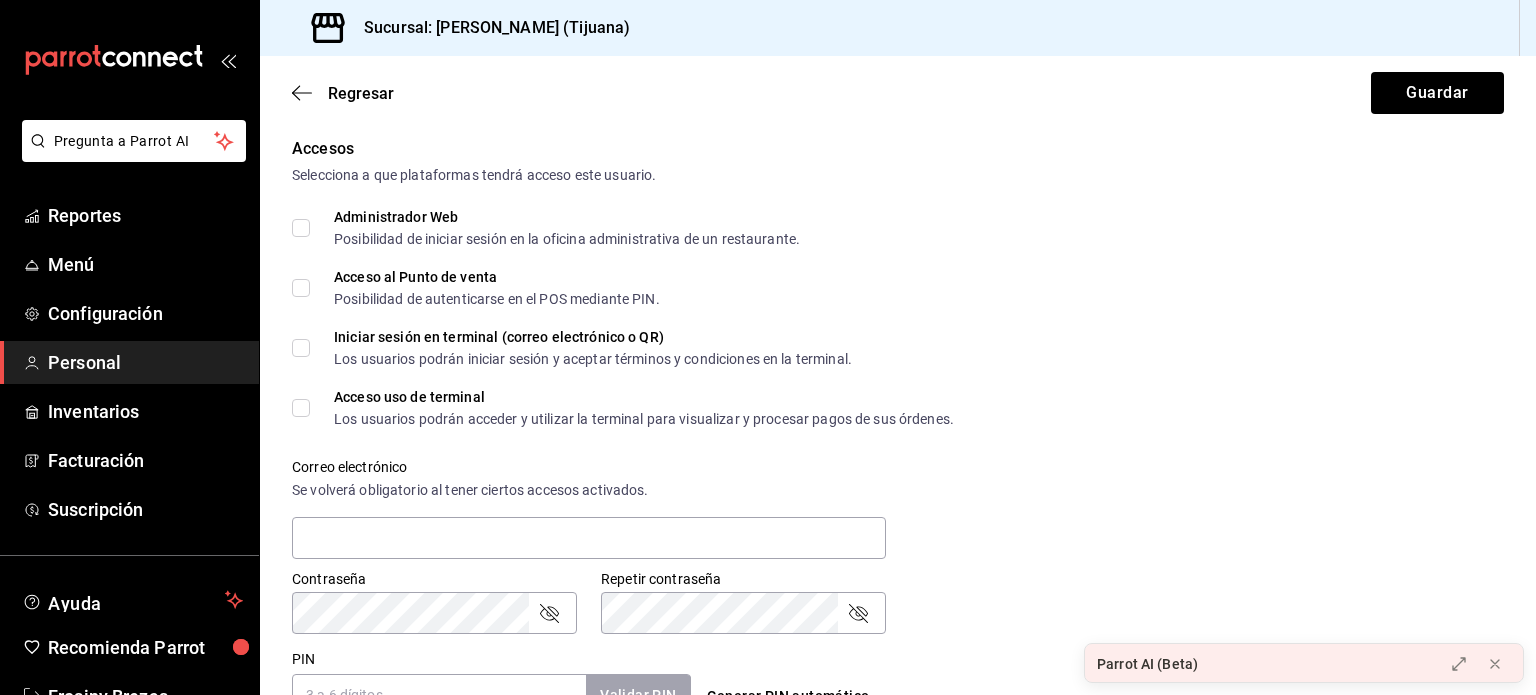 click on "Administrador Web Posibilidad de iniciar sesión en la oficina administrativa de un restaurante." at bounding box center [301, 228] 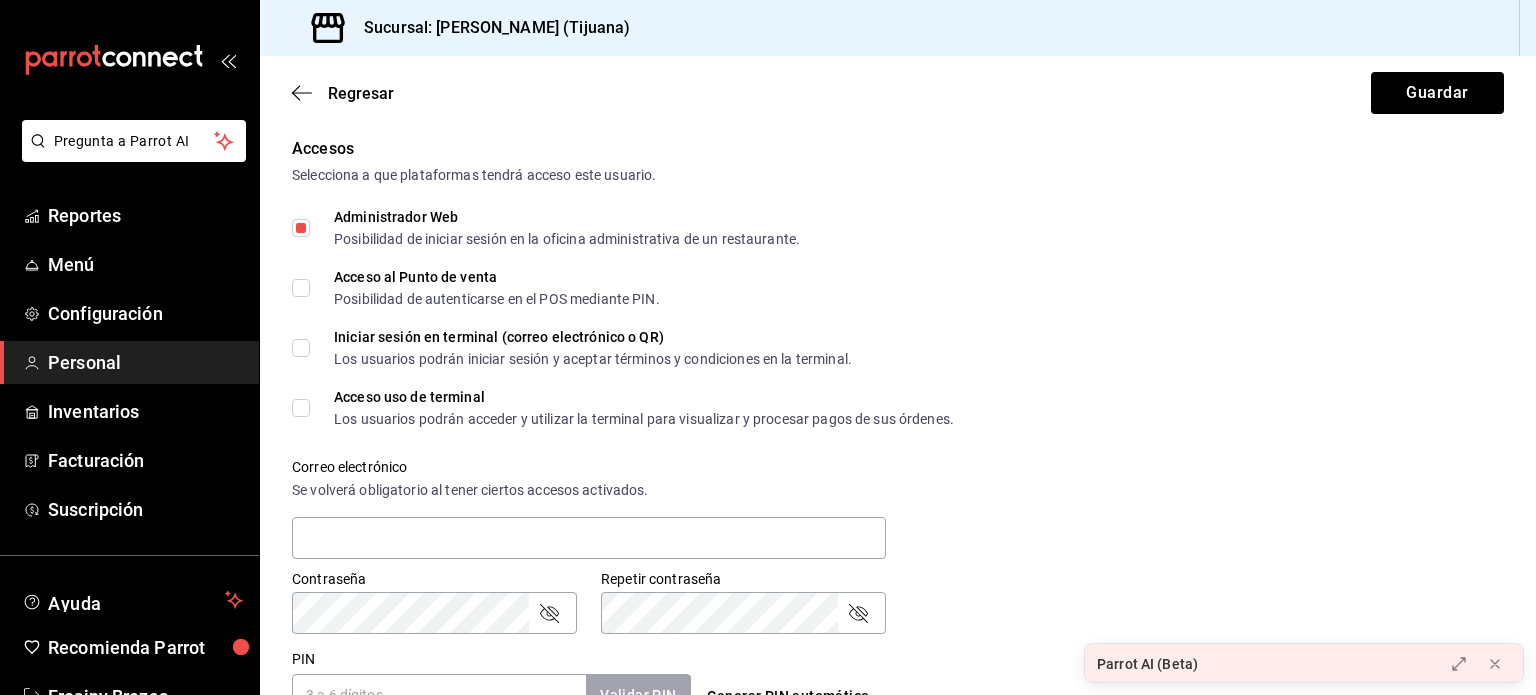 click on "Acceso al Punto de venta Posibilidad de autenticarse en el POS mediante PIN." at bounding box center [301, 288] 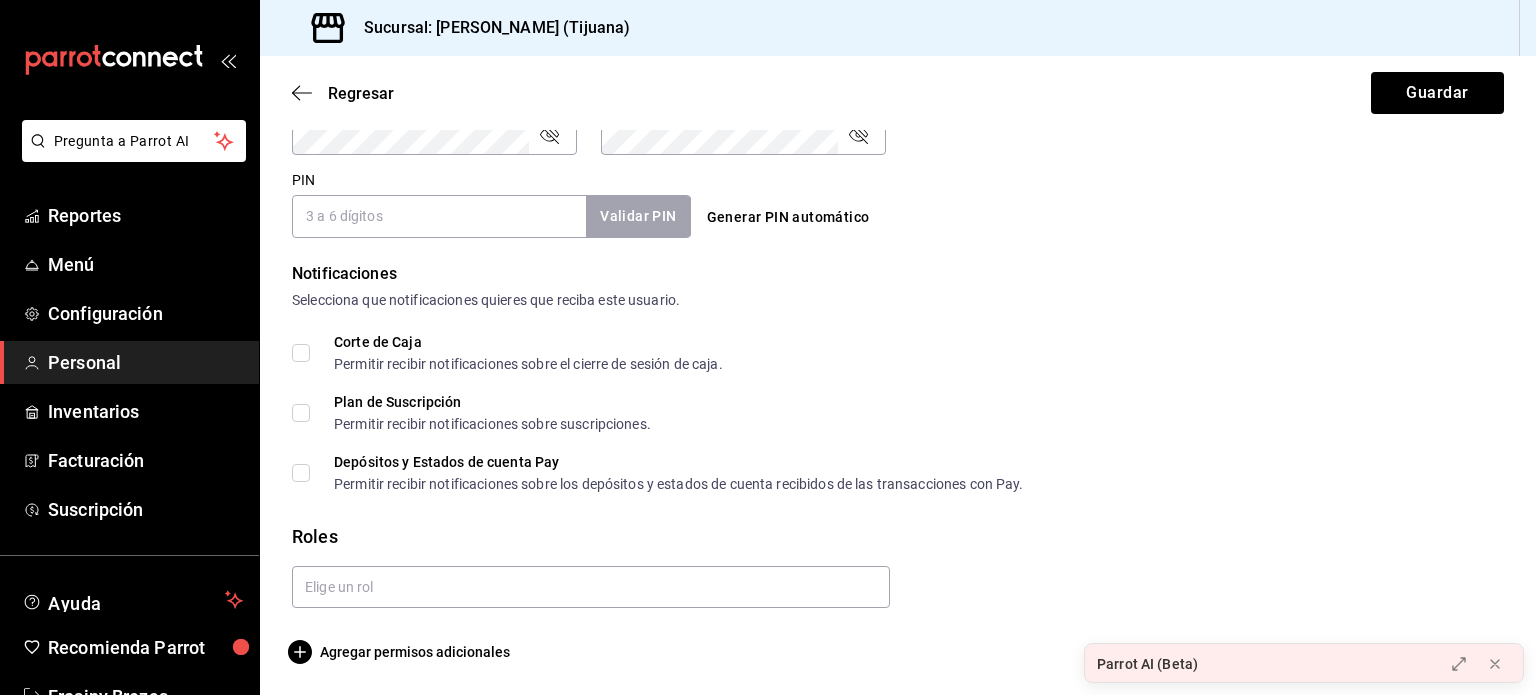 scroll, scrollTop: 916, scrollLeft: 0, axis: vertical 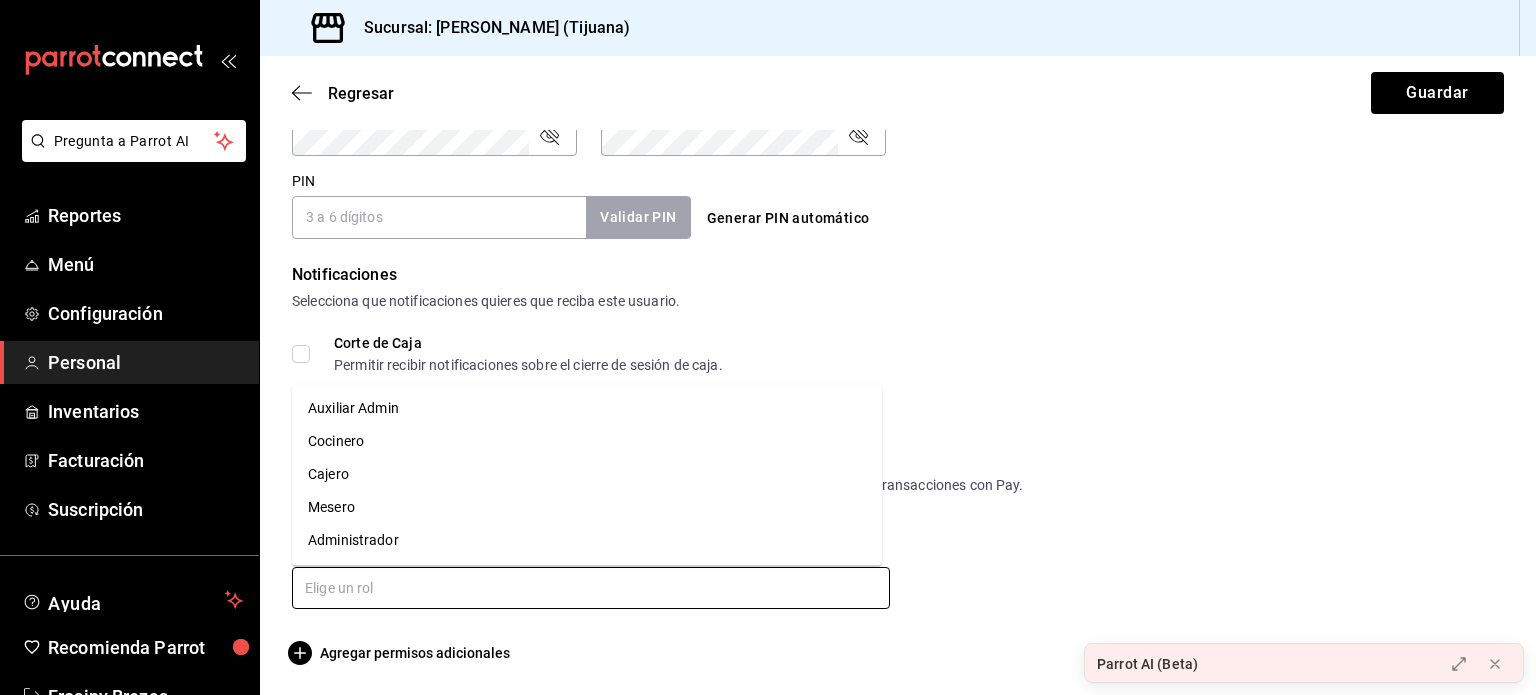 click at bounding box center [591, 588] 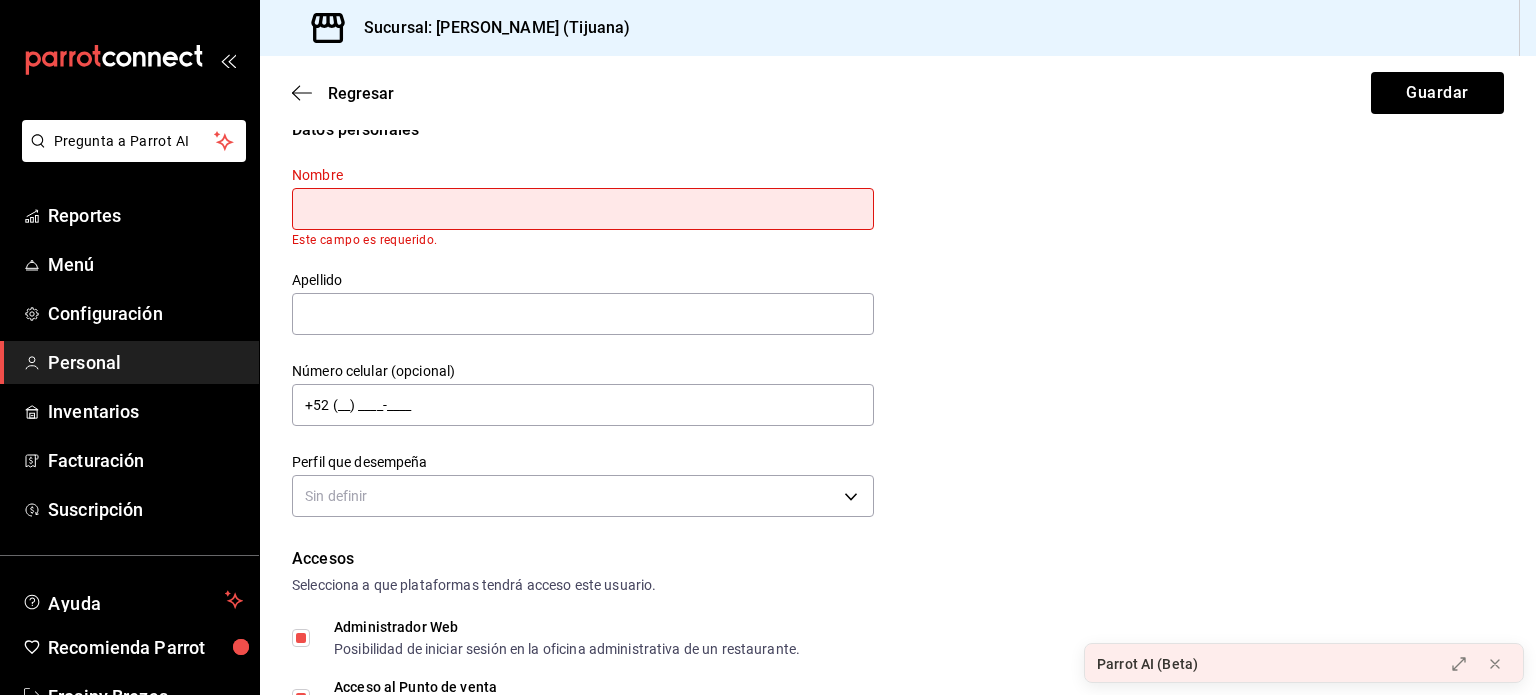 scroll, scrollTop: 0, scrollLeft: 0, axis: both 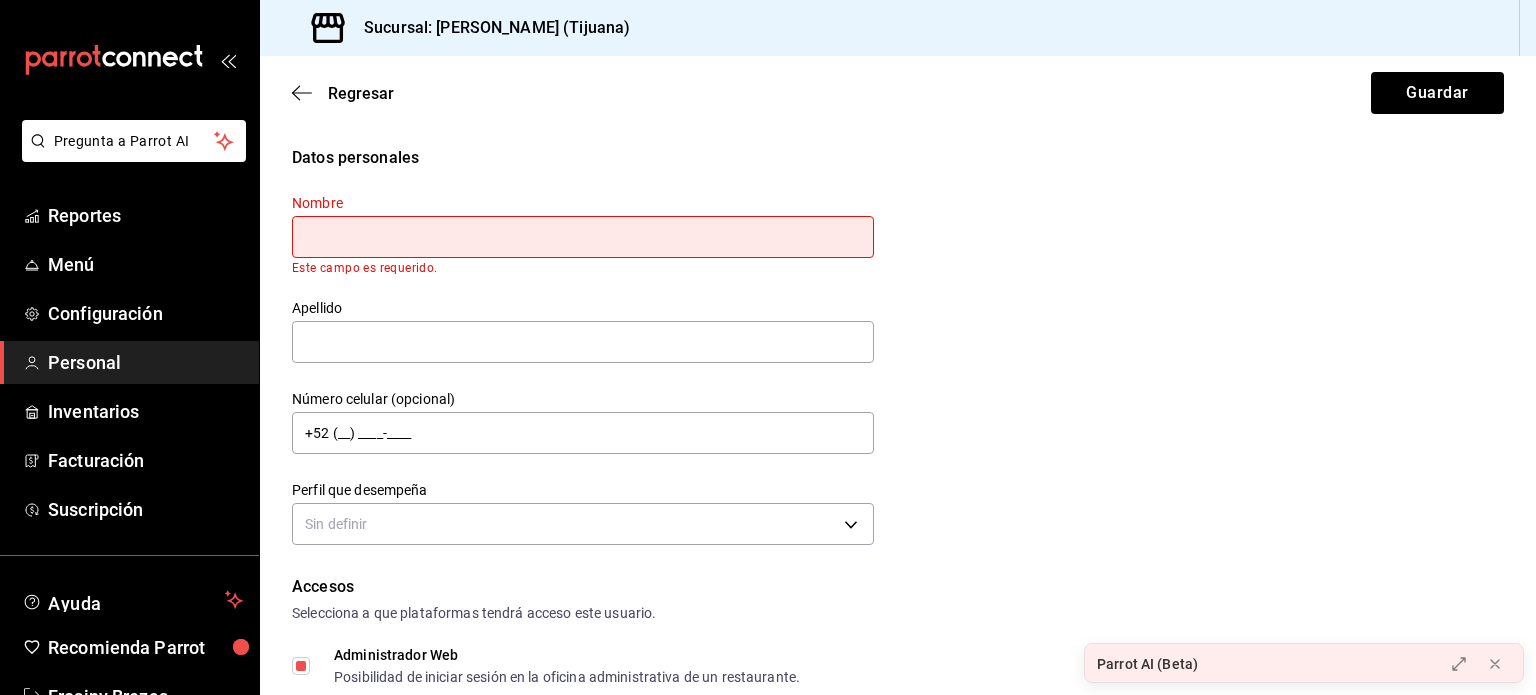 click at bounding box center (583, 237) 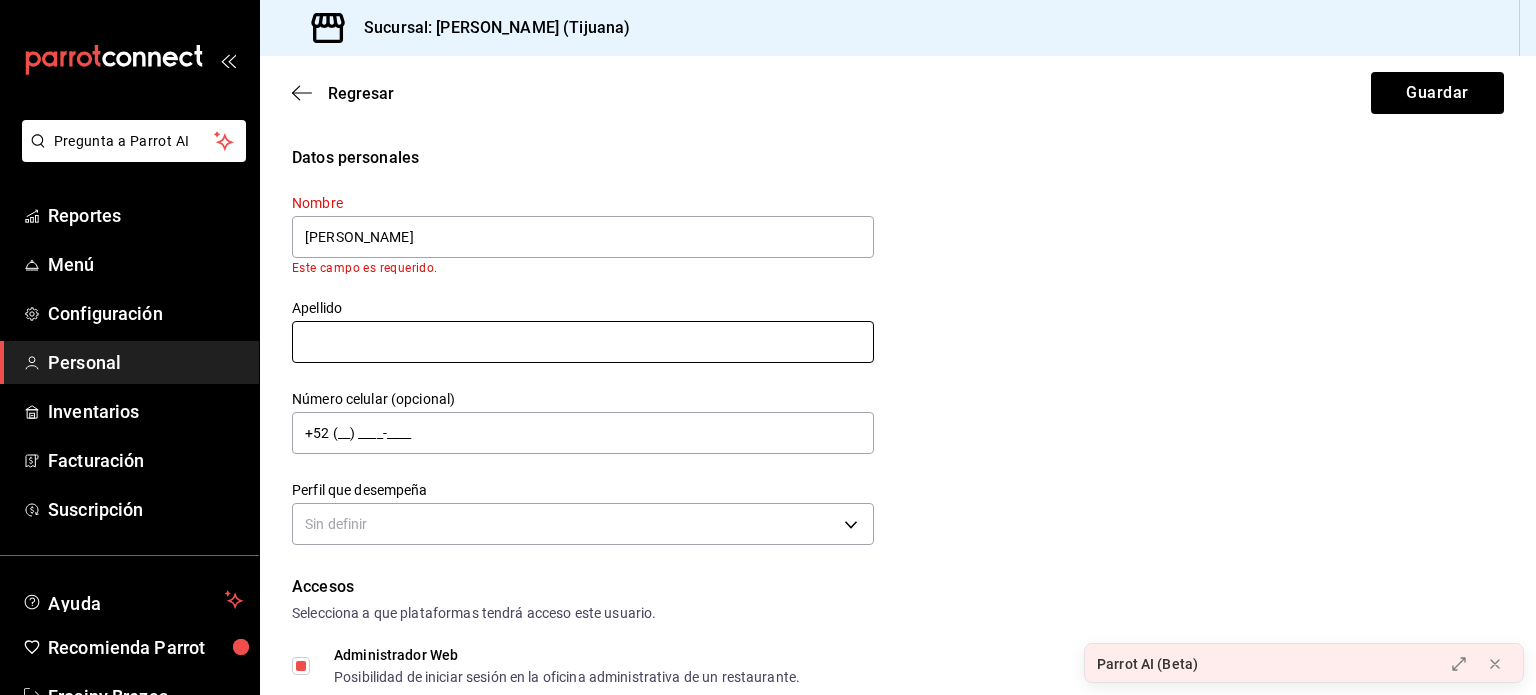 click at bounding box center (583, 342) 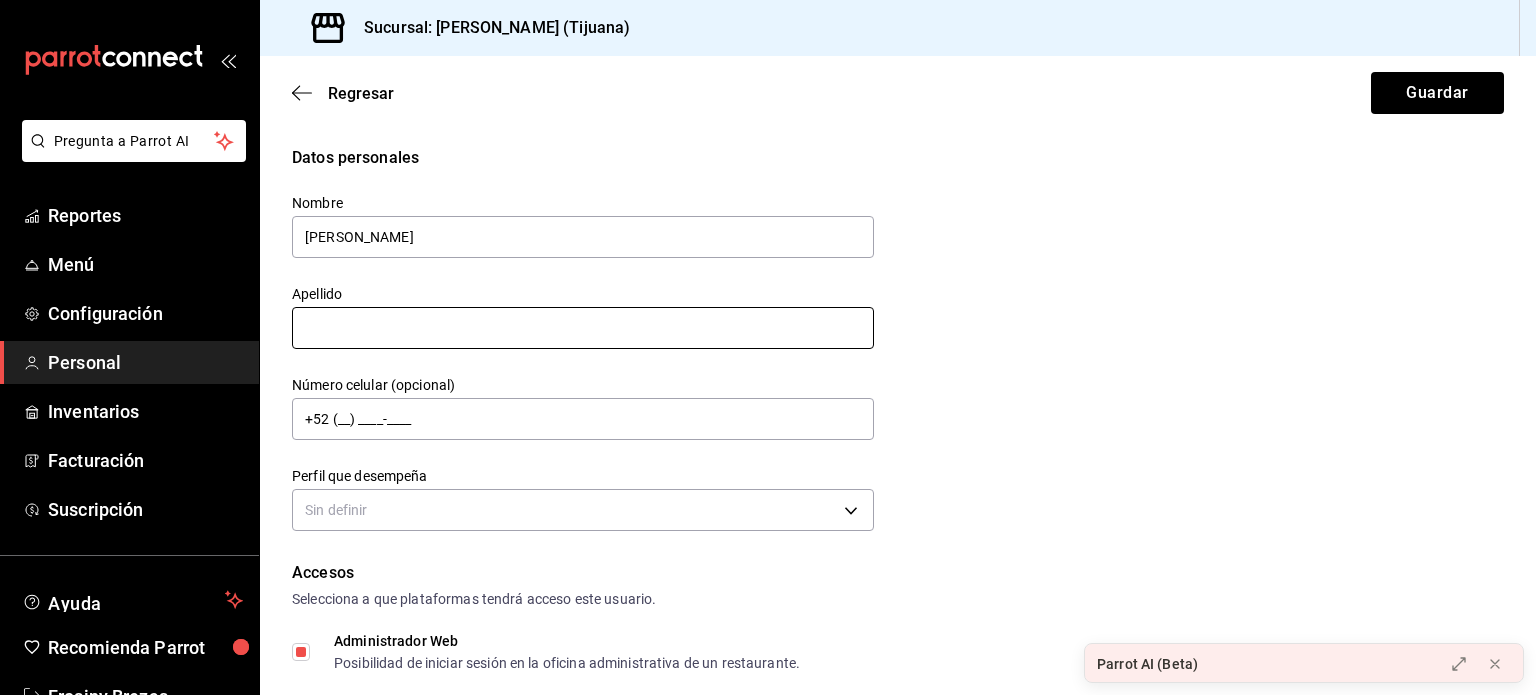 type on "Villar Flores" 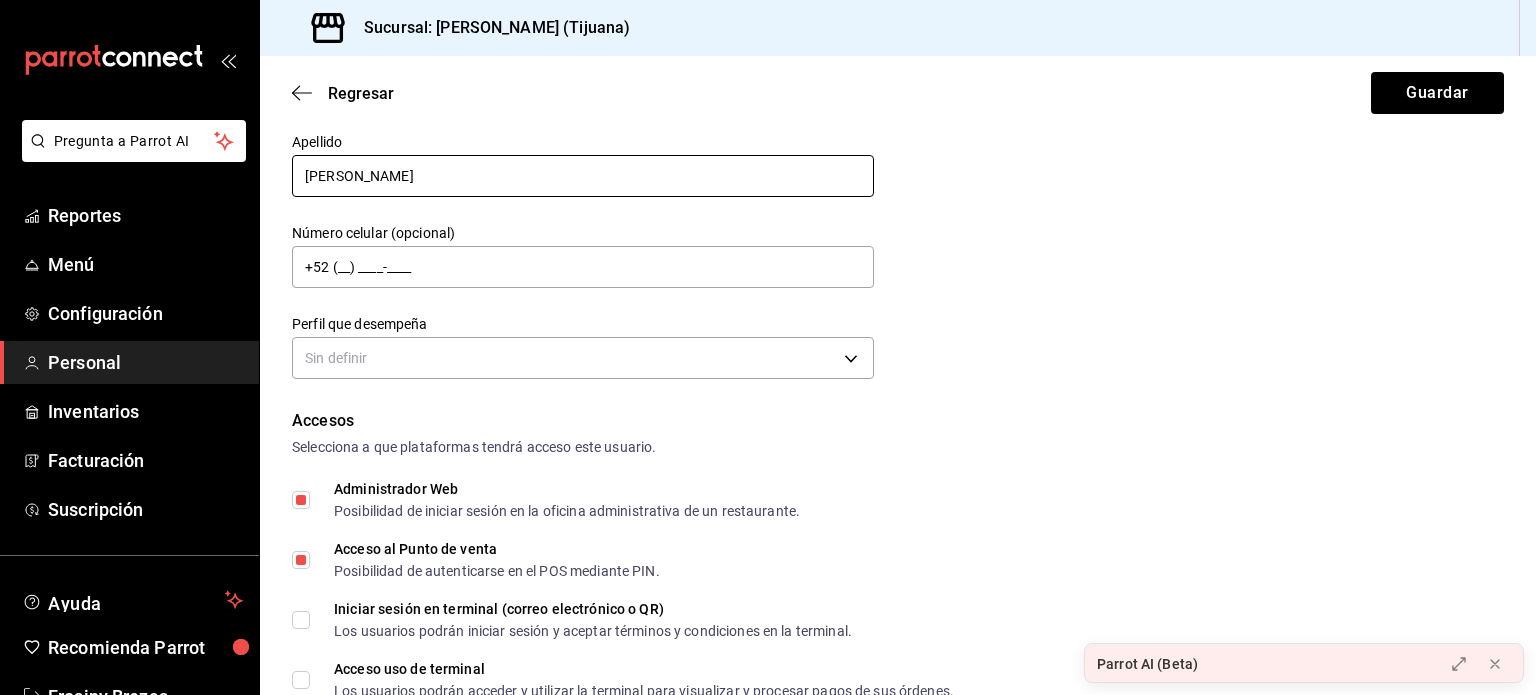 scroll, scrollTop: 168, scrollLeft: 0, axis: vertical 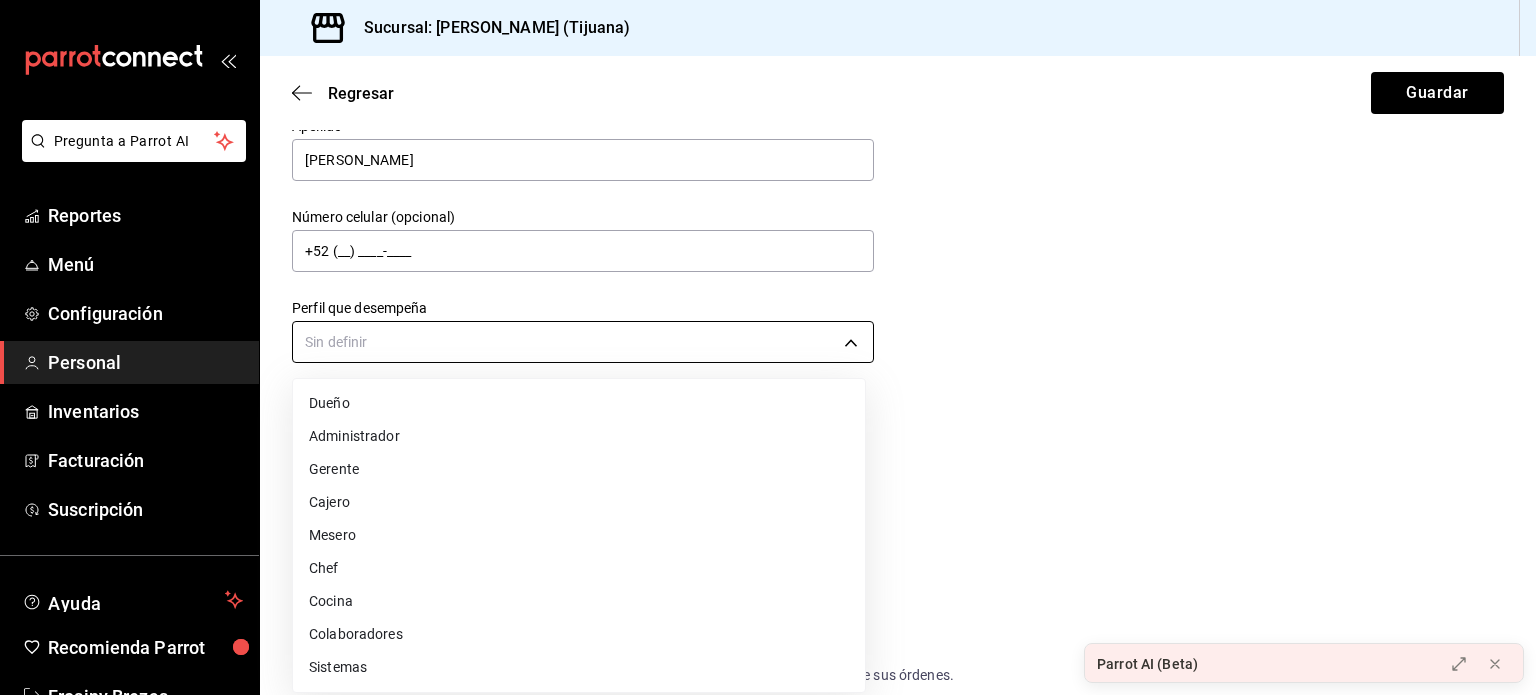 click on "Pregunta a Parrot AI Reportes   Menú   Configuración   Personal   Inventarios   Facturación   Suscripción   Ayuda Recomienda Parrot   Frosiny Brezas   Sugerir nueva función   Sucursal: Dimitris (Tijuana) Regresar Guardar Datos personales Nombre Monica Eleni Apellido Villar Flores Número celular (opcional) +52 (__) ____-____ Perfil que desempeña Sin definir Accesos Selecciona a que plataformas tendrá acceso este usuario. Administrador Web Posibilidad de iniciar sesión en la oficina administrativa de un restaurante.  Acceso al Punto de venta Posibilidad de autenticarse en el POS mediante PIN.  Iniciar sesión en terminal (correo electrónico o QR) Los usuarios podrán iniciar sesión y aceptar términos y condiciones en la terminal. Acceso uso de terminal Los usuarios podrán acceder y utilizar la terminal para visualizar y procesar pagos de sus órdenes. Correo electrónico Se volverá obligatorio al tener ciertos accesos activados. Contraseña Contraseña Repetir contraseña Repetir contraseña PIN" at bounding box center [768, 347] 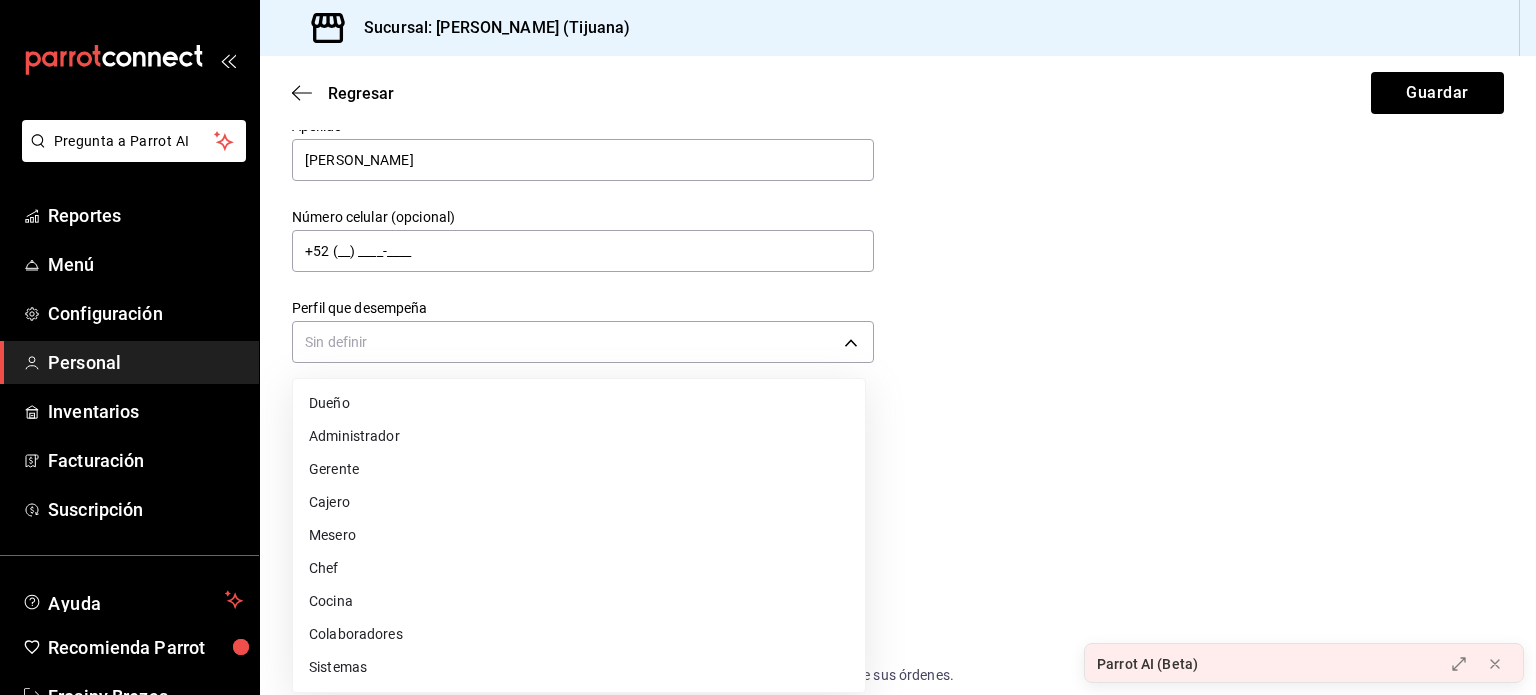 click on "Administrador" at bounding box center [579, 436] 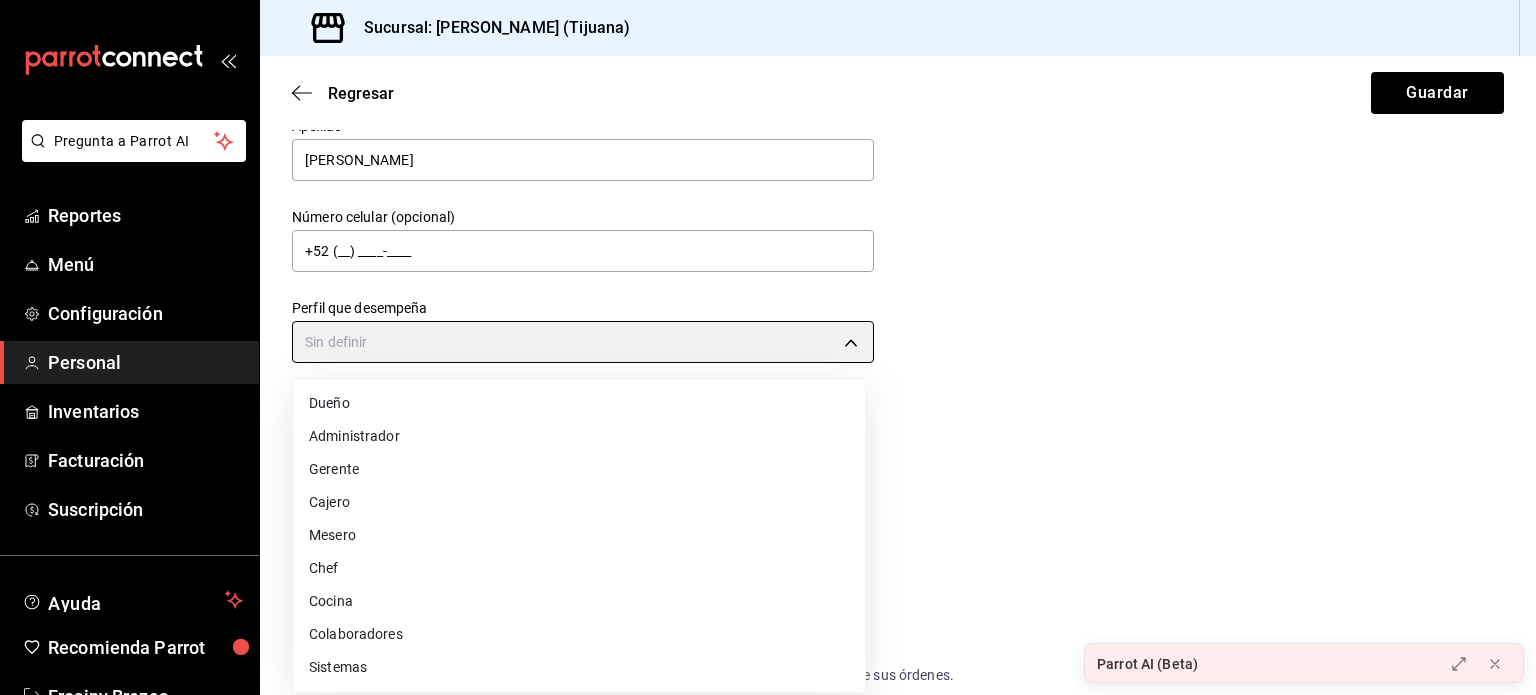 type on "ADMIN" 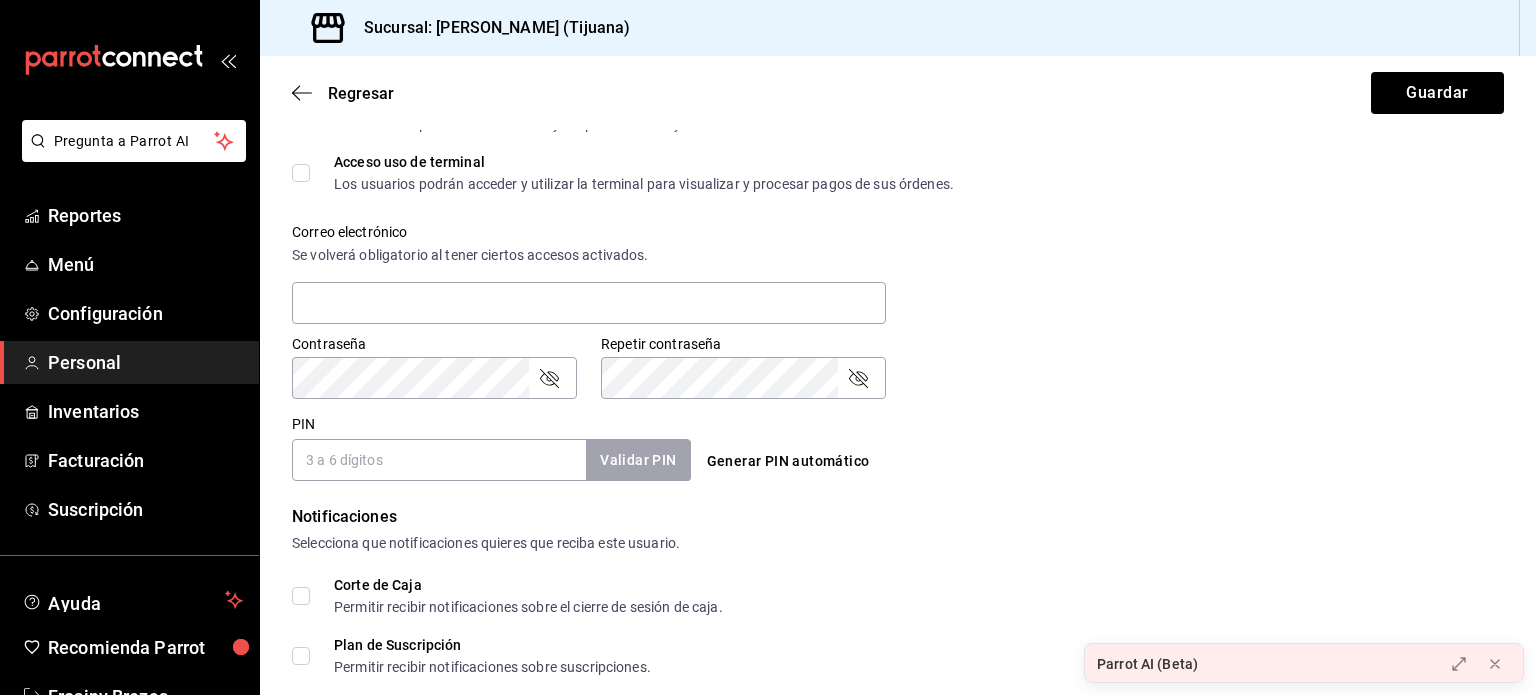 scroll, scrollTop: 660, scrollLeft: 0, axis: vertical 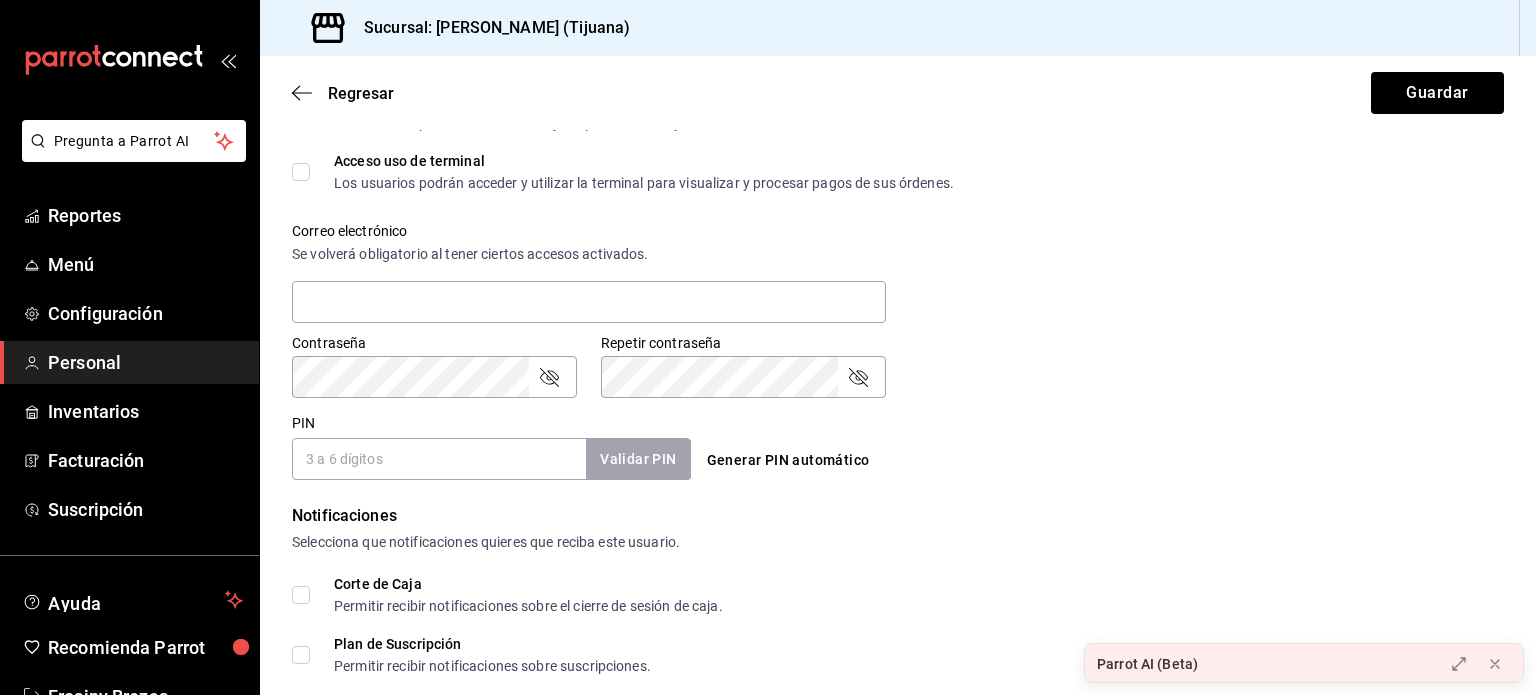 click on "Generar PIN automático" at bounding box center [788, 460] 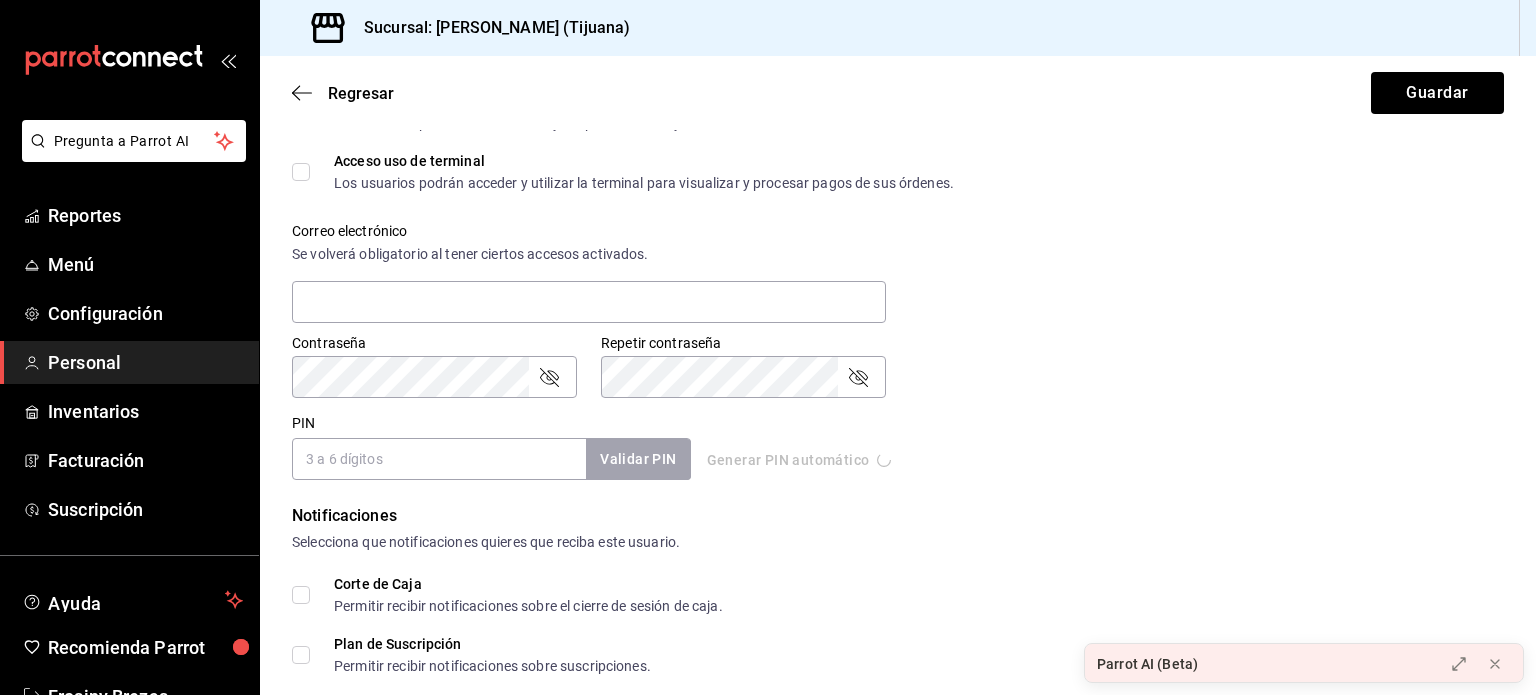 type on "7429" 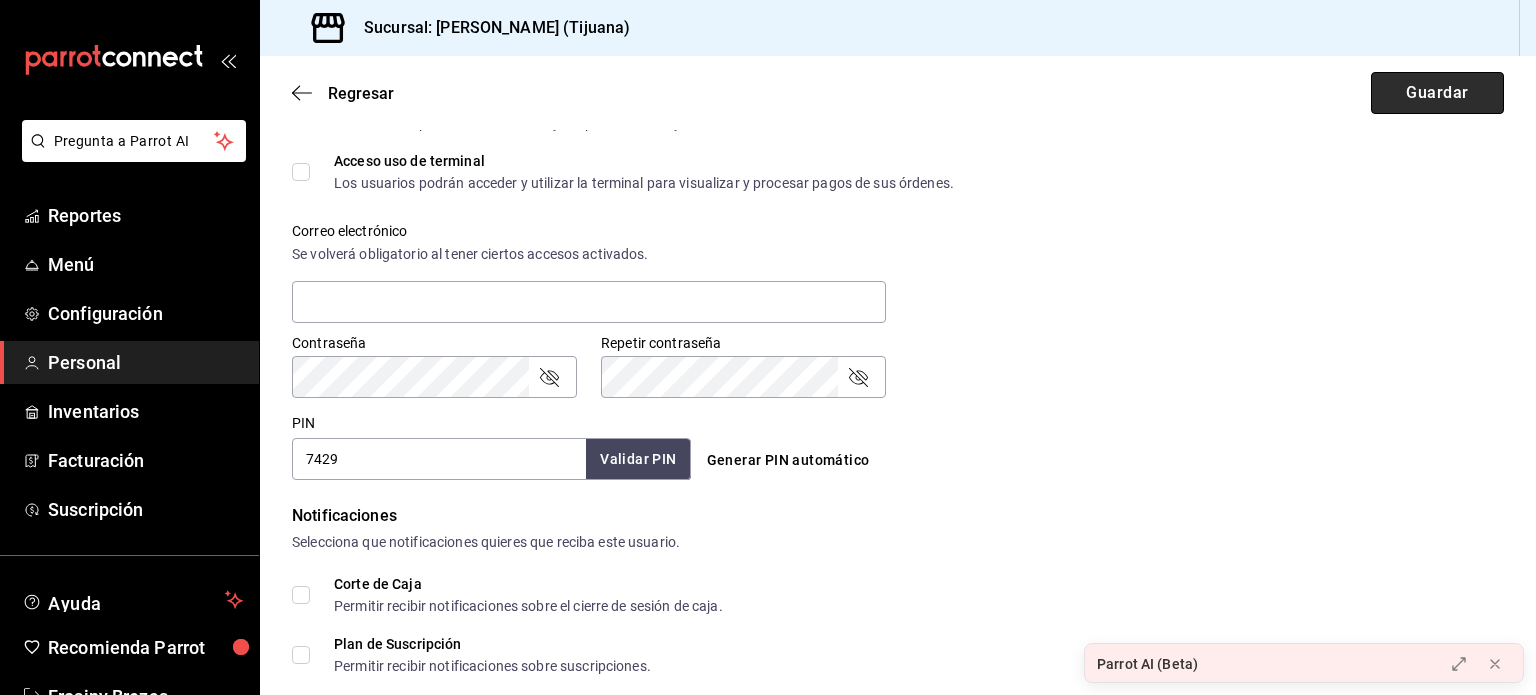 click on "Guardar" at bounding box center (1437, 93) 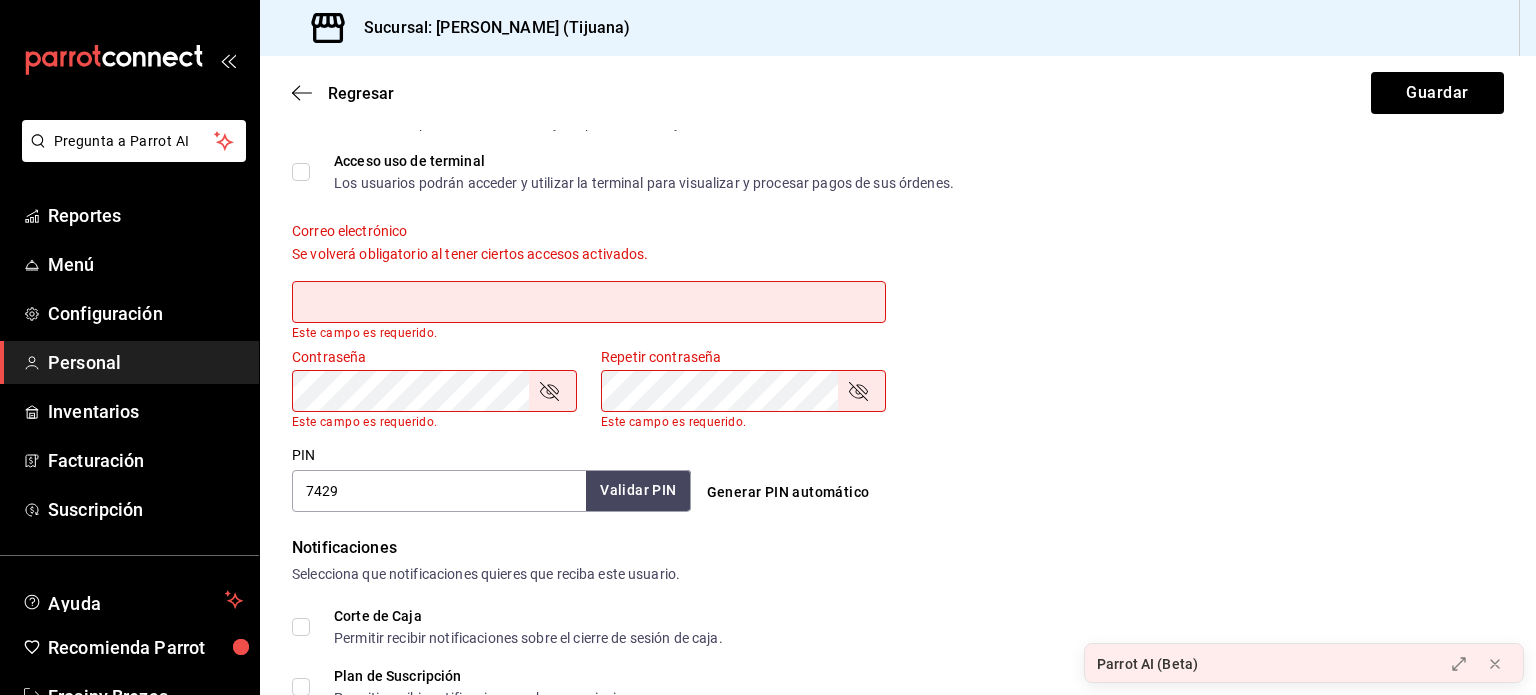 click at bounding box center (589, 302) 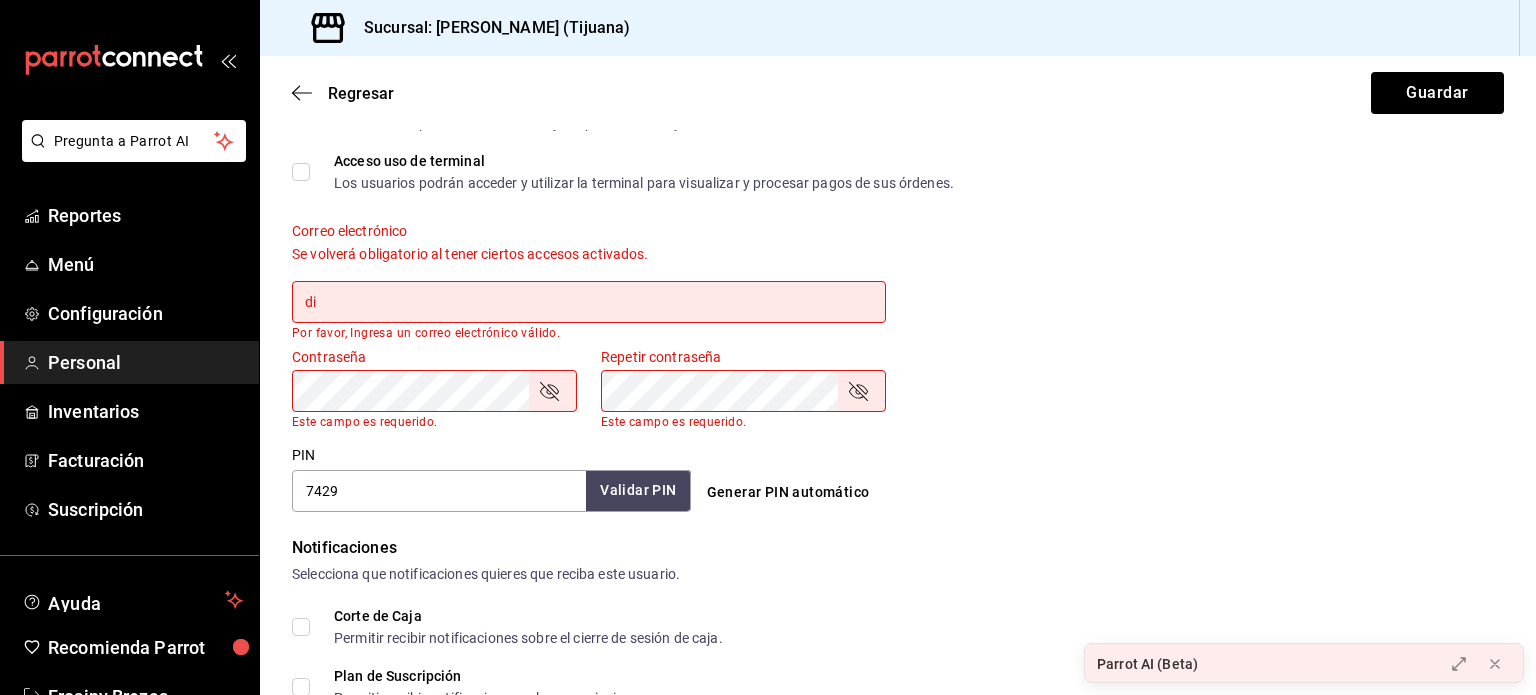 type on "d" 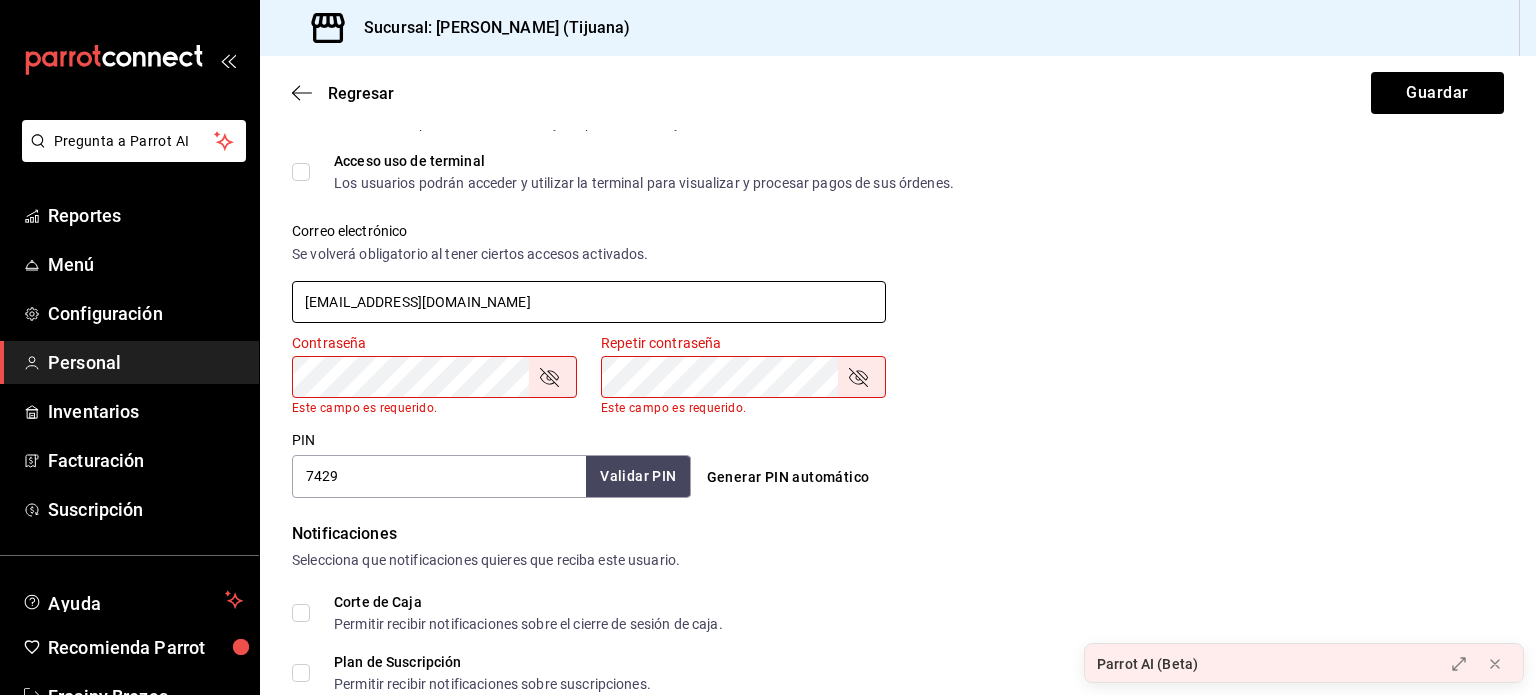type on "facturas.dimitris@gmail.com" 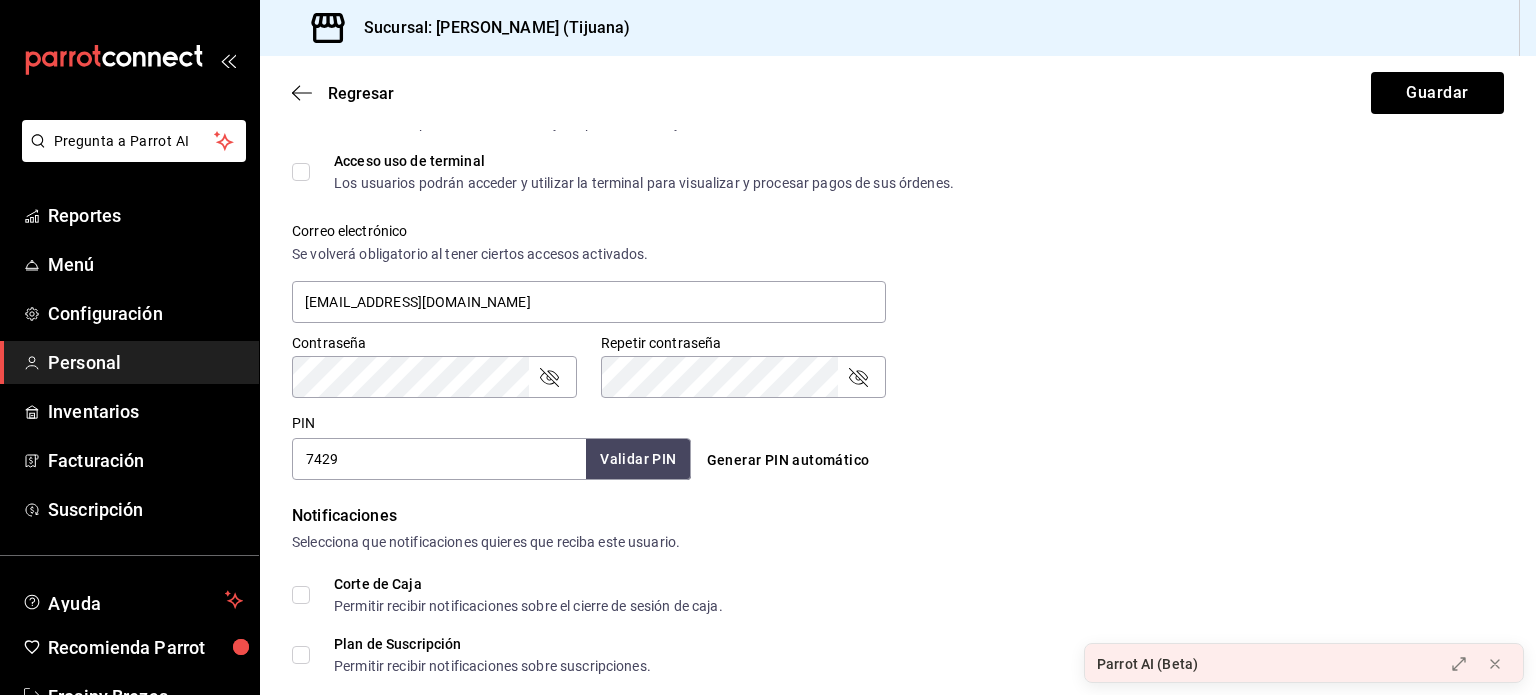 click 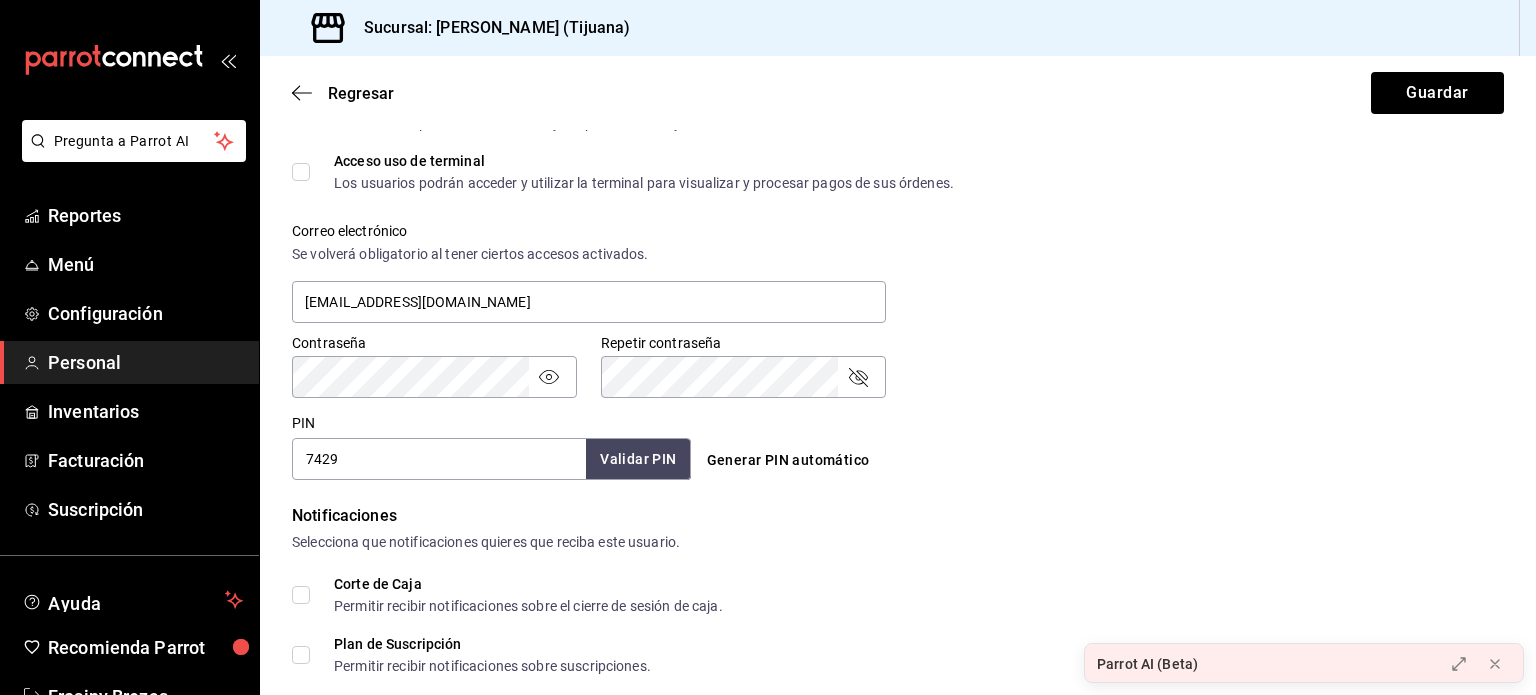 click on "Repetir contraseña Repetir contraseña" at bounding box center [743, 366] 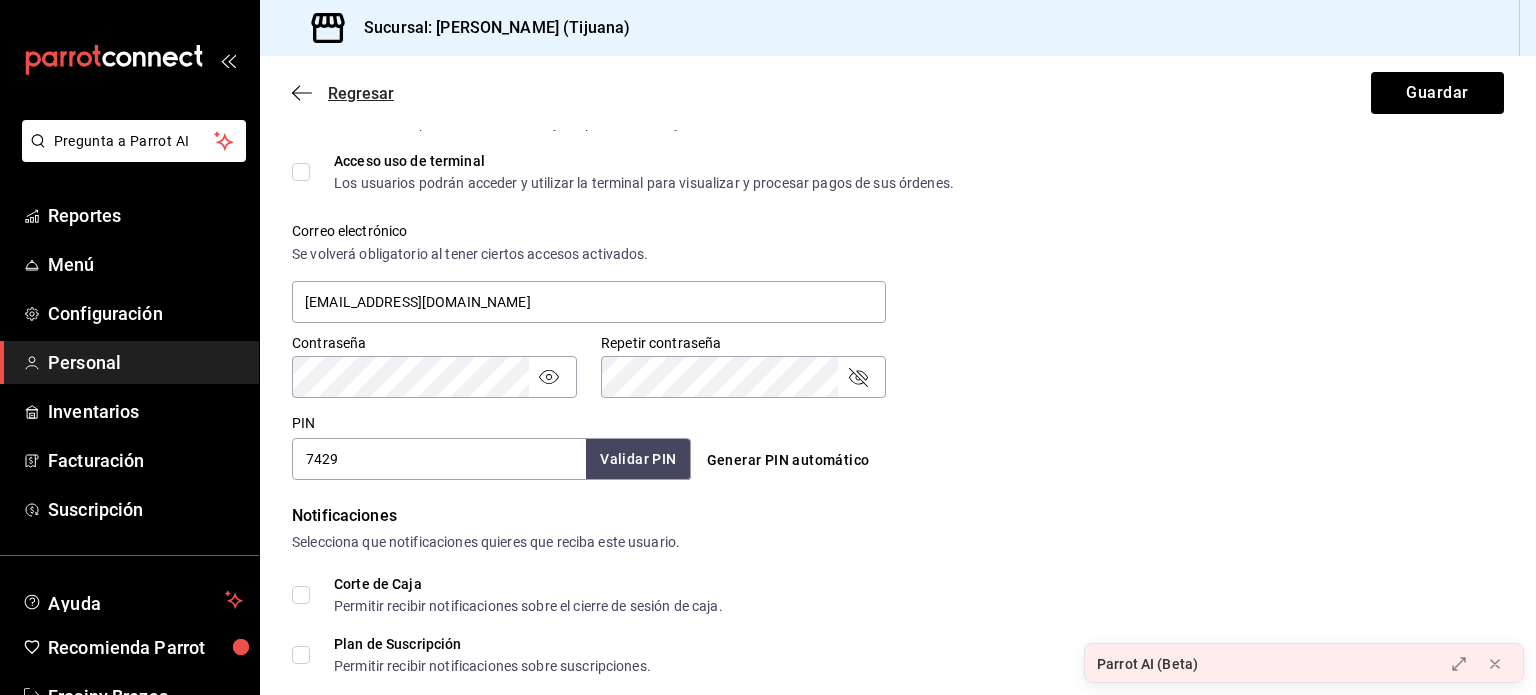 click 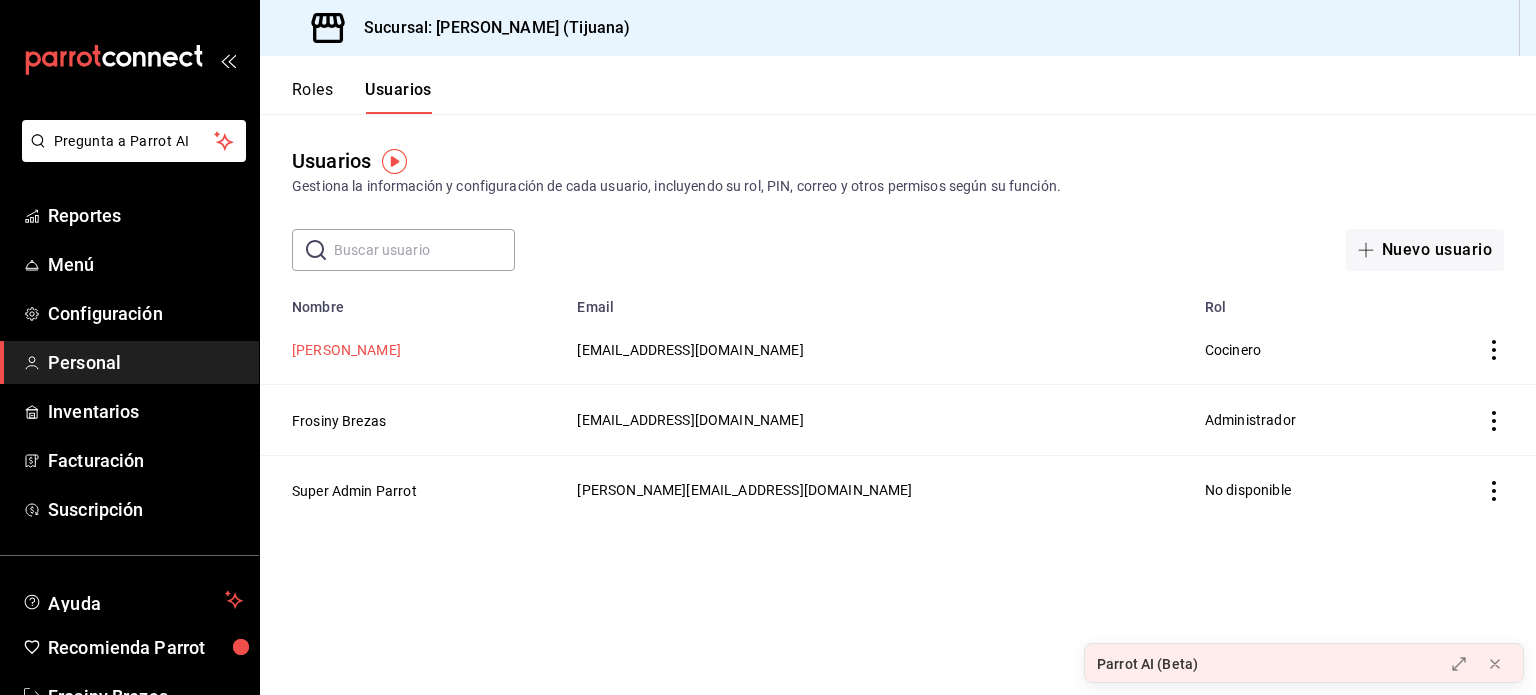 click on "Pedro Armando Guzman" at bounding box center (346, 350) 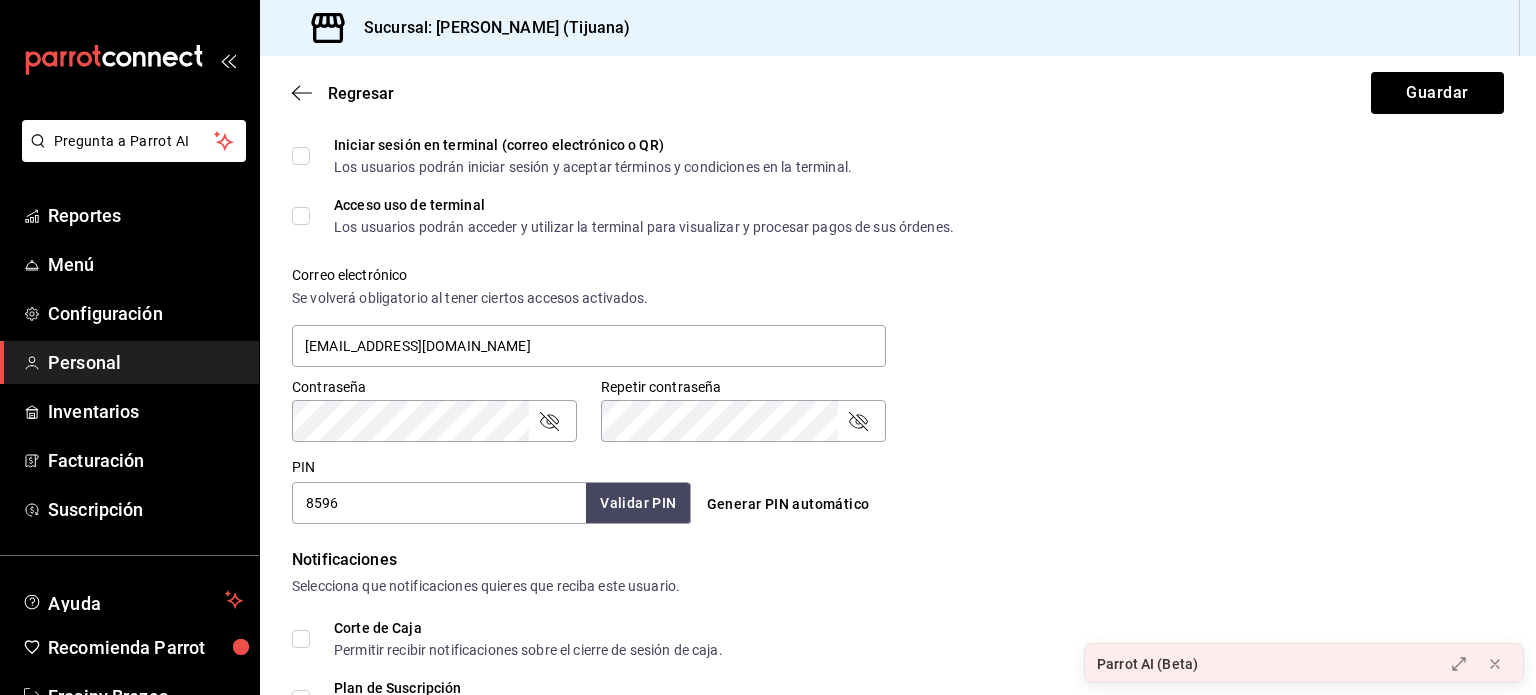 scroll, scrollTop: 616, scrollLeft: 0, axis: vertical 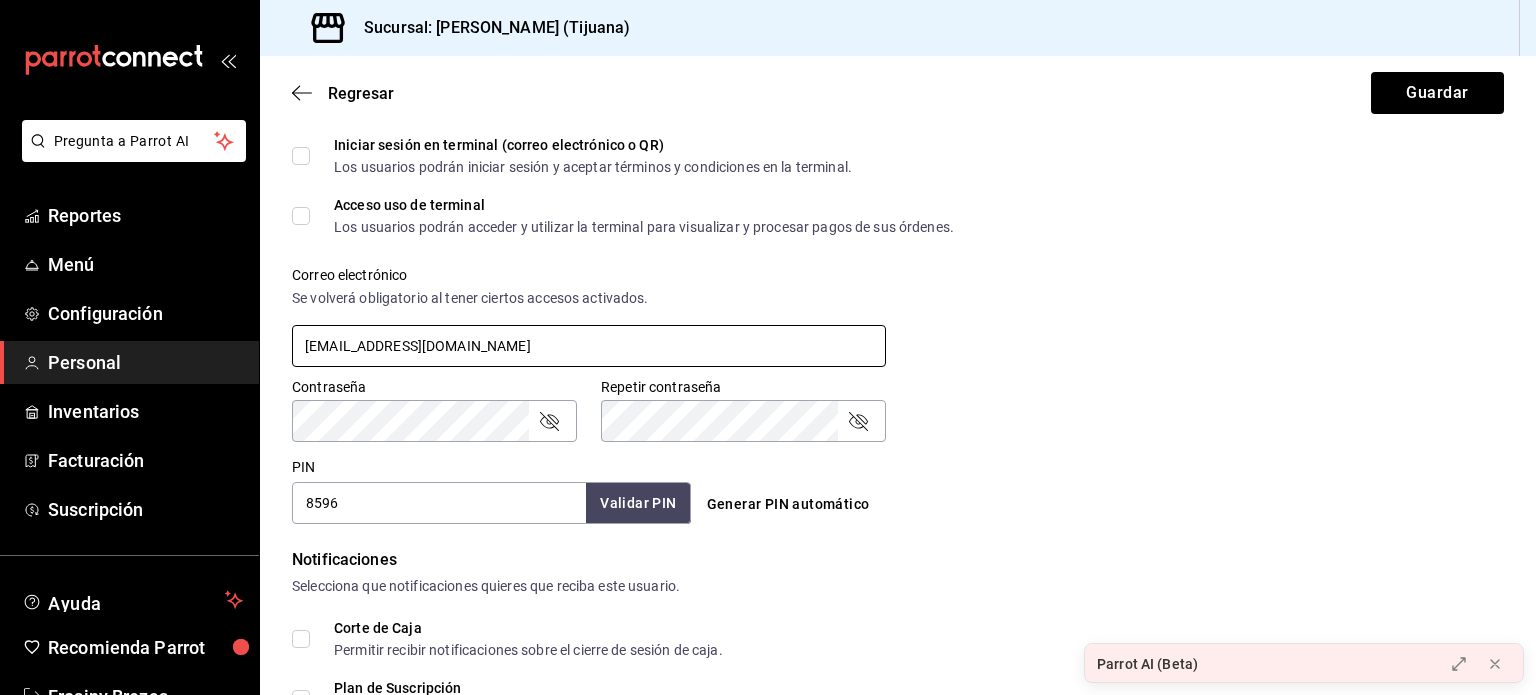 click on "24e593c6-fc22-45d1-932f-debe08ec341c@fake.email" at bounding box center [589, 346] 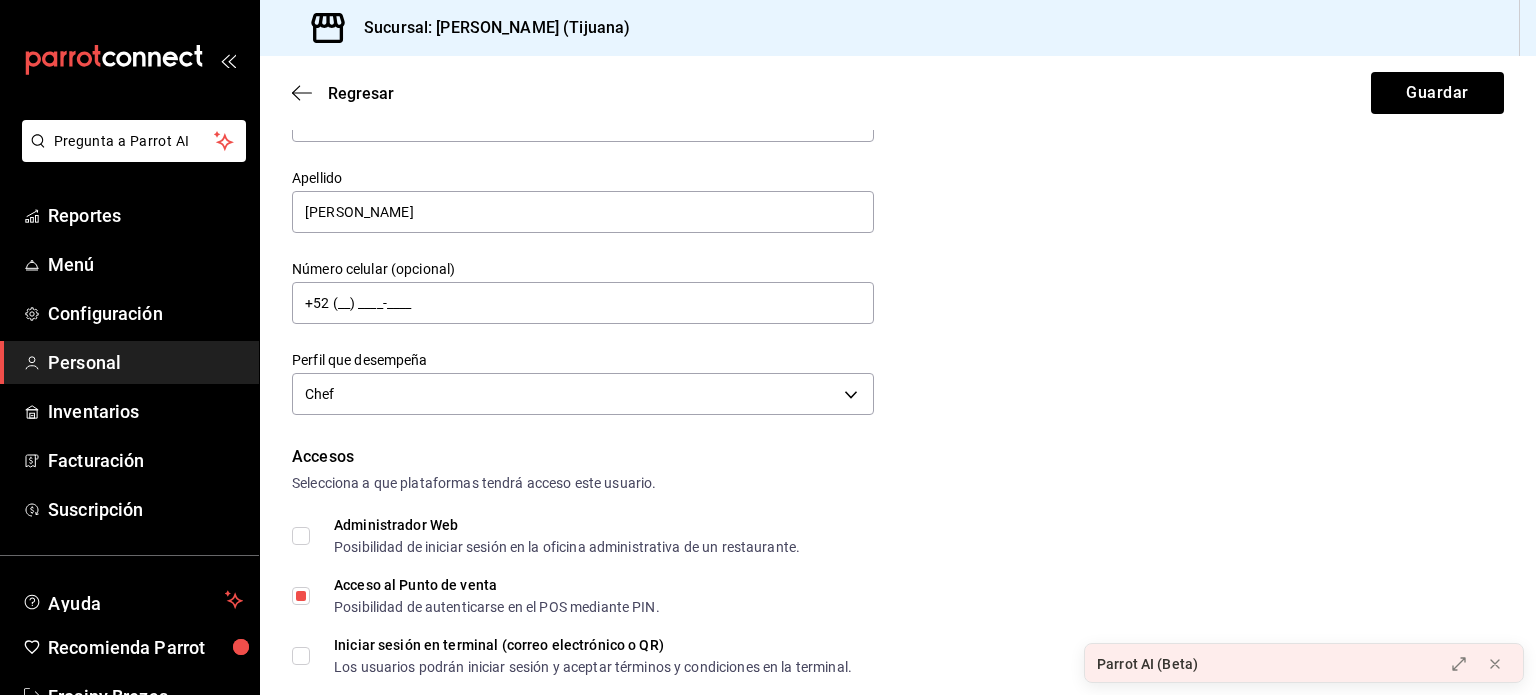 scroll, scrollTop: 0, scrollLeft: 0, axis: both 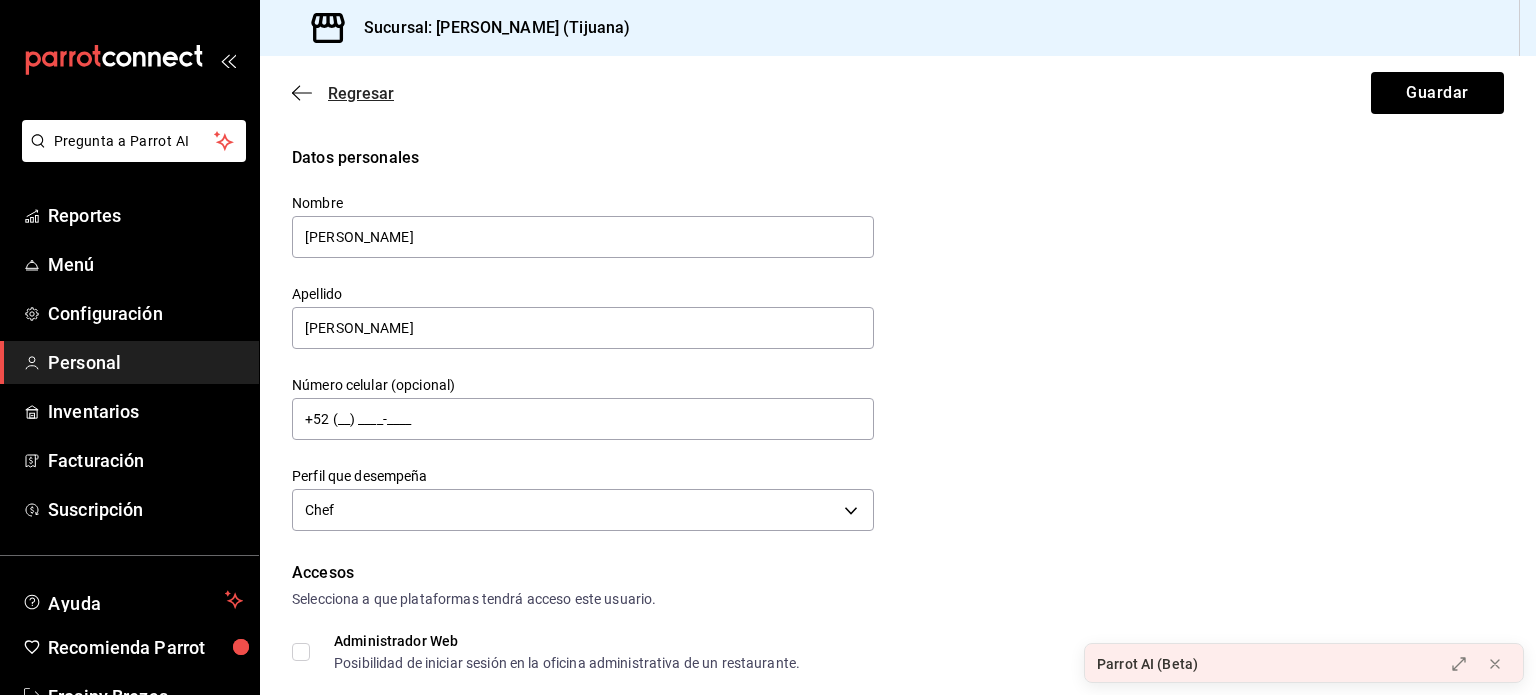 click 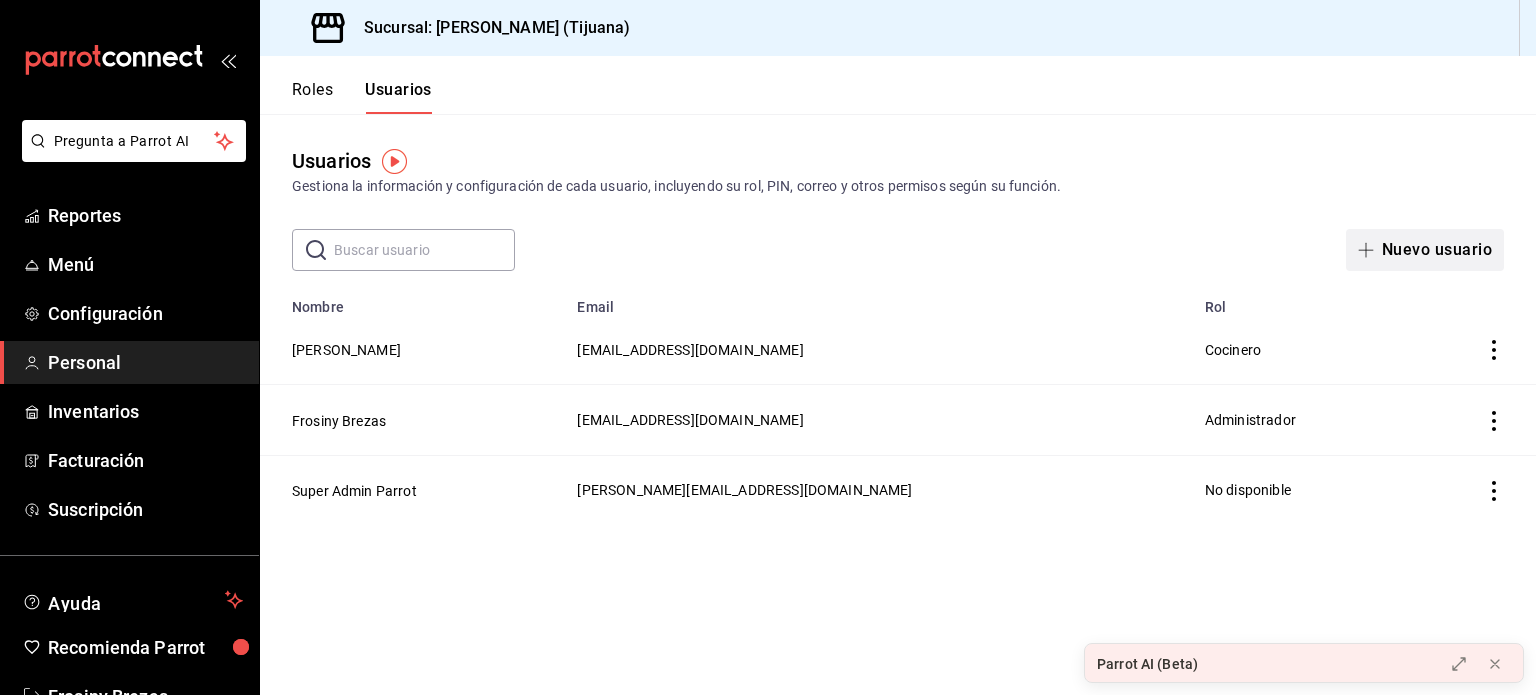 click 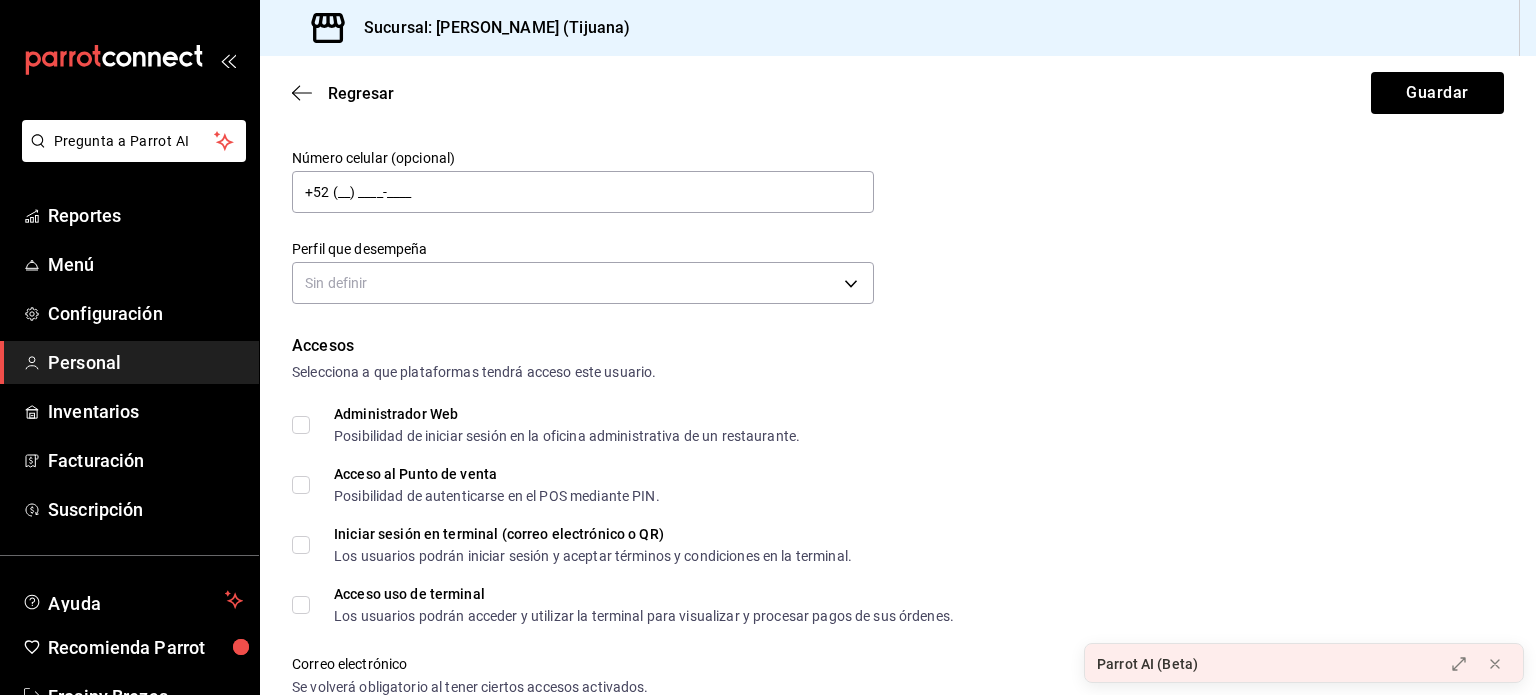 scroll, scrollTop: 224, scrollLeft: 0, axis: vertical 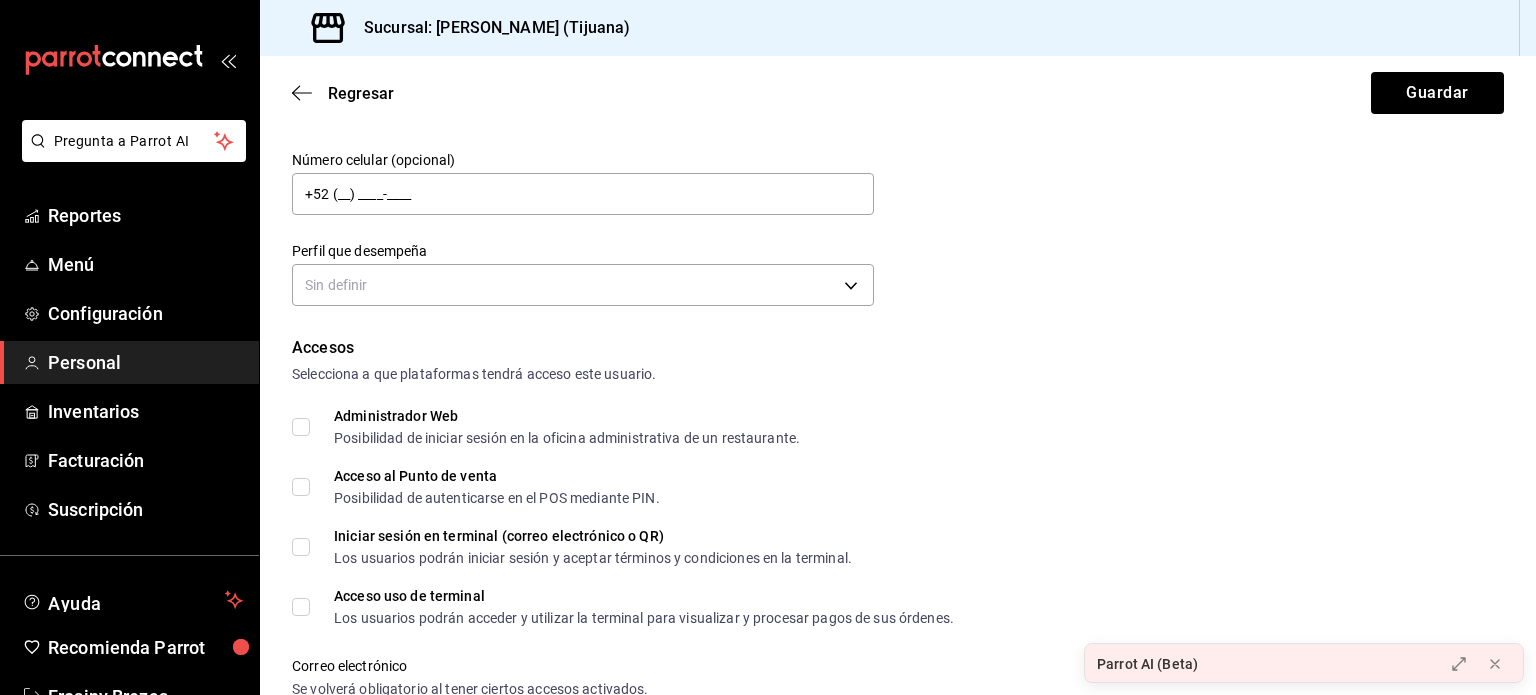 click on "Acceso al Punto de venta Posibilidad de autenticarse en el POS mediante PIN." at bounding box center [485, 487] 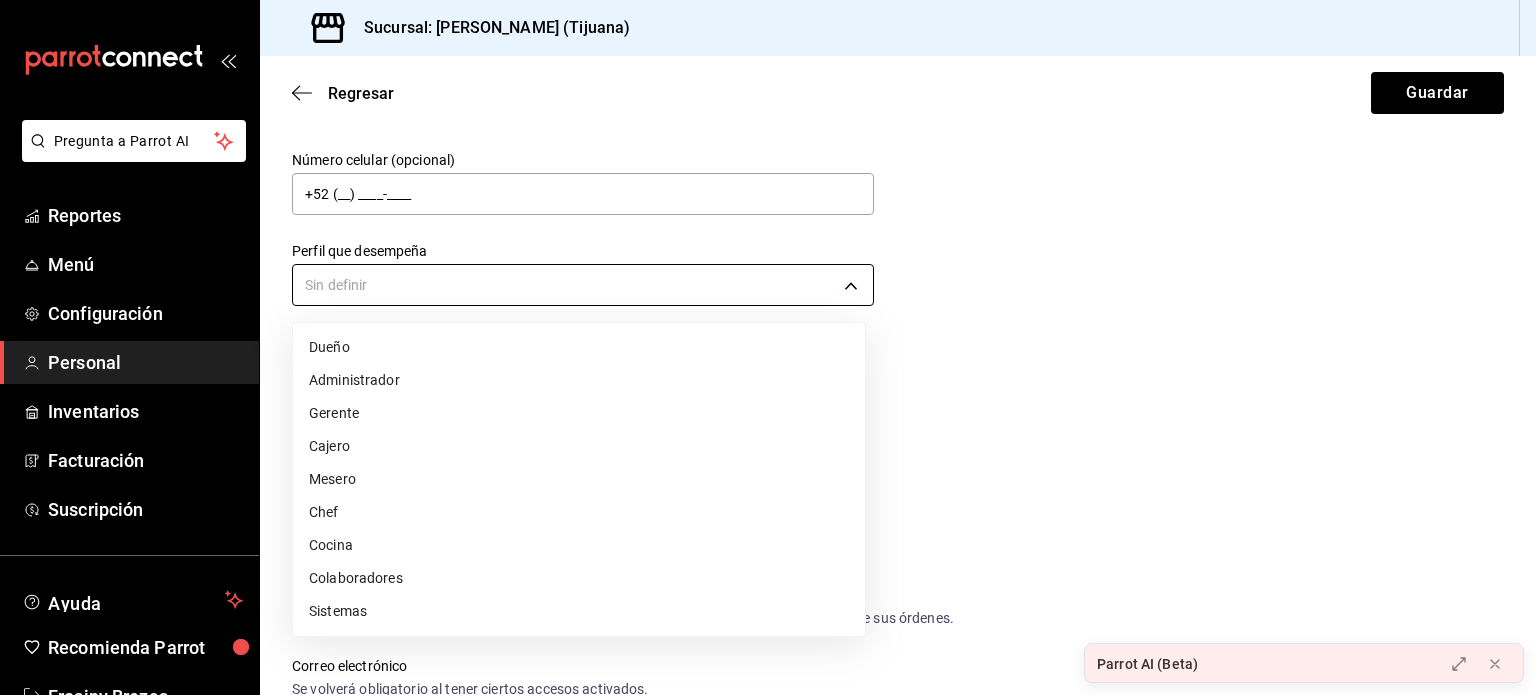 click on "Pregunta a Parrot AI Reportes   Menú   Configuración   Personal   Inventarios   Facturación   Suscripción   Ayuda Recomienda Parrot   Frosiny Brezas   Sugerir nueva función   Sucursal: Dimitris (Tijuana) Regresar Guardar Datos personales Nombre Este campo es requerido. Apellido Número celular (opcional) +52 (__) ____-____ Perfil que desempeña Sin definir Accesos Selecciona a que plataformas tendrá acceso este usuario. Administrador Web Posibilidad de iniciar sesión en la oficina administrativa de un restaurante.  Acceso al Punto de venta Posibilidad de autenticarse en el POS mediante PIN.  Iniciar sesión en terminal (correo electrónico o QR) Los usuarios podrán iniciar sesión y aceptar términos y condiciones en la terminal. Acceso uso de terminal Los usuarios podrán acceder y utilizar la terminal para visualizar y procesar pagos de sus órdenes. Correo electrónico Se volverá obligatorio al tener ciertos accesos activados. Contraseña Contraseña Repetir contraseña Repetir contraseña PIN ​" at bounding box center (768, 347) 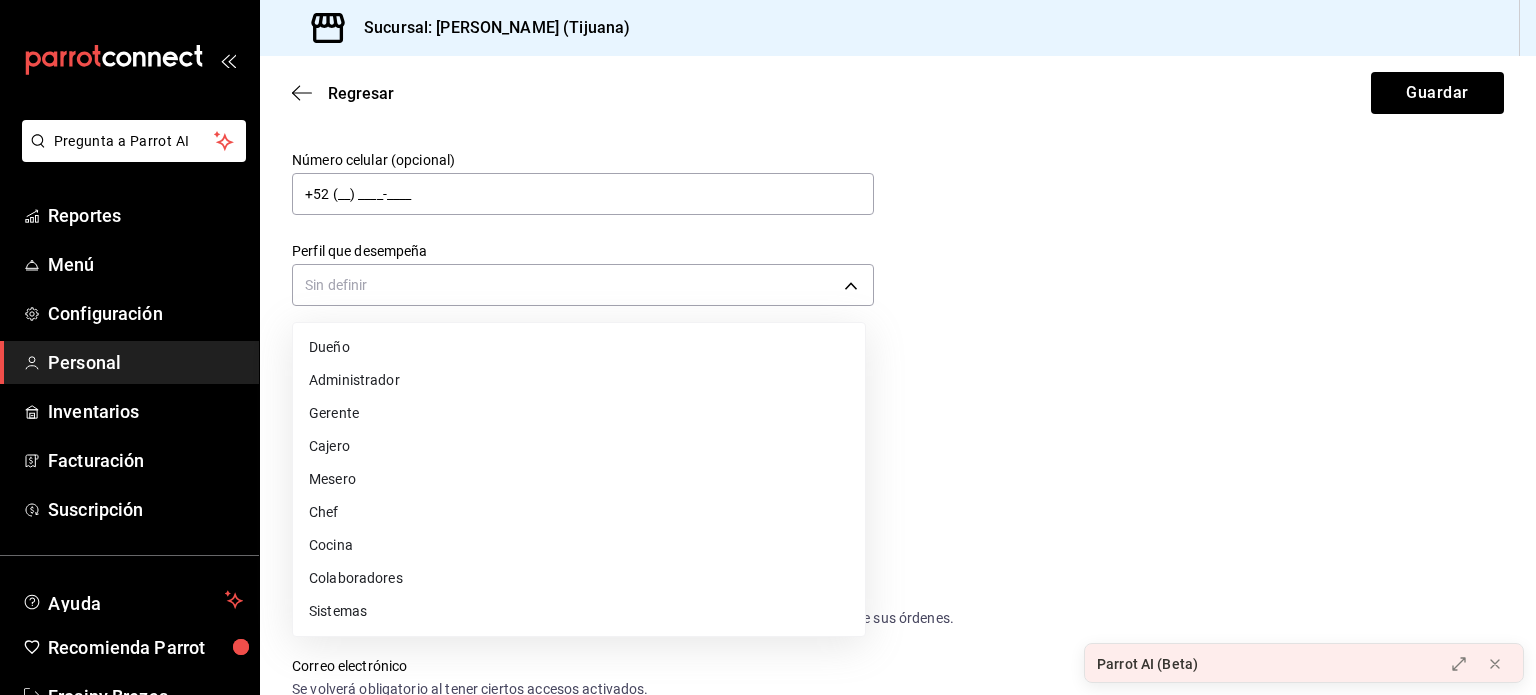 click on "Mesero" at bounding box center (579, 479) 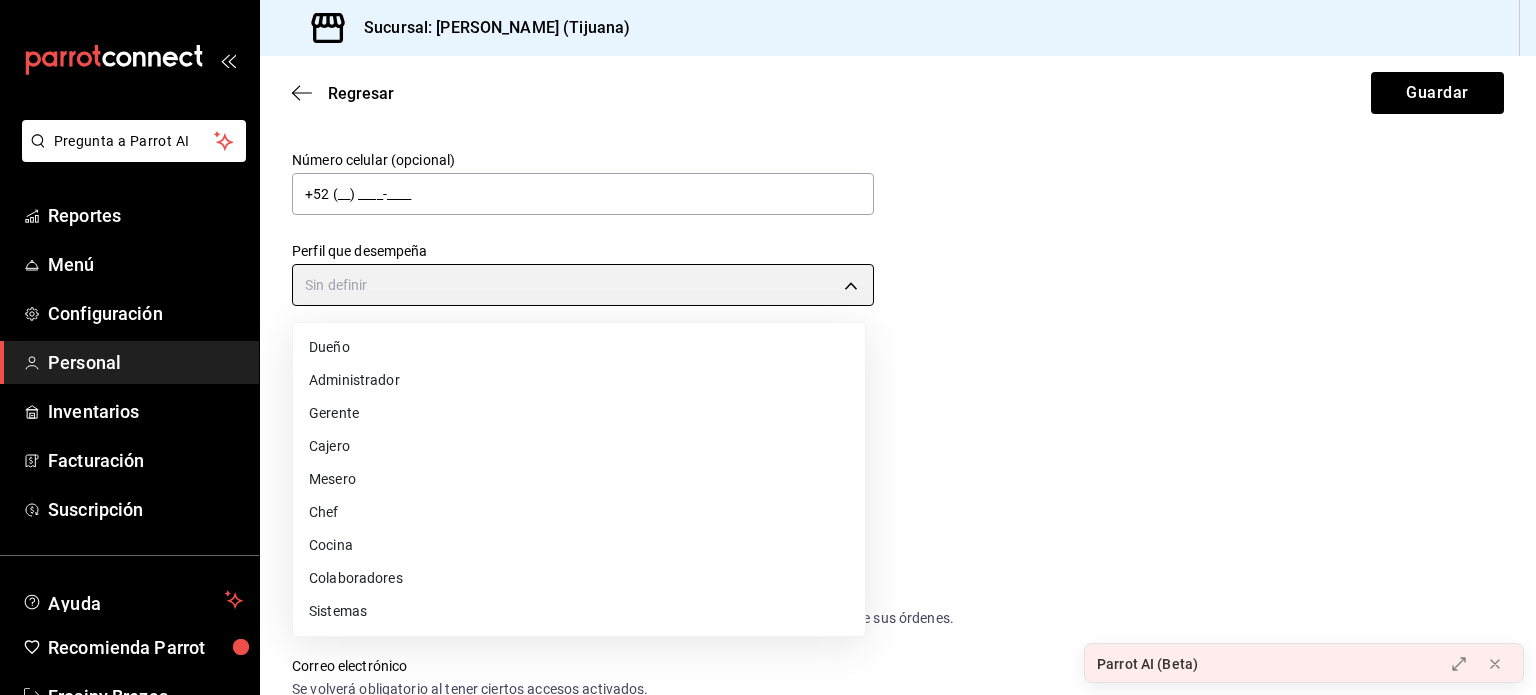 type on "WAITER" 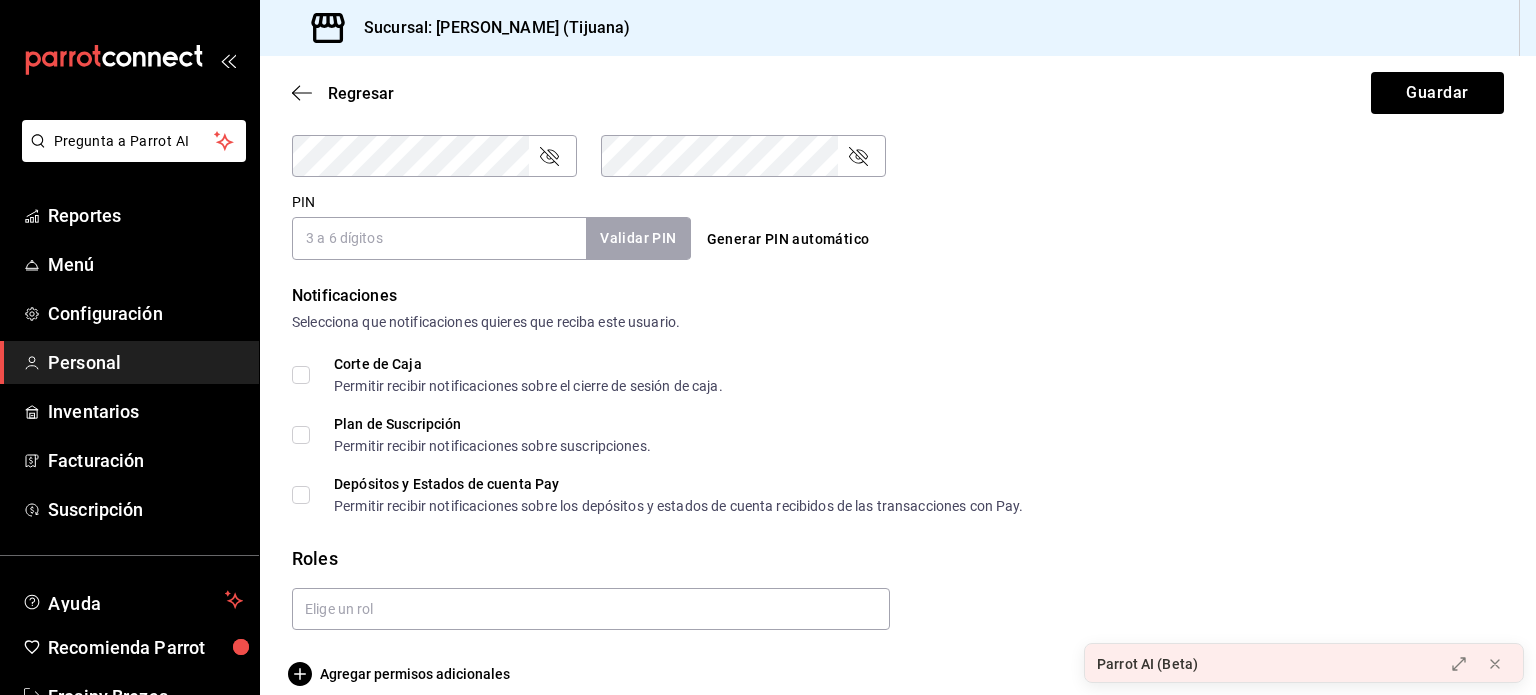 scroll, scrollTop: 917, scrollLeft: 0, axis: vertical 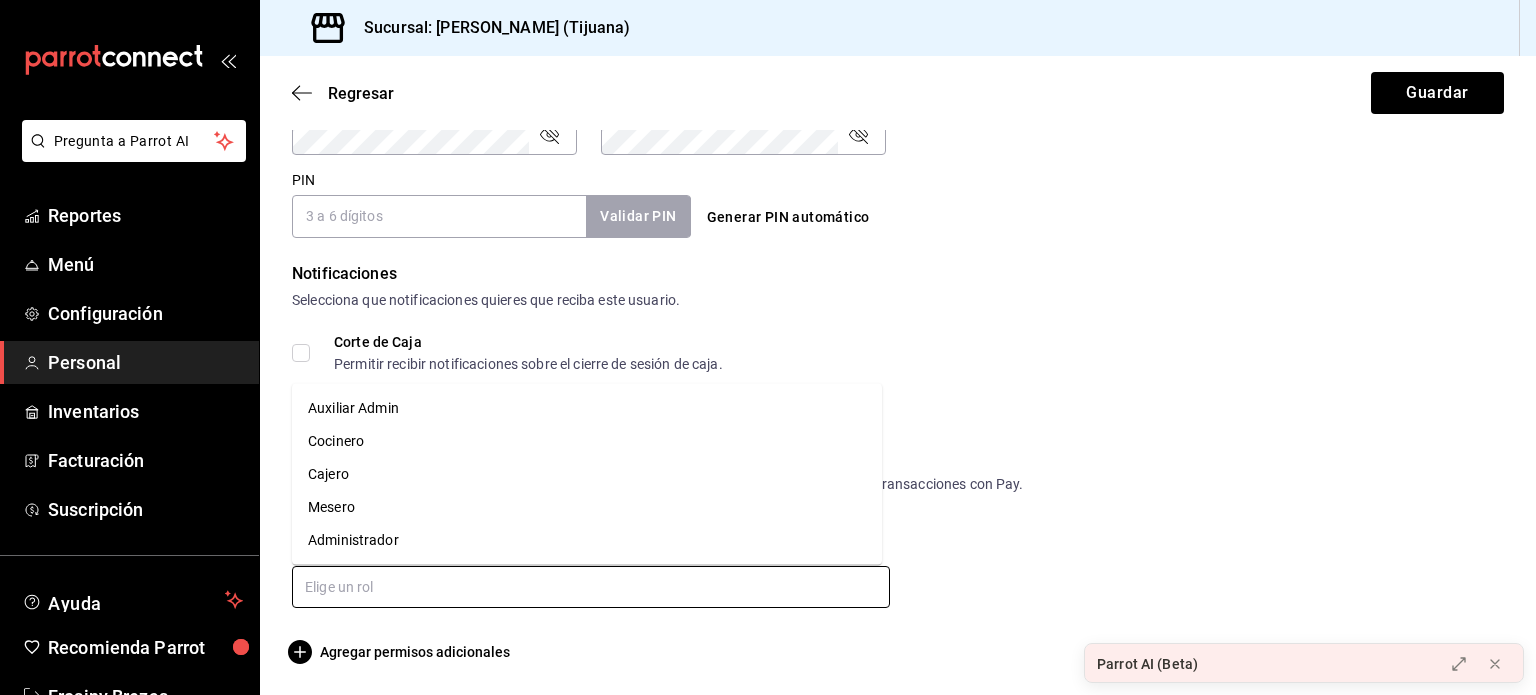 click at bounding box center (591, 587) 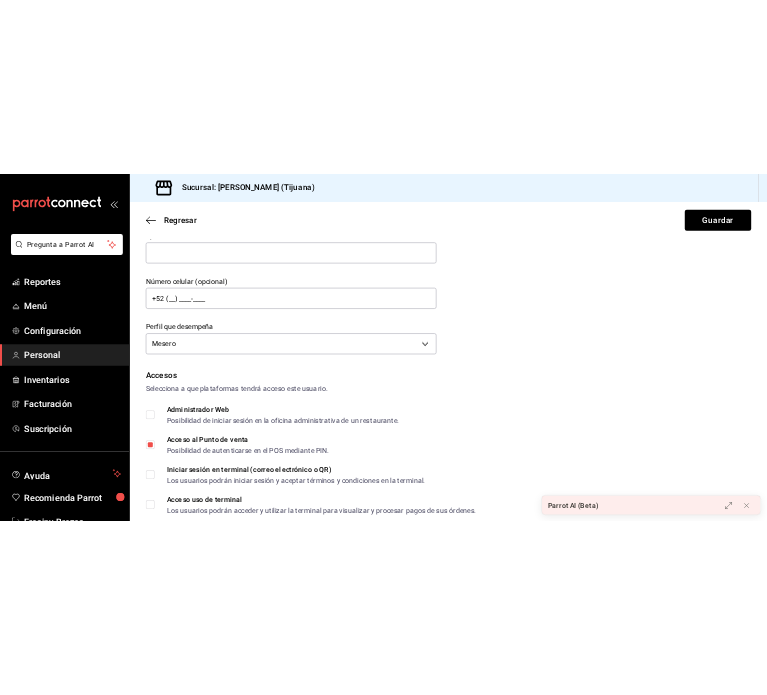 scroll, scrollTop: 0, scrollLeft: 0, axis: both 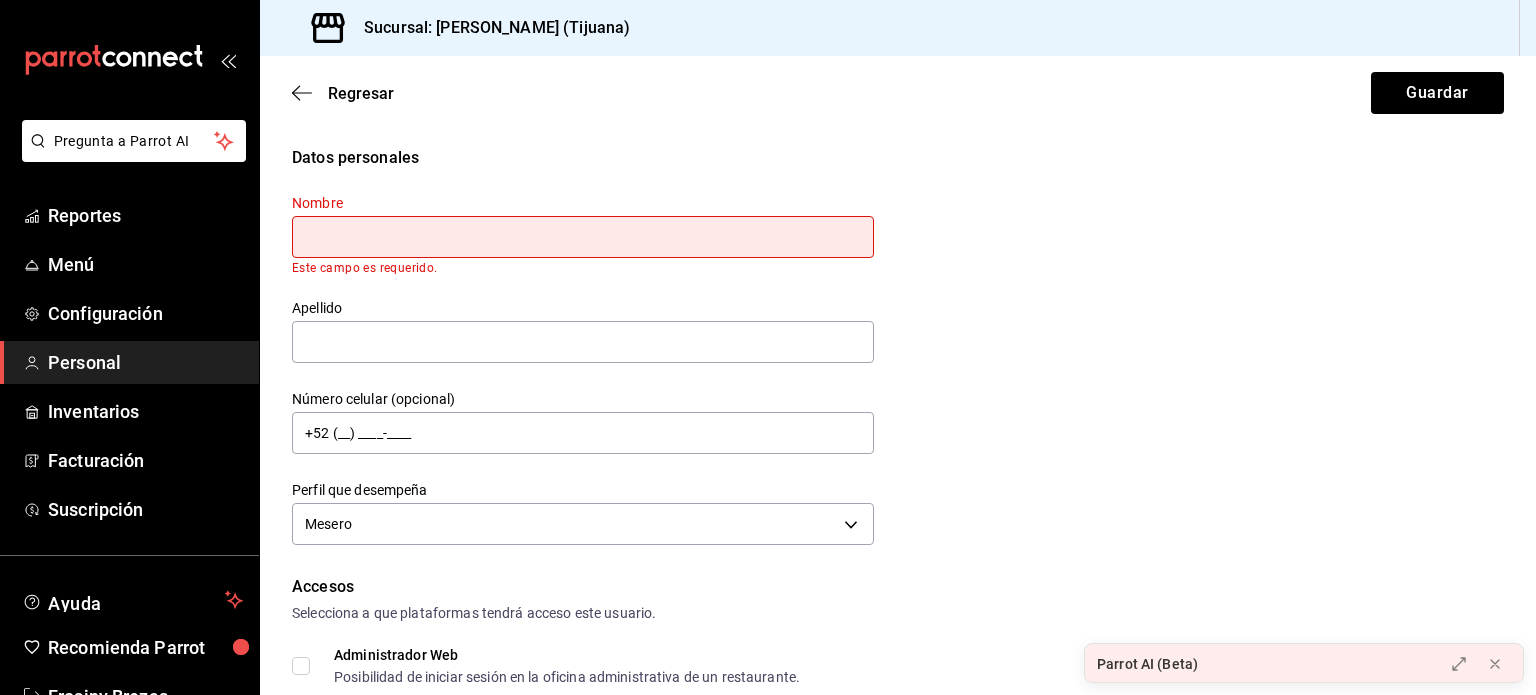 click at bounding box center (583, 237) 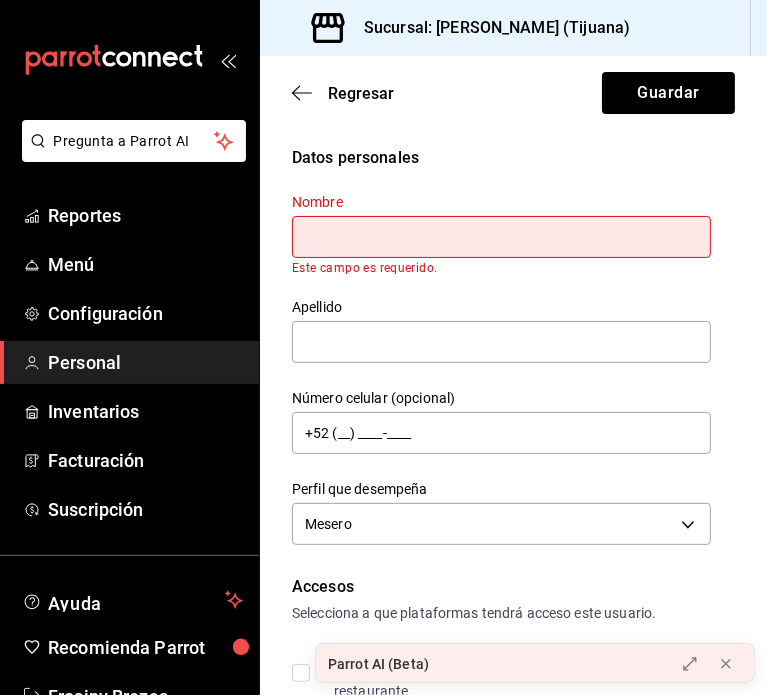 click at bounding box center (501, 237) 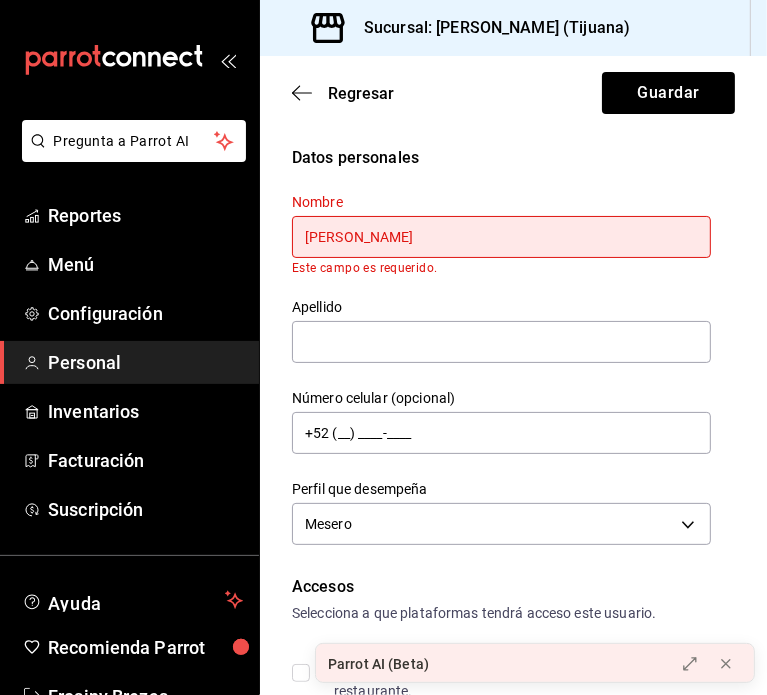 type on "Jasmin Michaell" 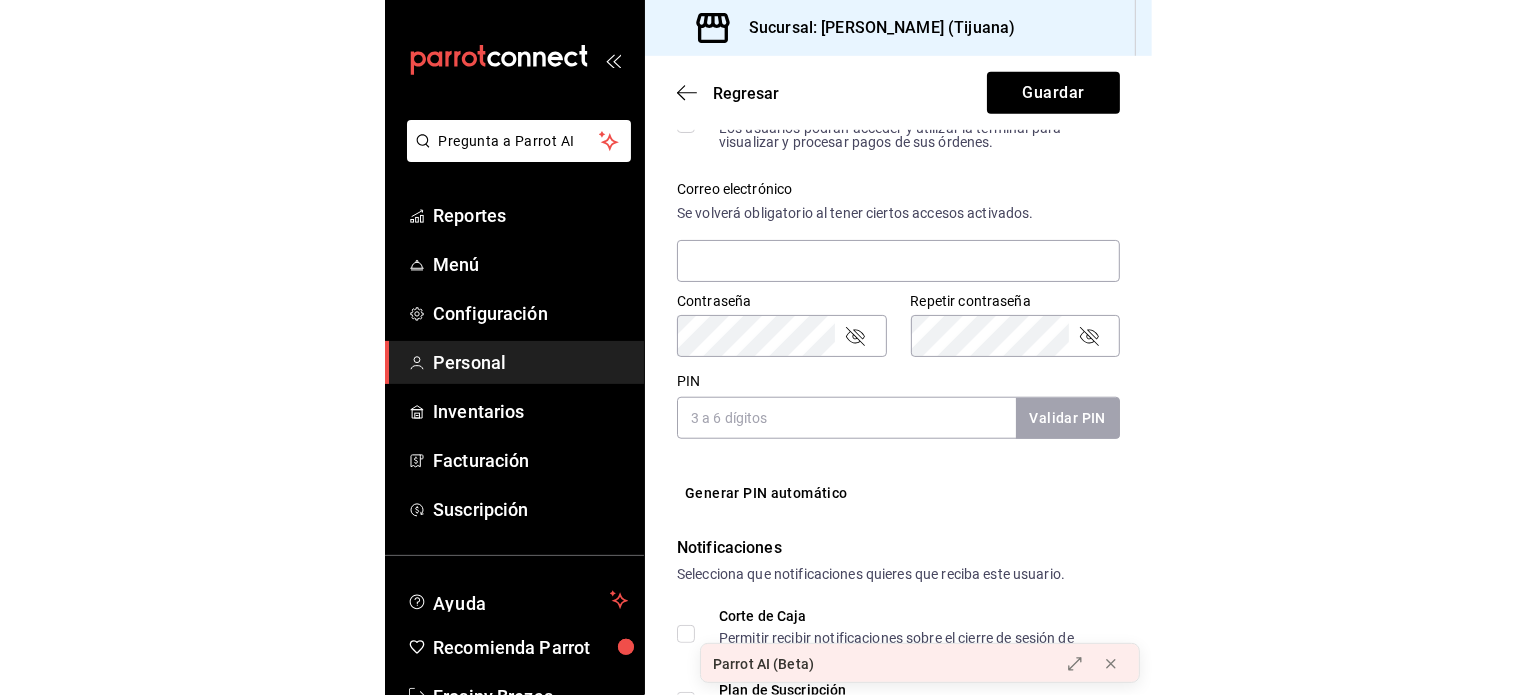 scroll, scrollTop: 750, scrollLeft: 0, axis: vertical 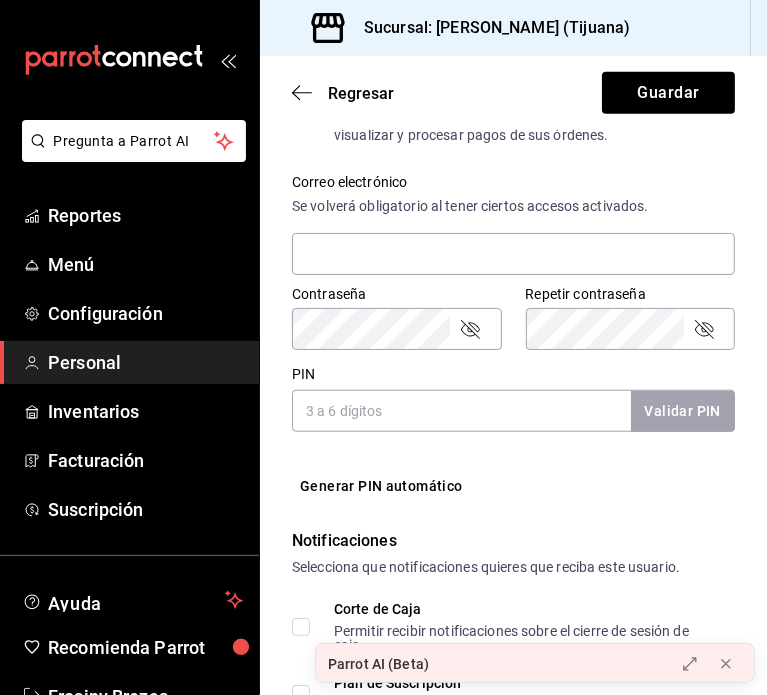 type on "Mercado Martinez" 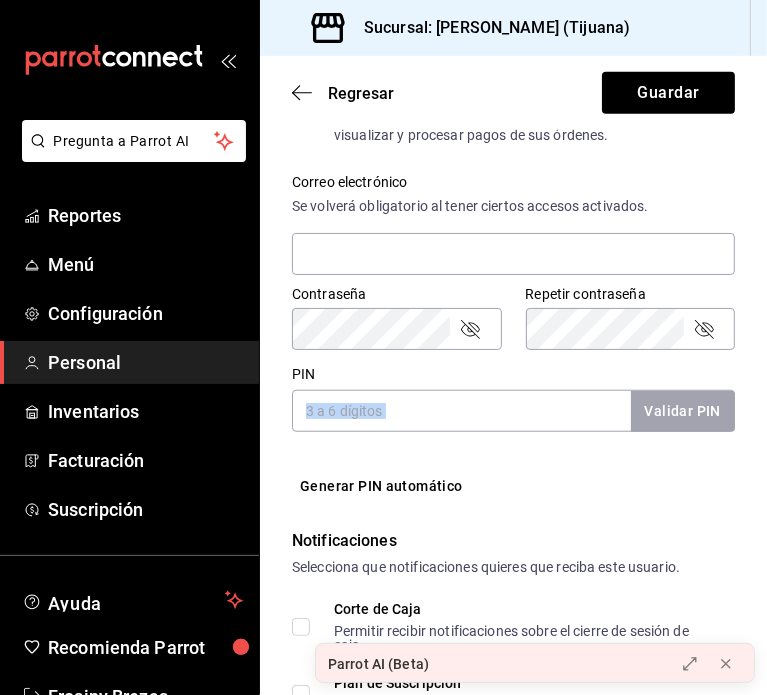 drag, startPoint x: 650, startPoint y: 416, endPoint x: 520, endPoint y: 405, distance: 130.46455 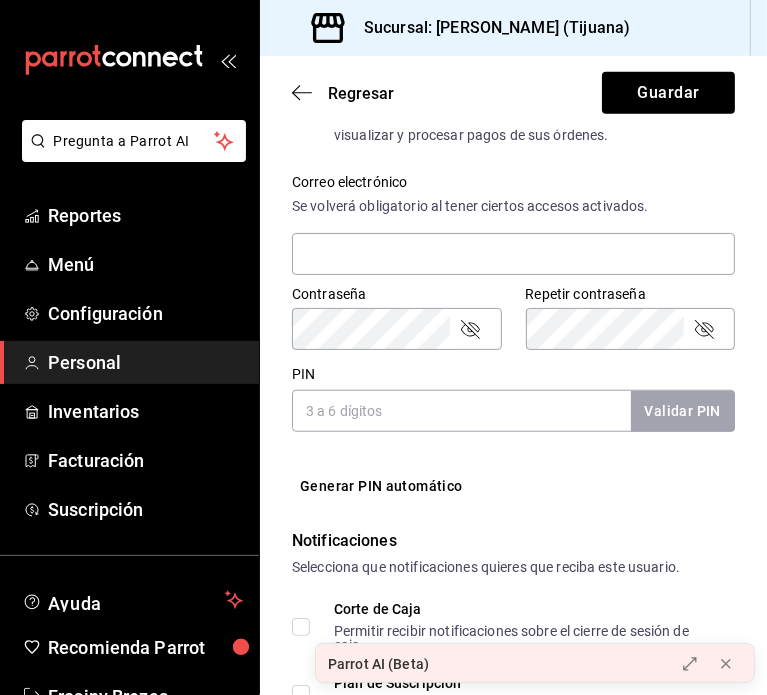 click on "PIN" at bounding box center (461, 411) 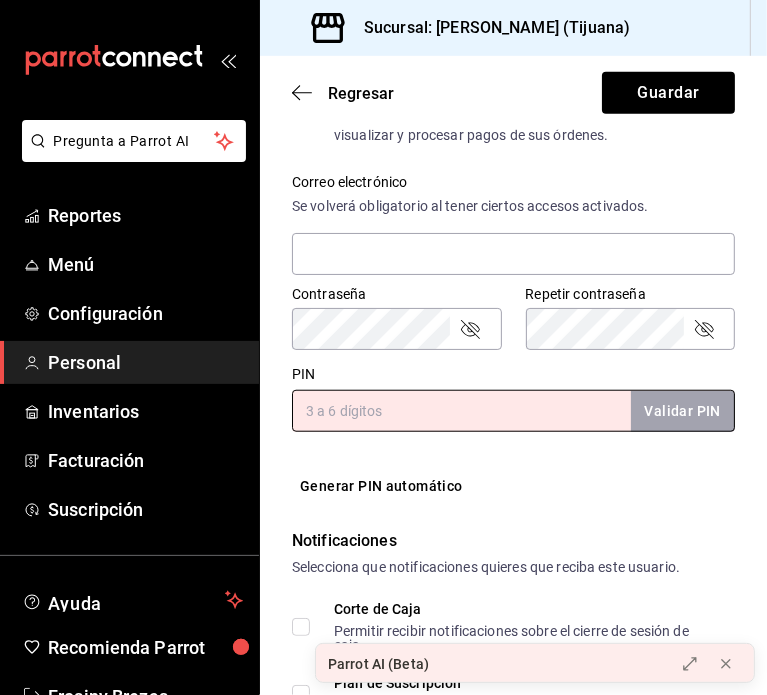 click on "Generar PIN automático" at bounding box center (509, 468) 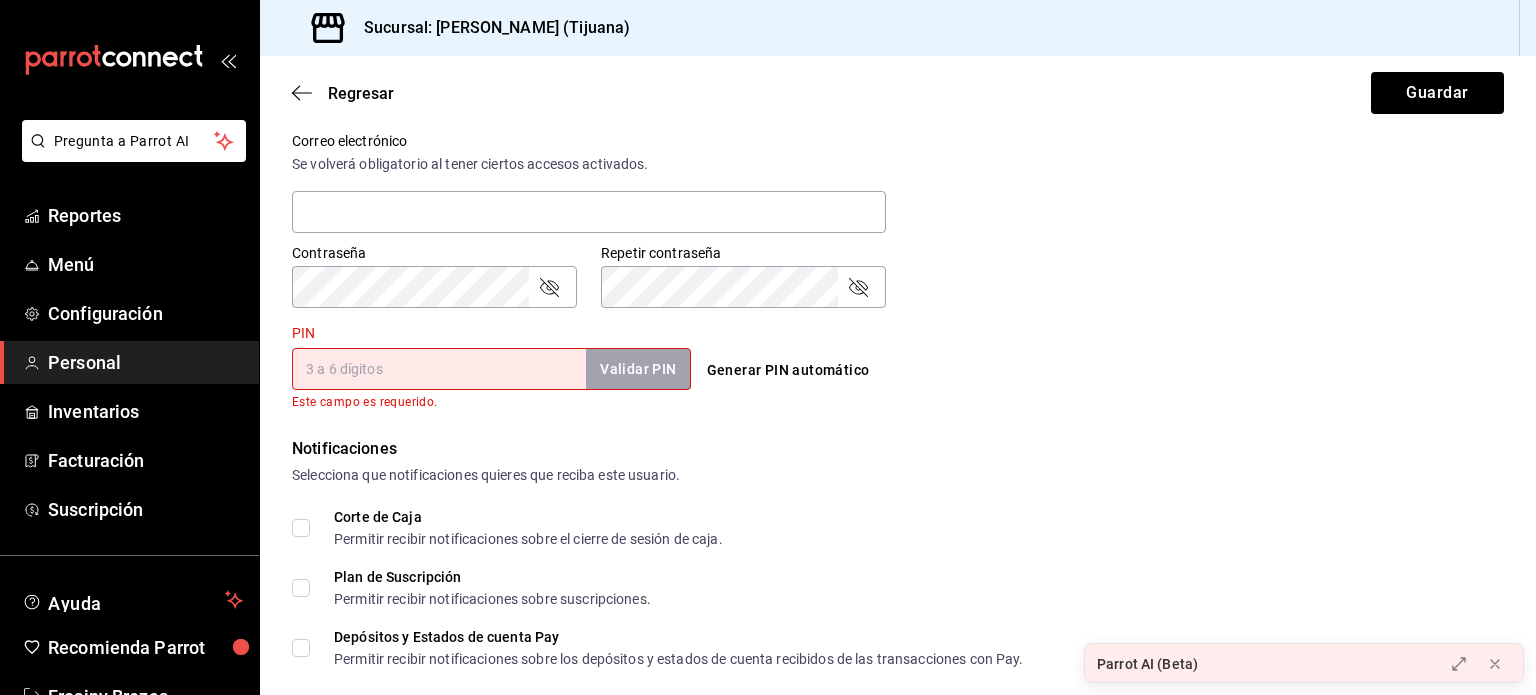 click on "Generar PIN automático" at bounding box center (788, 370) 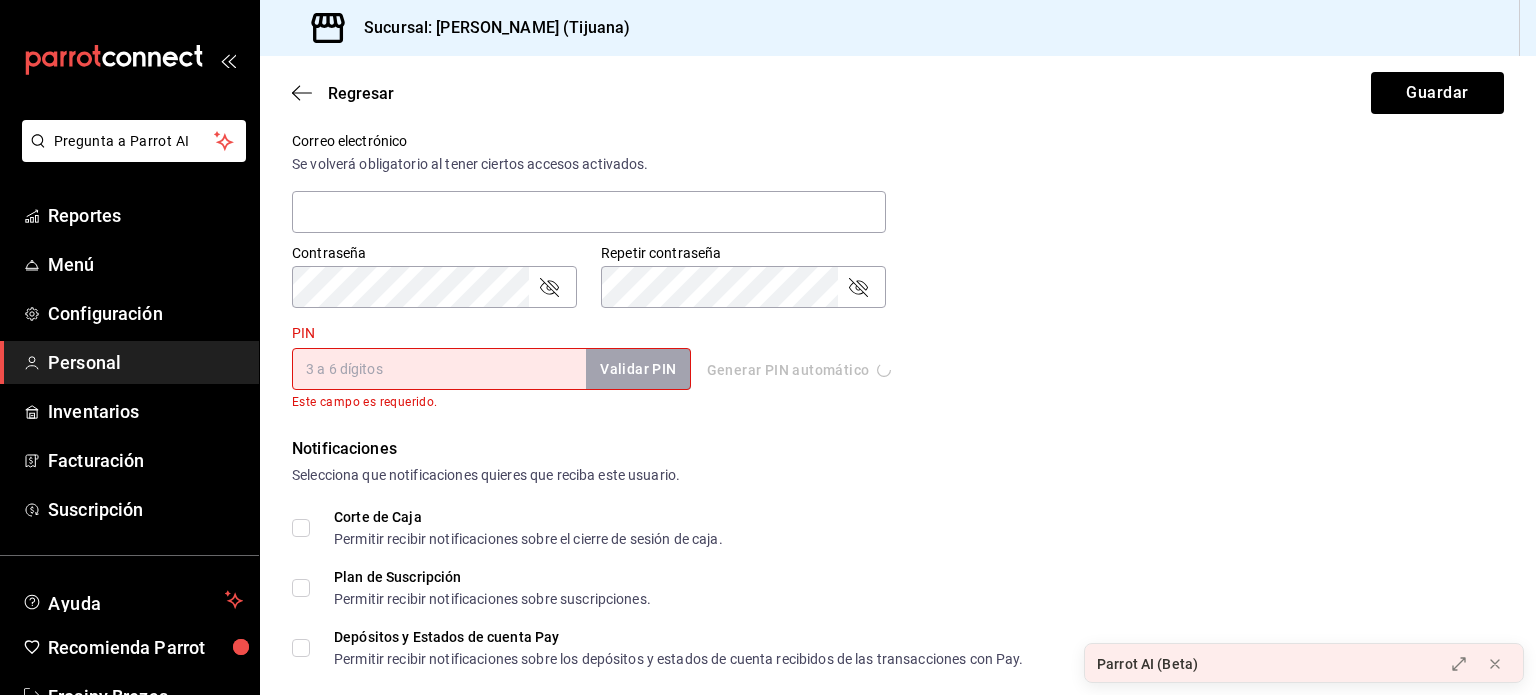 type on "9701" 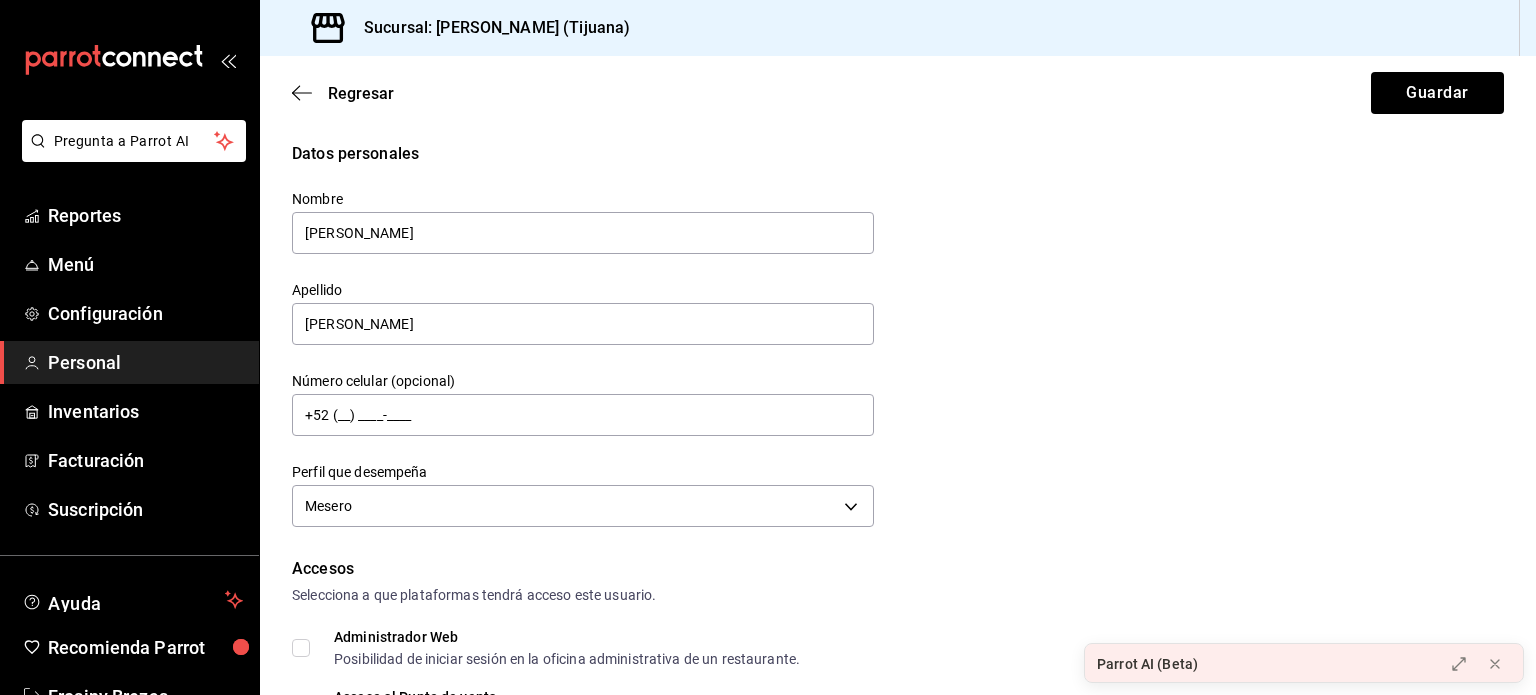 scroll, scrollTop: 0, scrollLeft: 0, axis: both 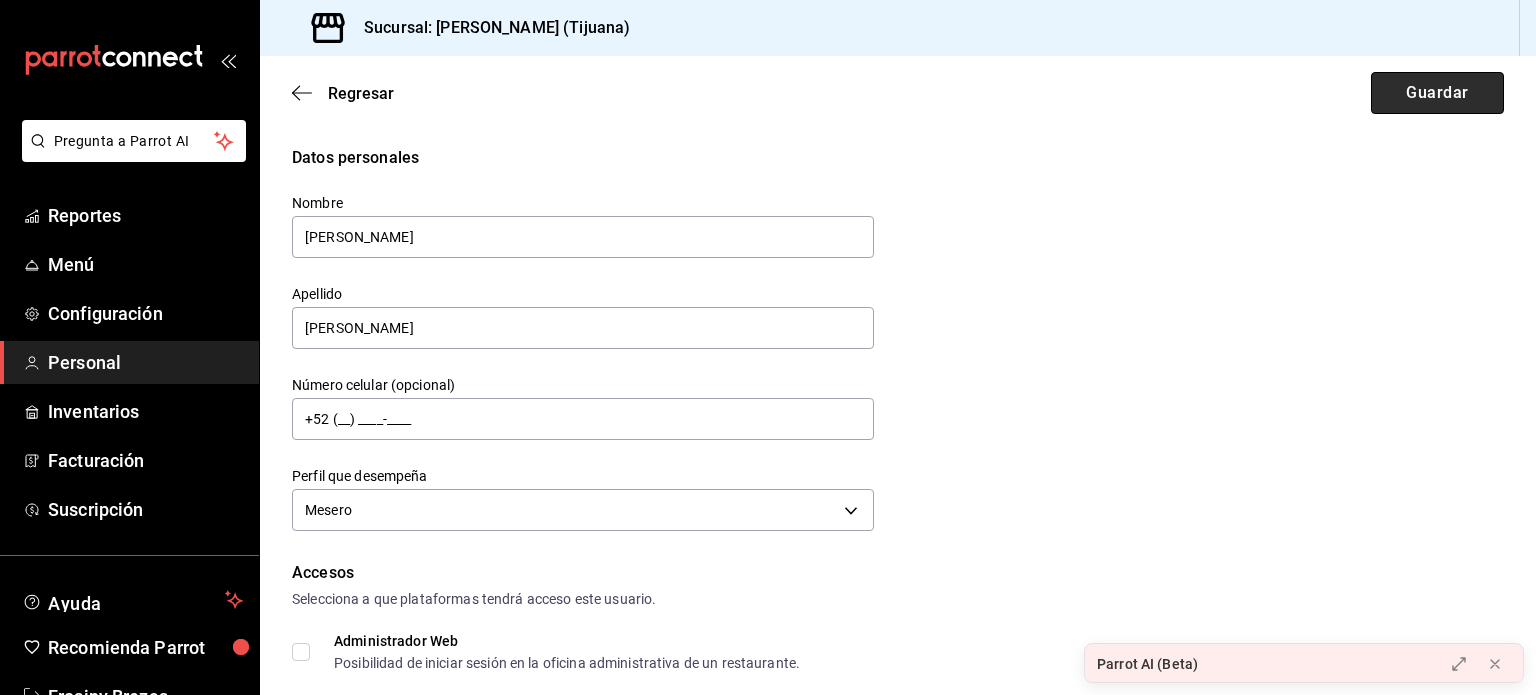 click on "Guardar" at bounding box center (1437, 93) 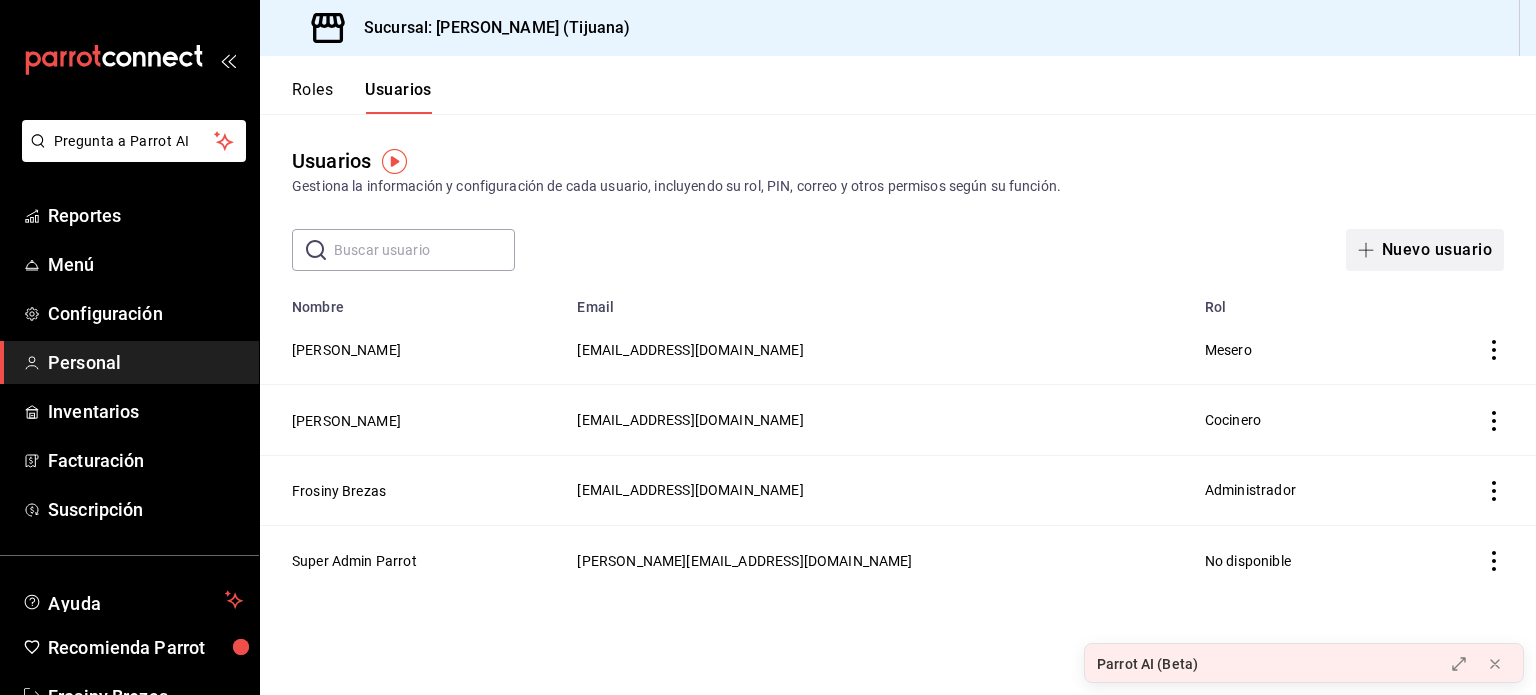 click at bounding box center [1370, 250] 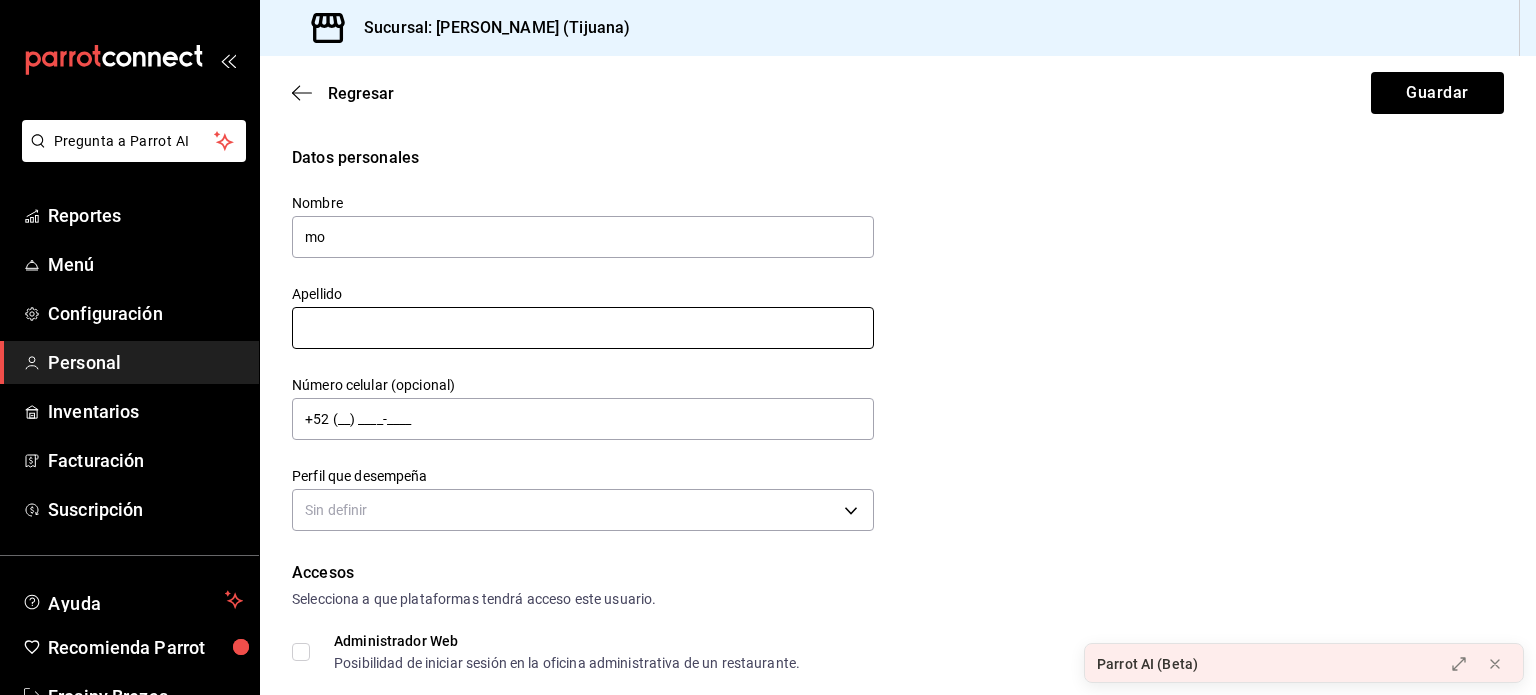 type on "Monica Eleni" 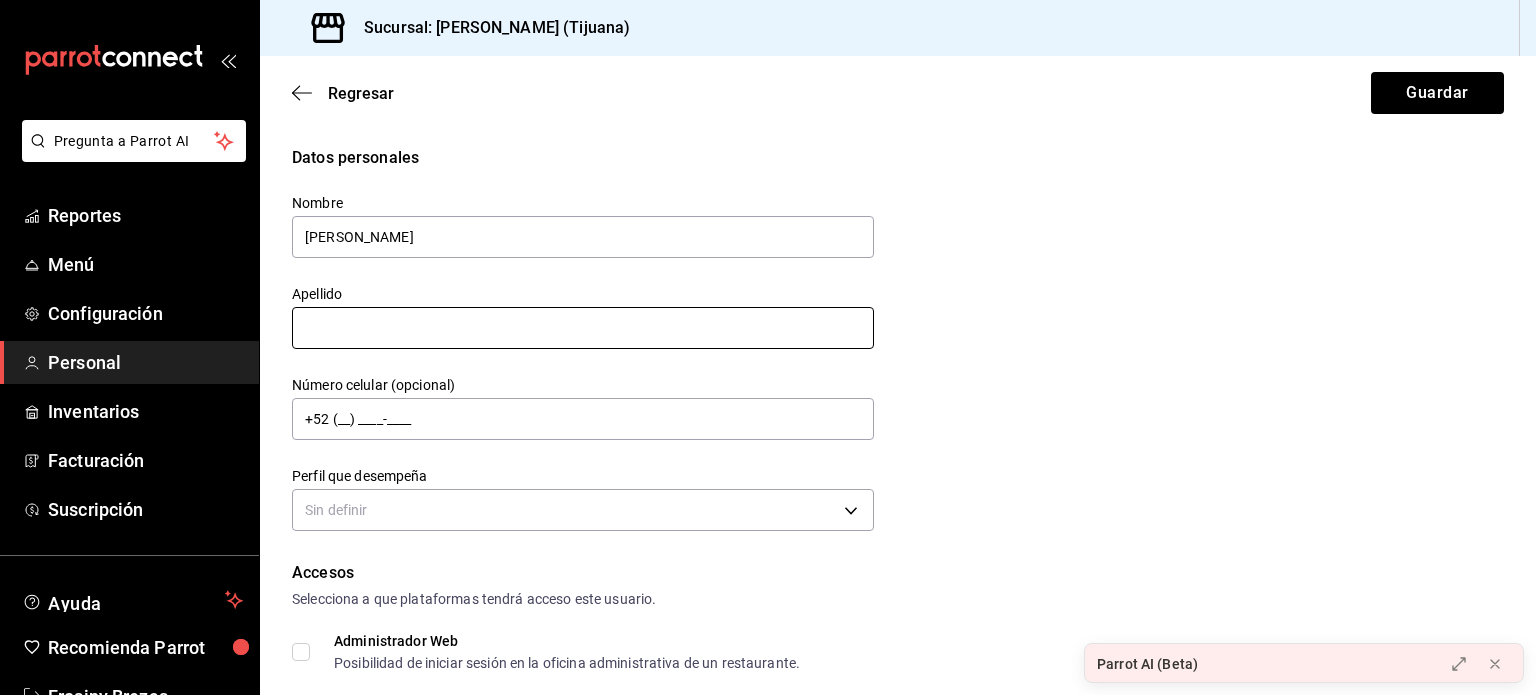 click at bounding box center (583, 328) 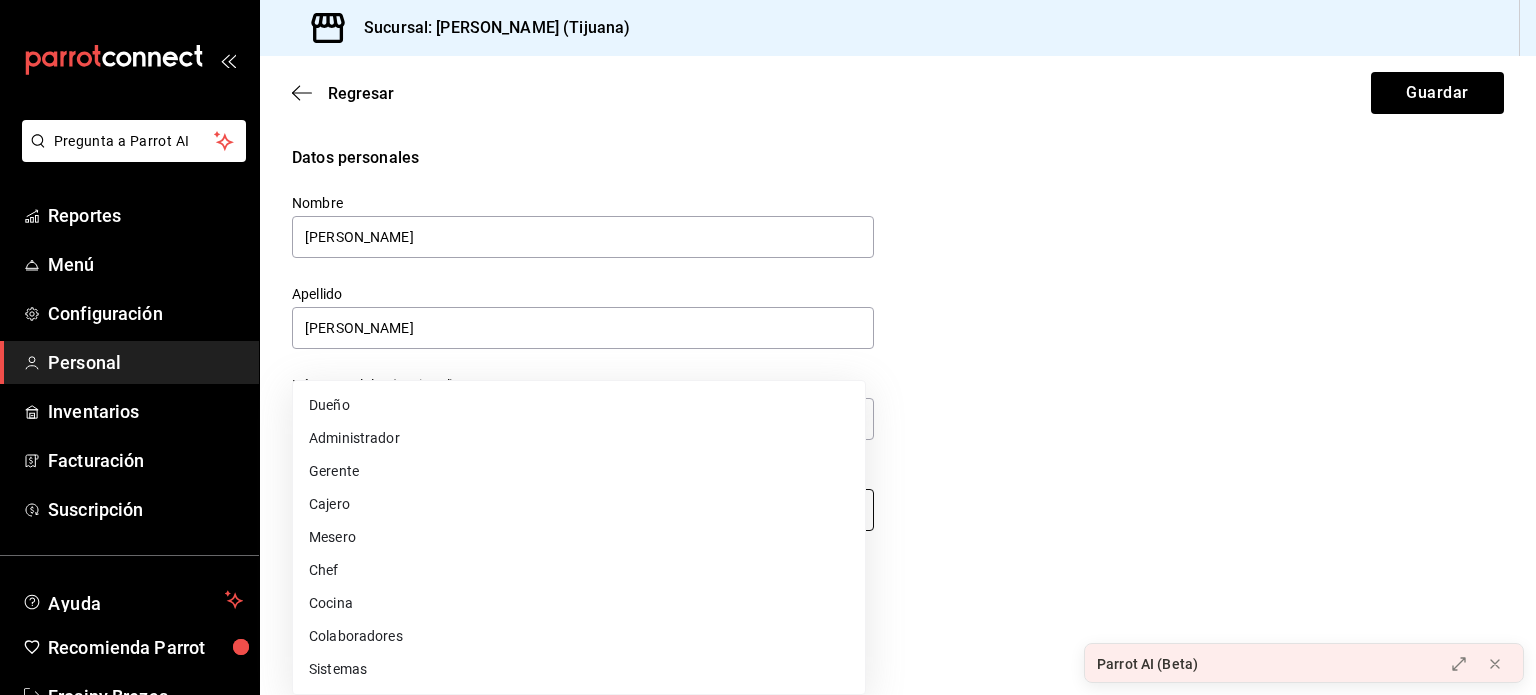 click on "Pregunta a Parrot AI Reportes   Menú   Configuración   Personal   Inventarios   Facturación   Suscripción   Ayuda Recomienda Parrot   Frosiny Brezas   Sugerir nueva función   Sucursal: Dimitris (Tijuana) Regresar Guardar Datos personales Nombre Monica Eleni Apellido Villar Flores Número celular (opcional) +52 (__) ____-____ Perfil que desempeña Sin definir Accesos Selecciona a que plataformas tendrá acceso este usuario. Administrador Web Posibilidad de iniciar sesión en la oficina administrativa de un restaurante.  Acceso al Punto de venta Posibilidad de autenticarse en el POS mediante PIN.  Iniciar sesión en terminal (correo electrónico o QR) Los usuarios podrán iniciar sesión y aceptar términos y condiciones en la terminal. Acceso uso de terminal Los usuarios podrán acceder y utilizar la terminal para visualizar y procesar pagos de sus órdenes. Correo electrónico Se volverá obligatorio al tener ciertos accesos activados. Contraseña Contraseña Repetir contraseña Repetir contraseña PIN" at bounding box center (768, 347) 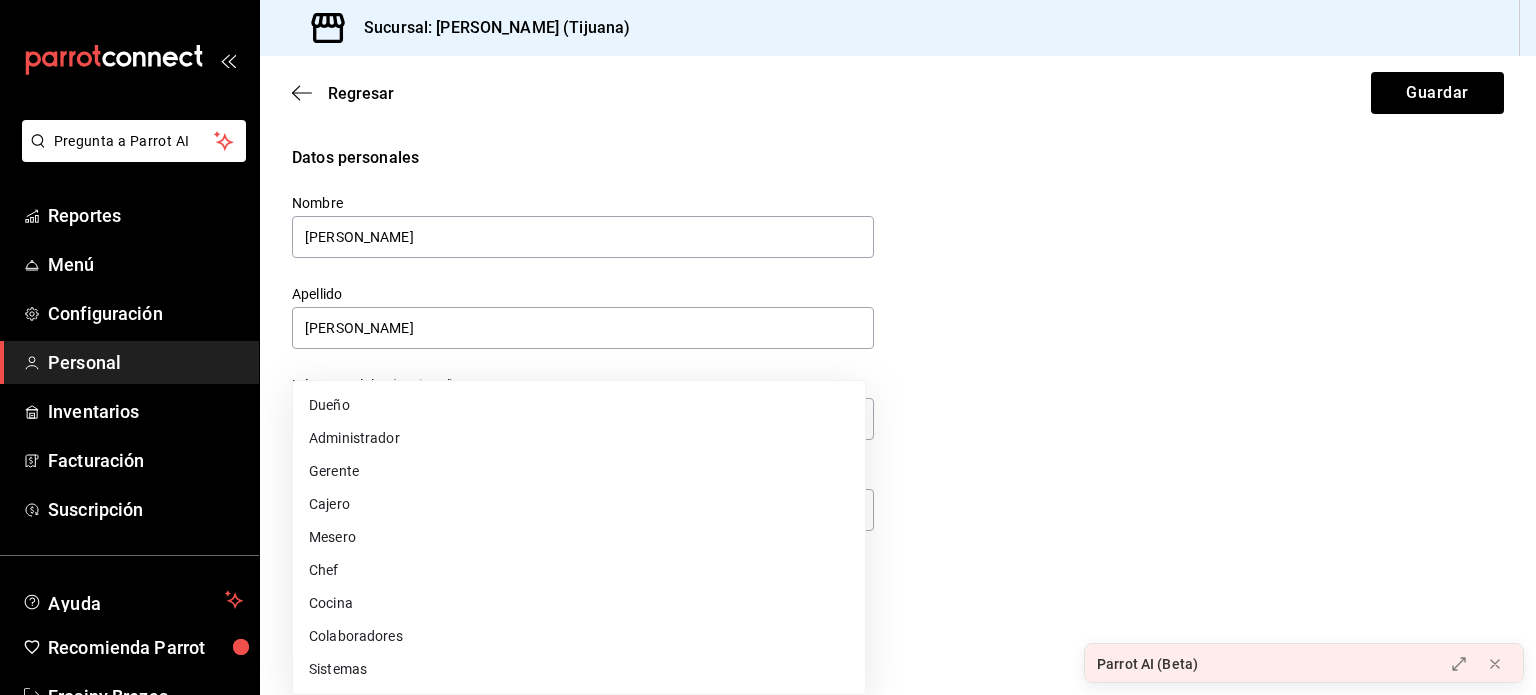 click on "Administrador" at bounding box center [579, 438] 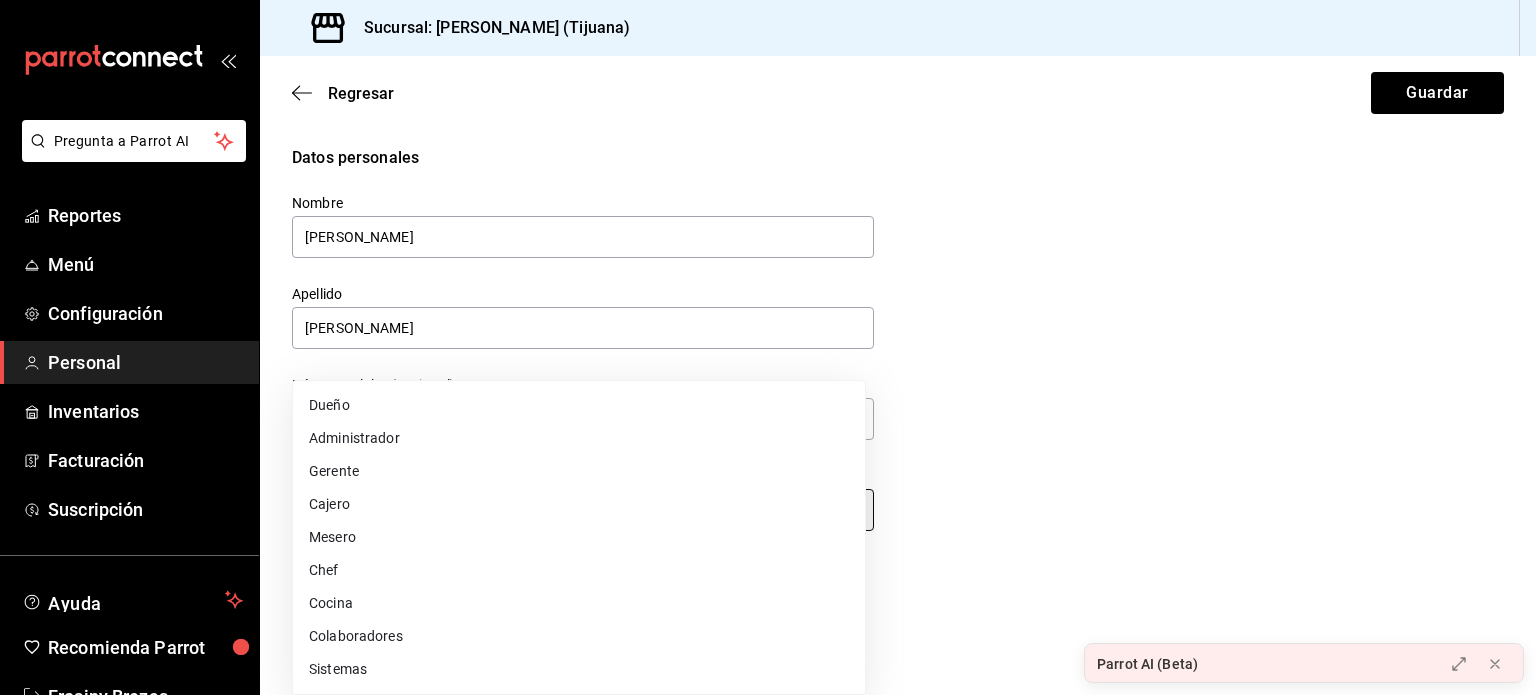 type on "ADMIN" 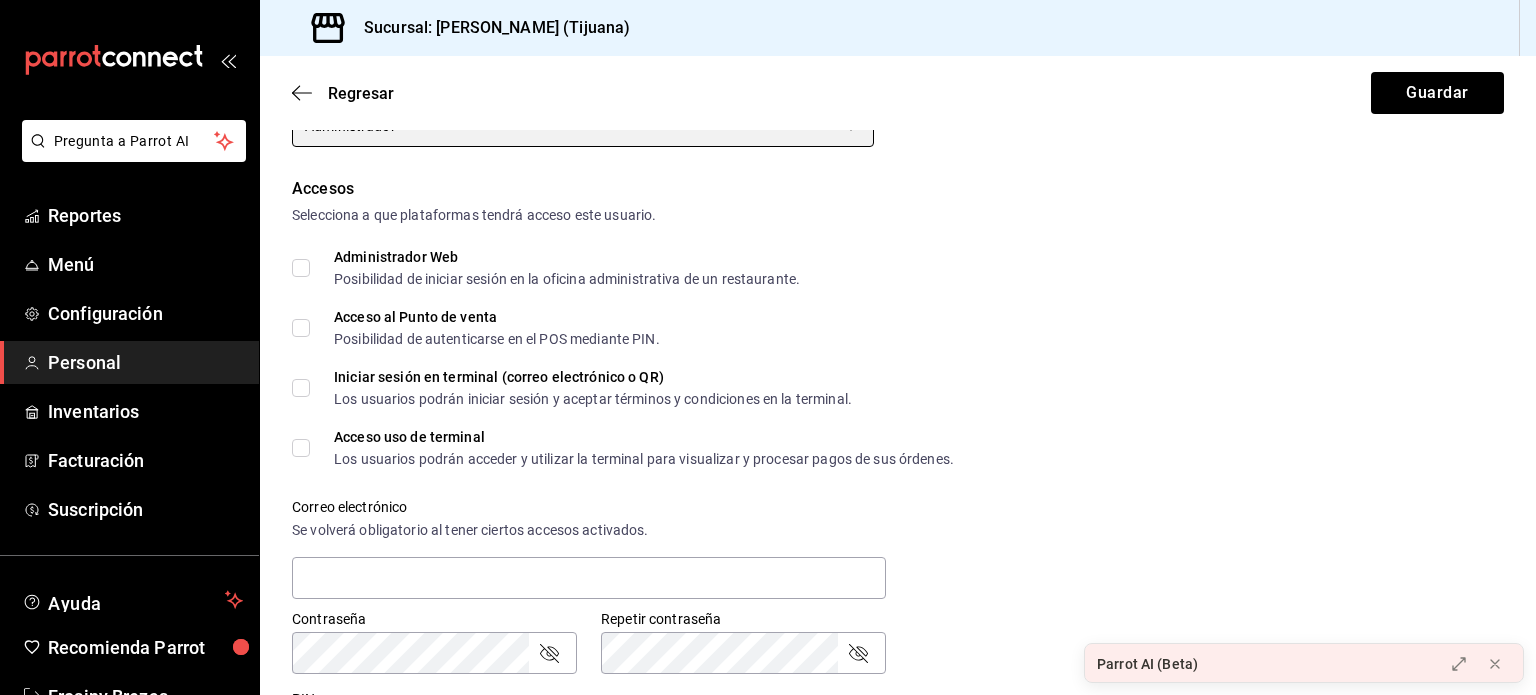 scroll, scrollTop: 388, scrollLeft: 0, axis: vertical 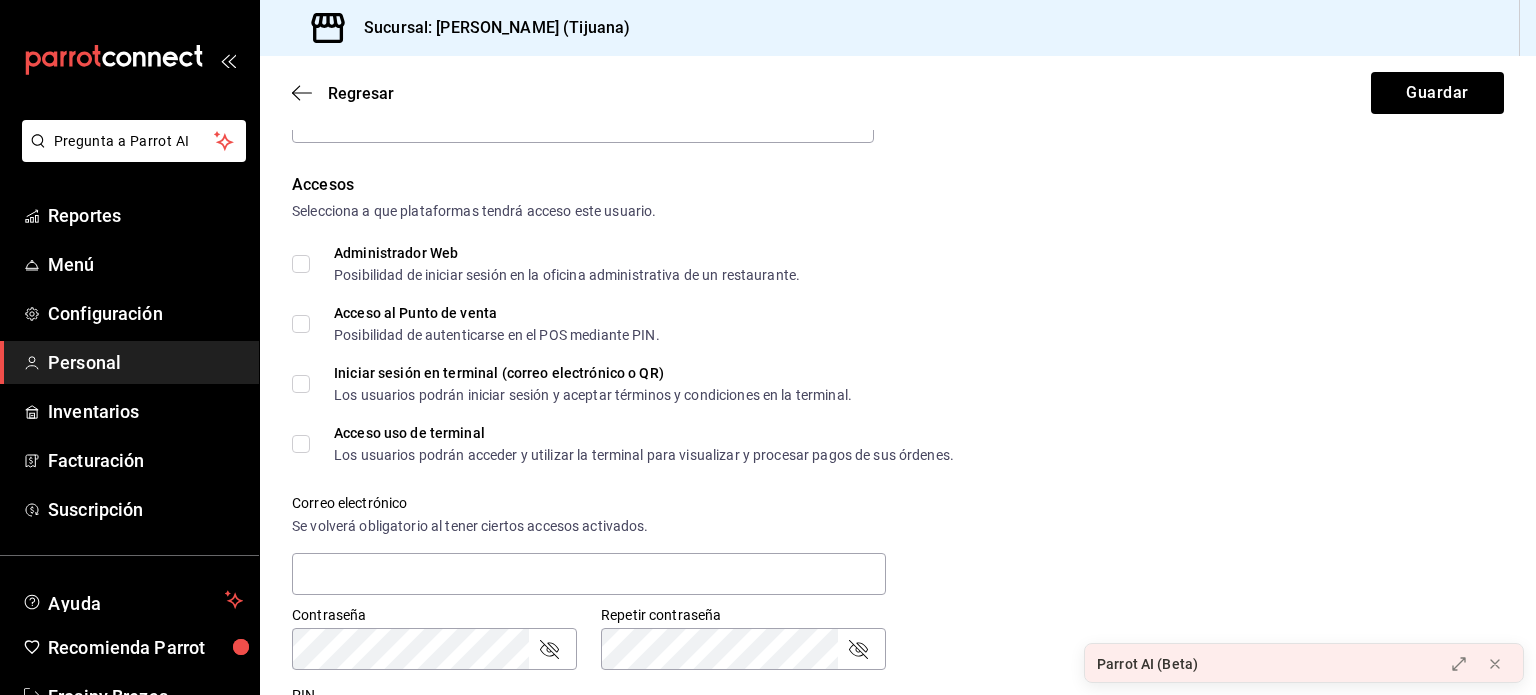click on "Administrador Web Posibilidad de iniciar sesión en la oficina administrativa de un restaurante." at bounding box center [301, 264] 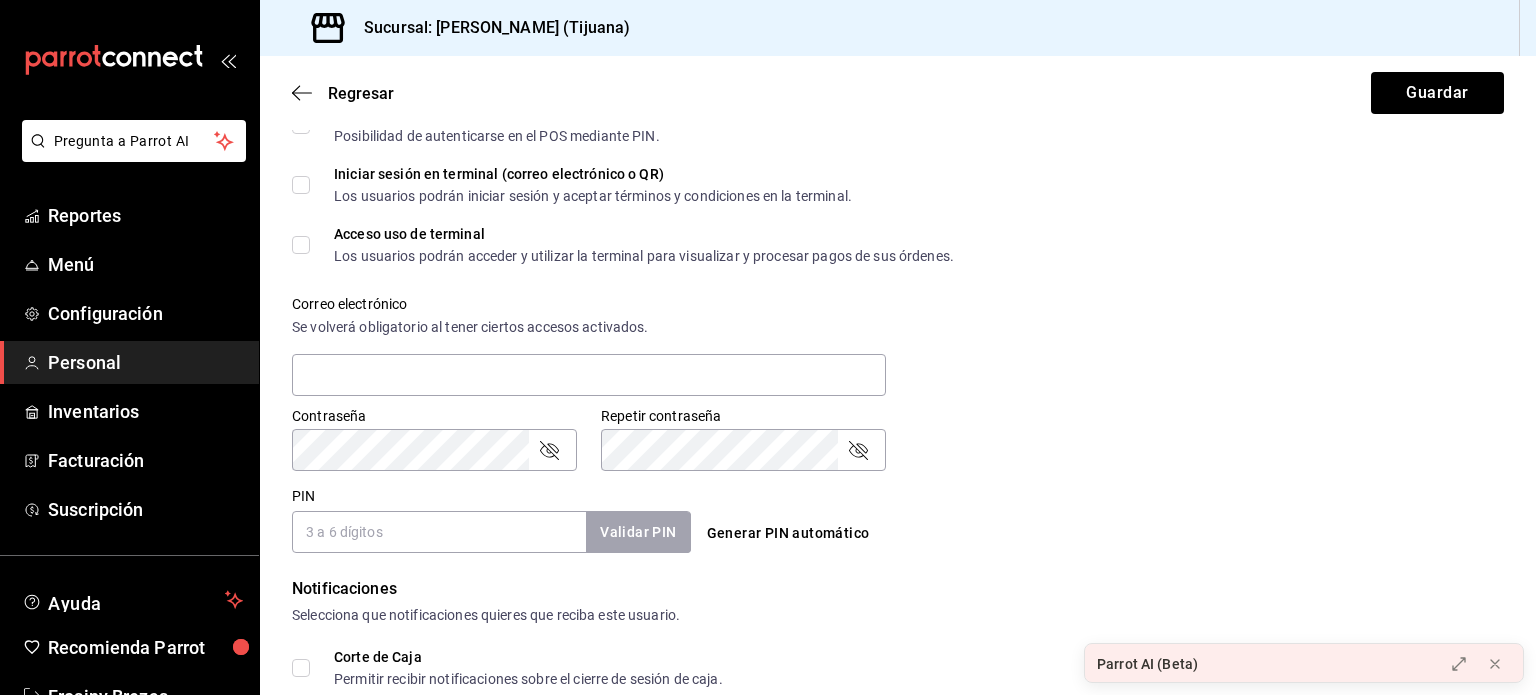 scroll, scrollTop: 588, scrollLeft: 0, axis: vertical 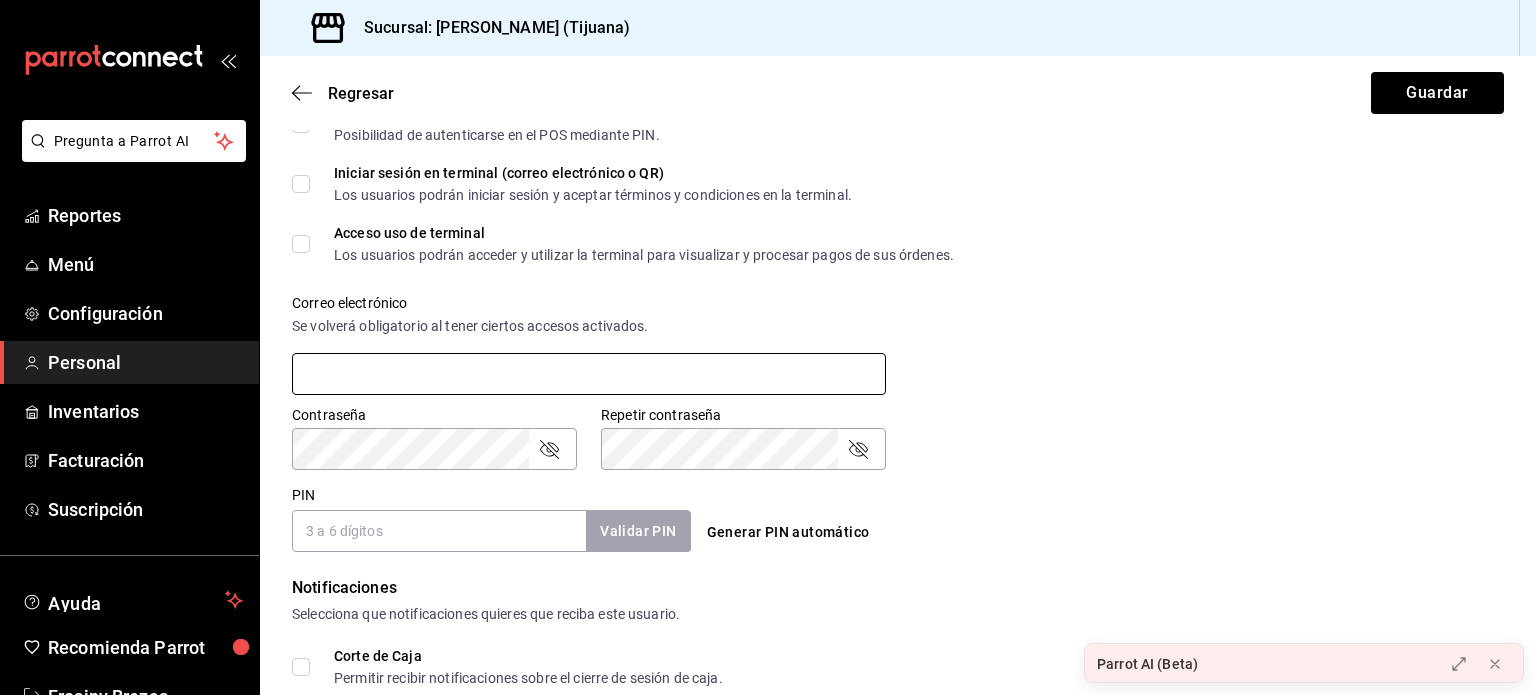 click at bounding box center [589, 374] 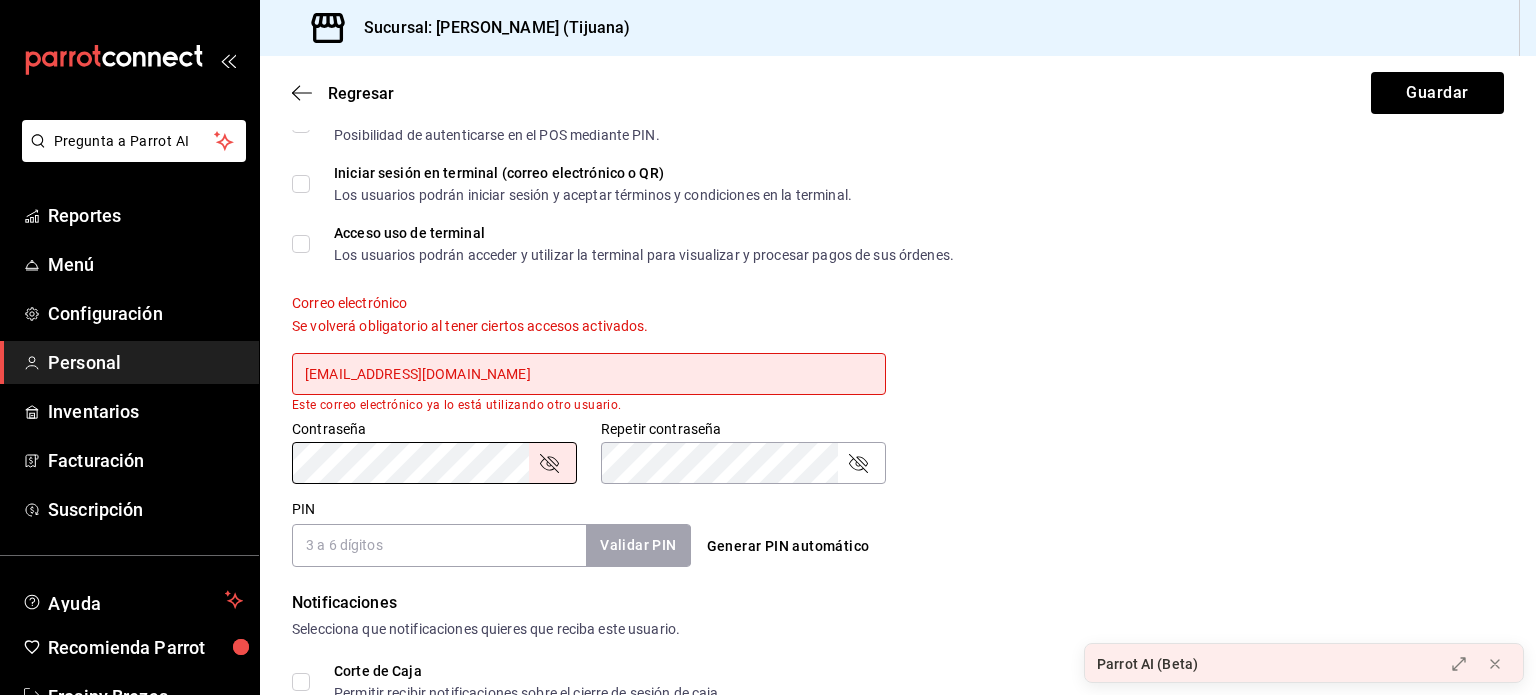 click on "restaurant.dimitris@gmail.com" at bounding box center (589, 374) 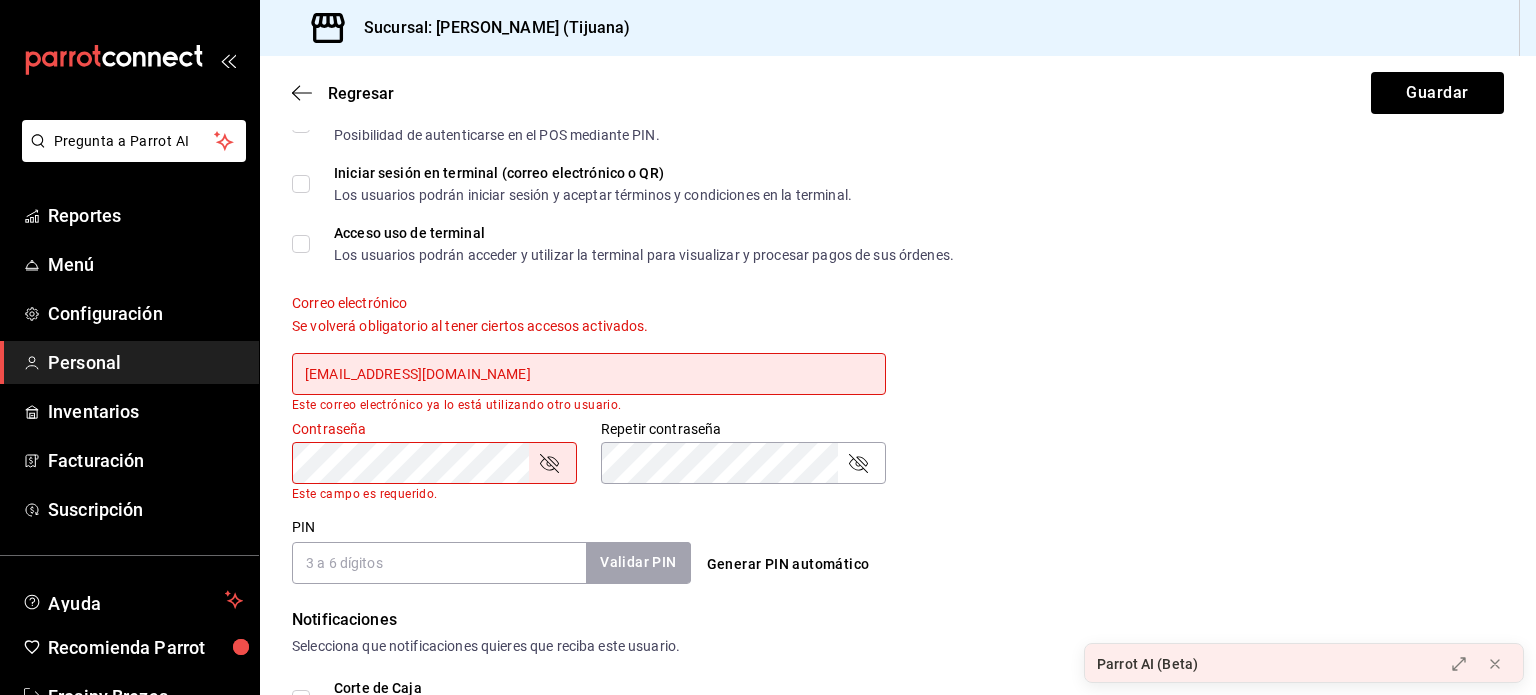 click on "restaurant.dimitris@gmail.com" at bounding box center [589, 374] 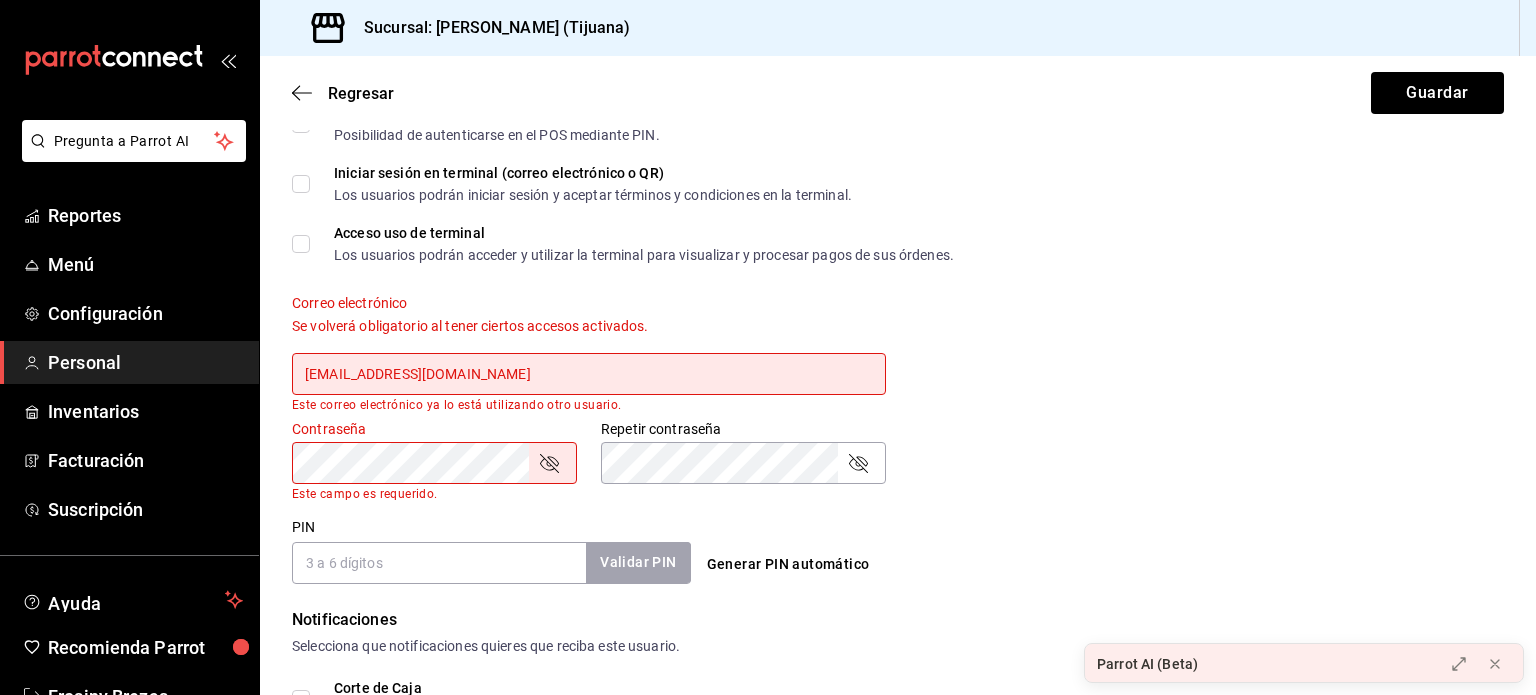 type on "dimitris.facturas@gmail.com" 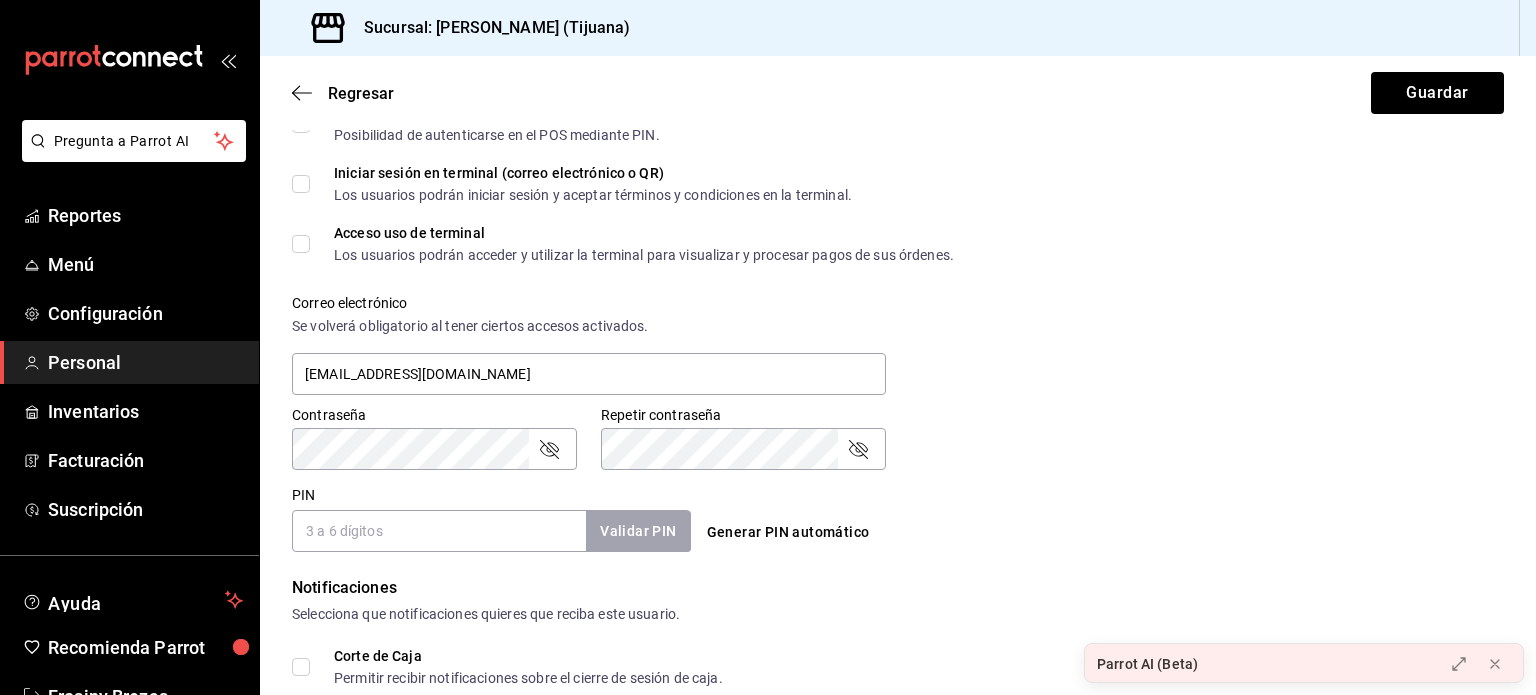 type 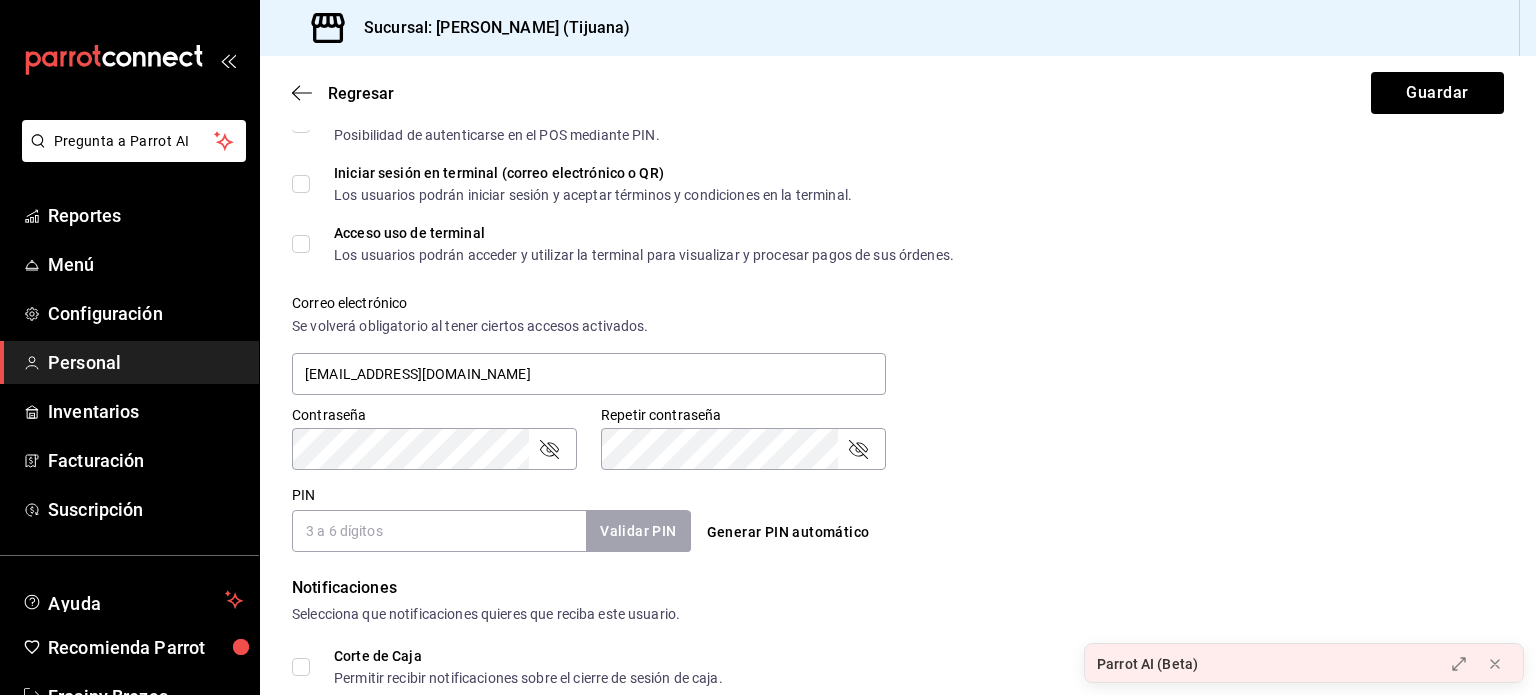click on "Generar PIN automático" at bounding box center (788, 532) 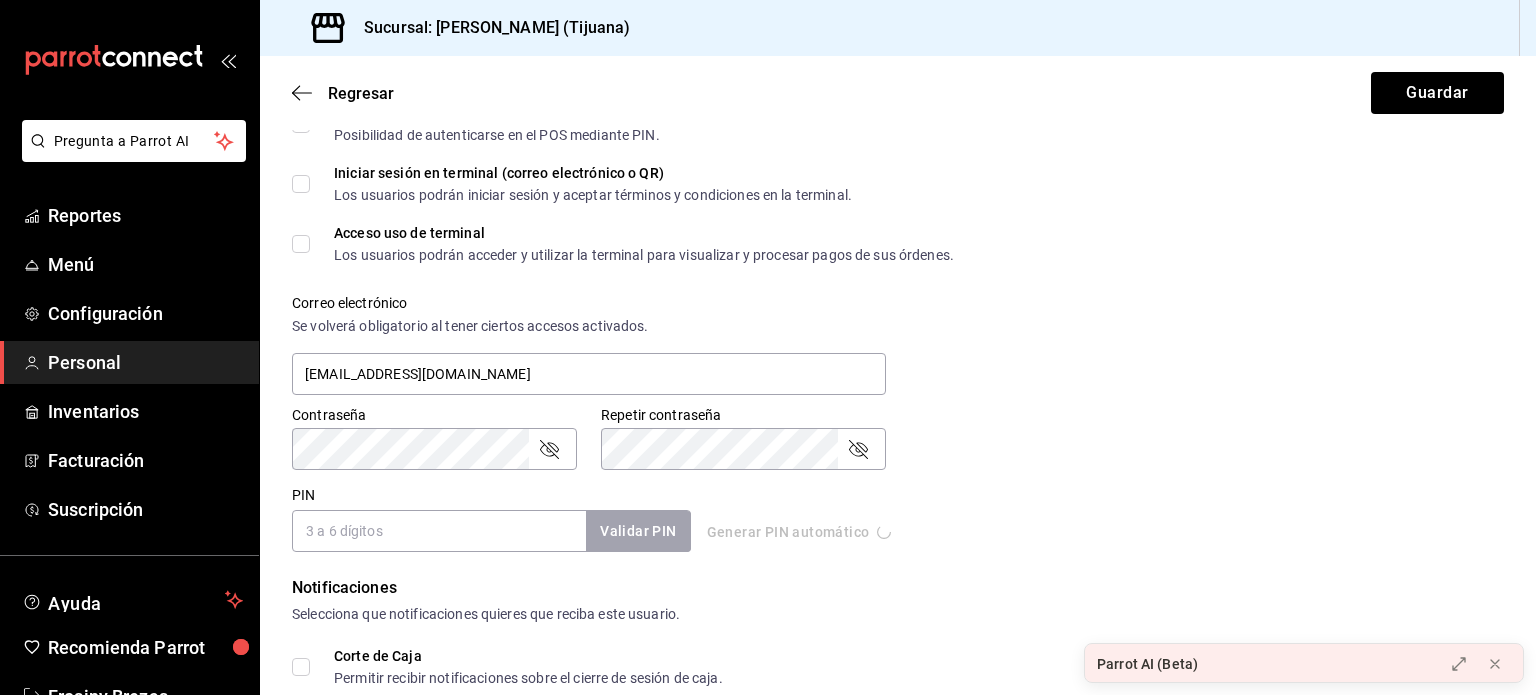 type on "2233" 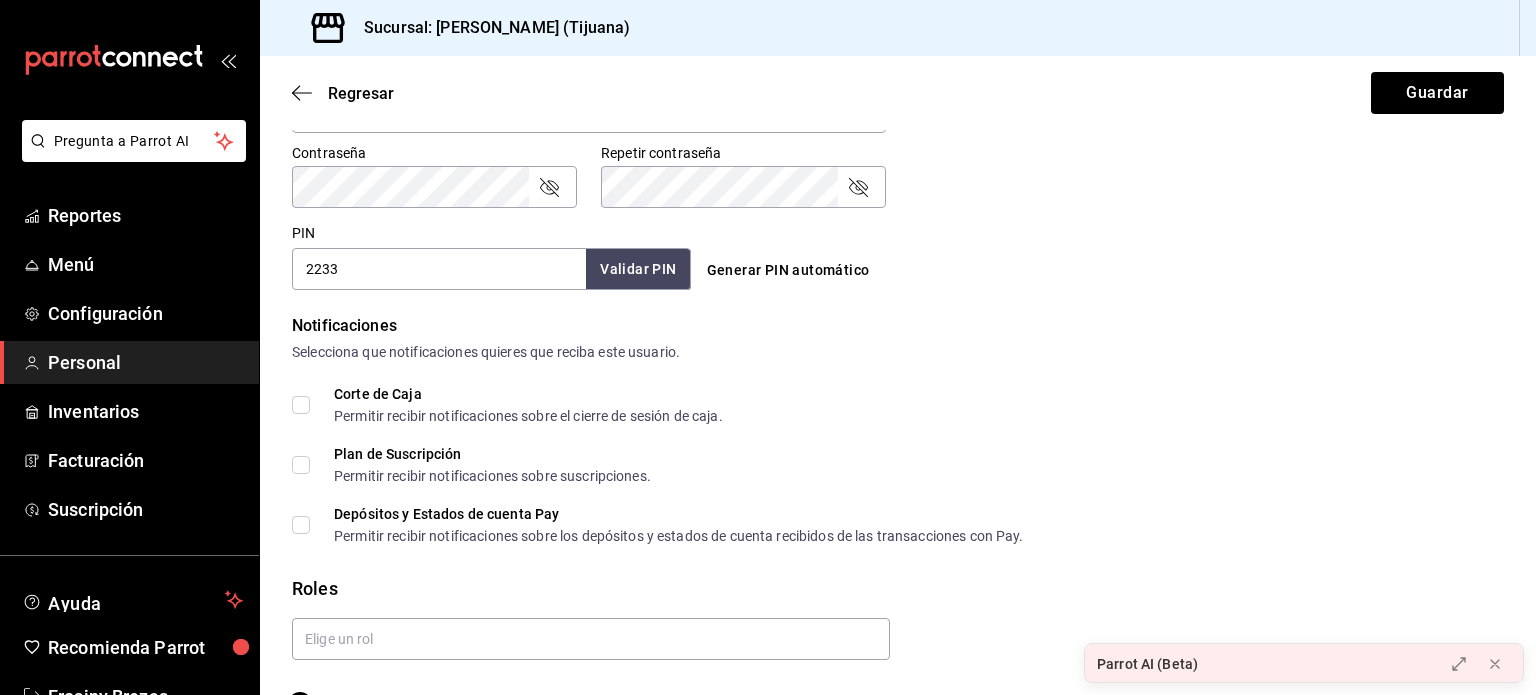 scroll, scrollTop: 903, scrollLeft: 0, axis: vertical 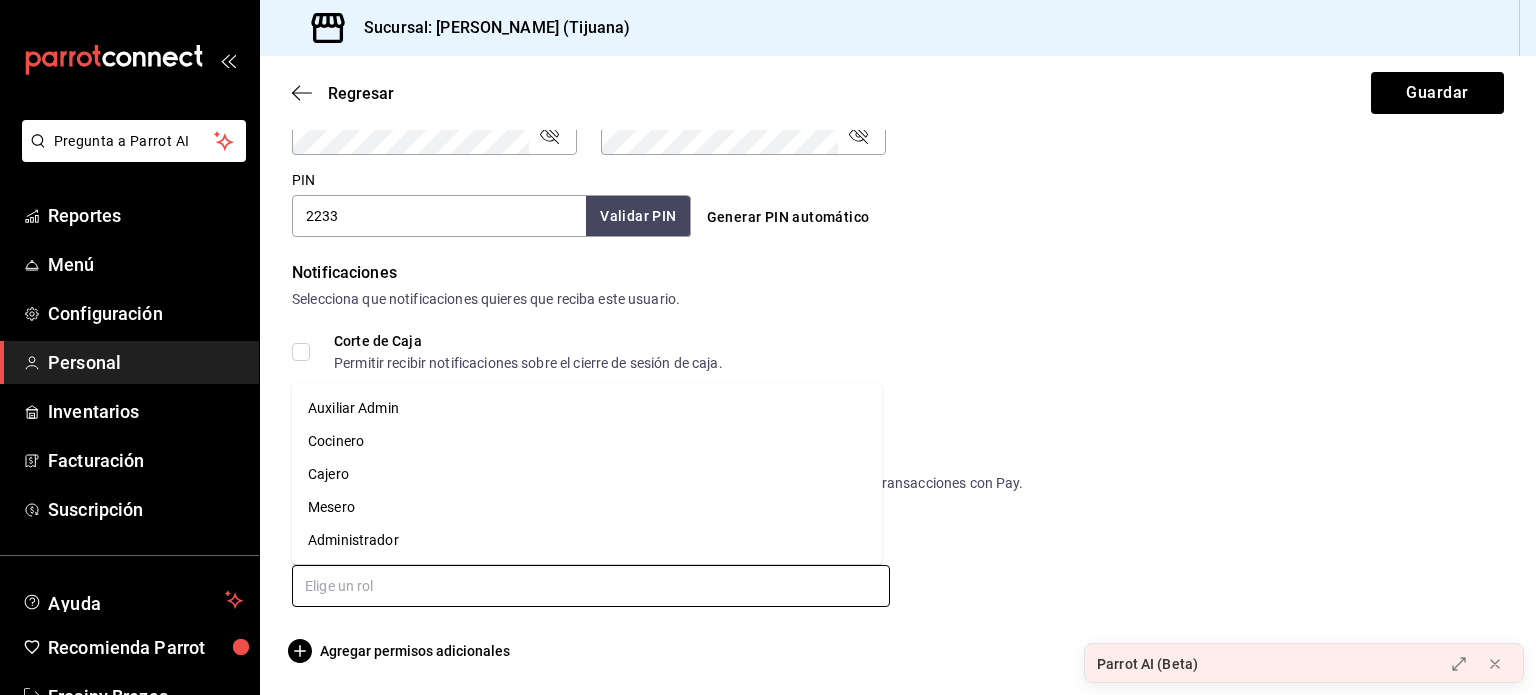 click at bounding box center [591, 586] 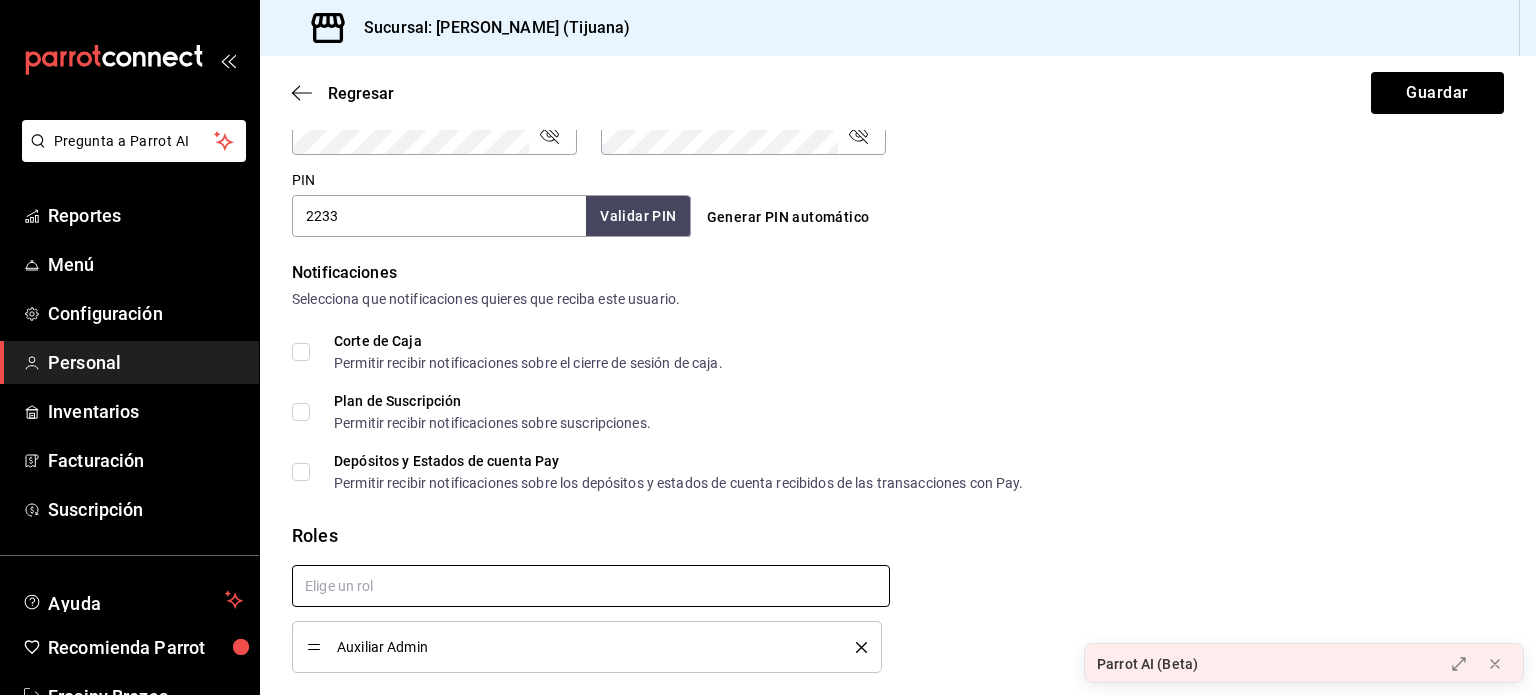 checkbox on "true" 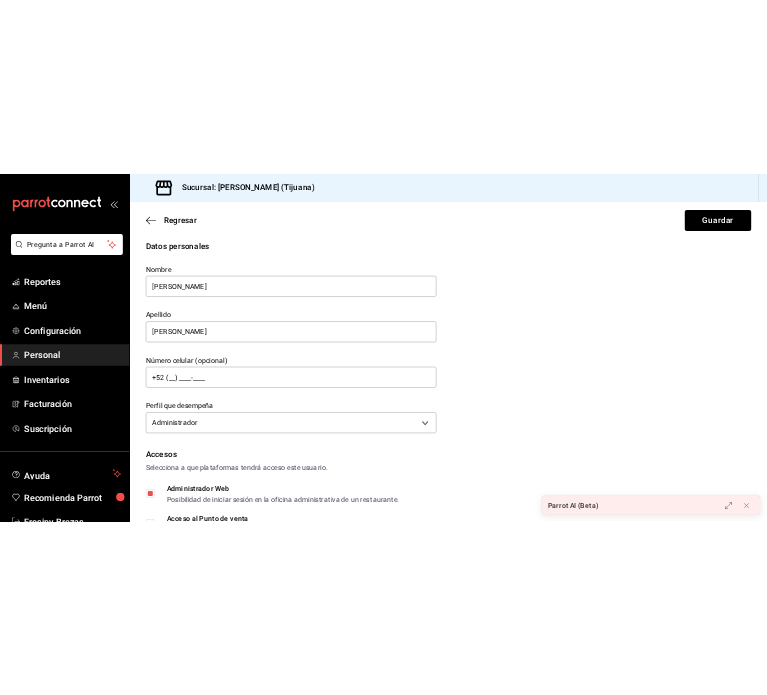 scroll, scrollTop: 0, scrollLeft: 0, axis: both 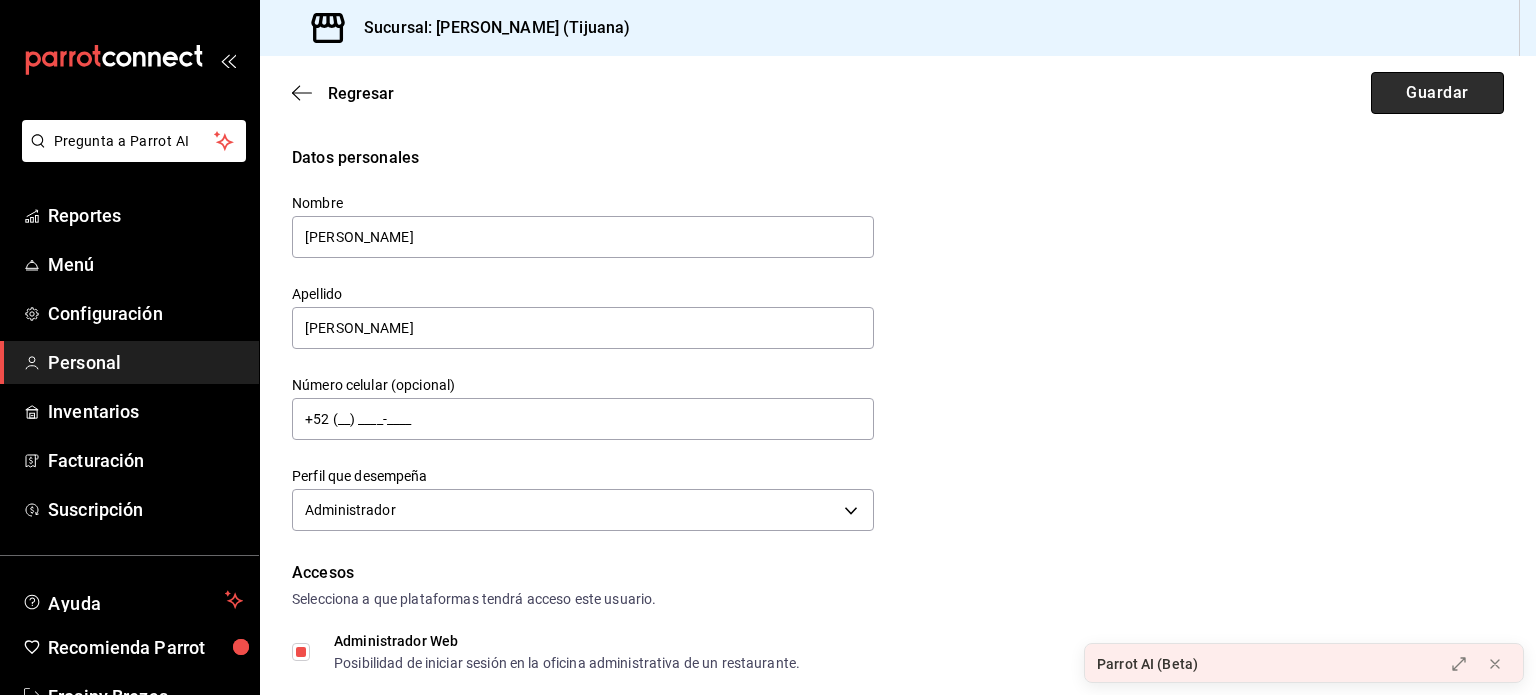click on "Guardar" at bounding box center [1437, 93] 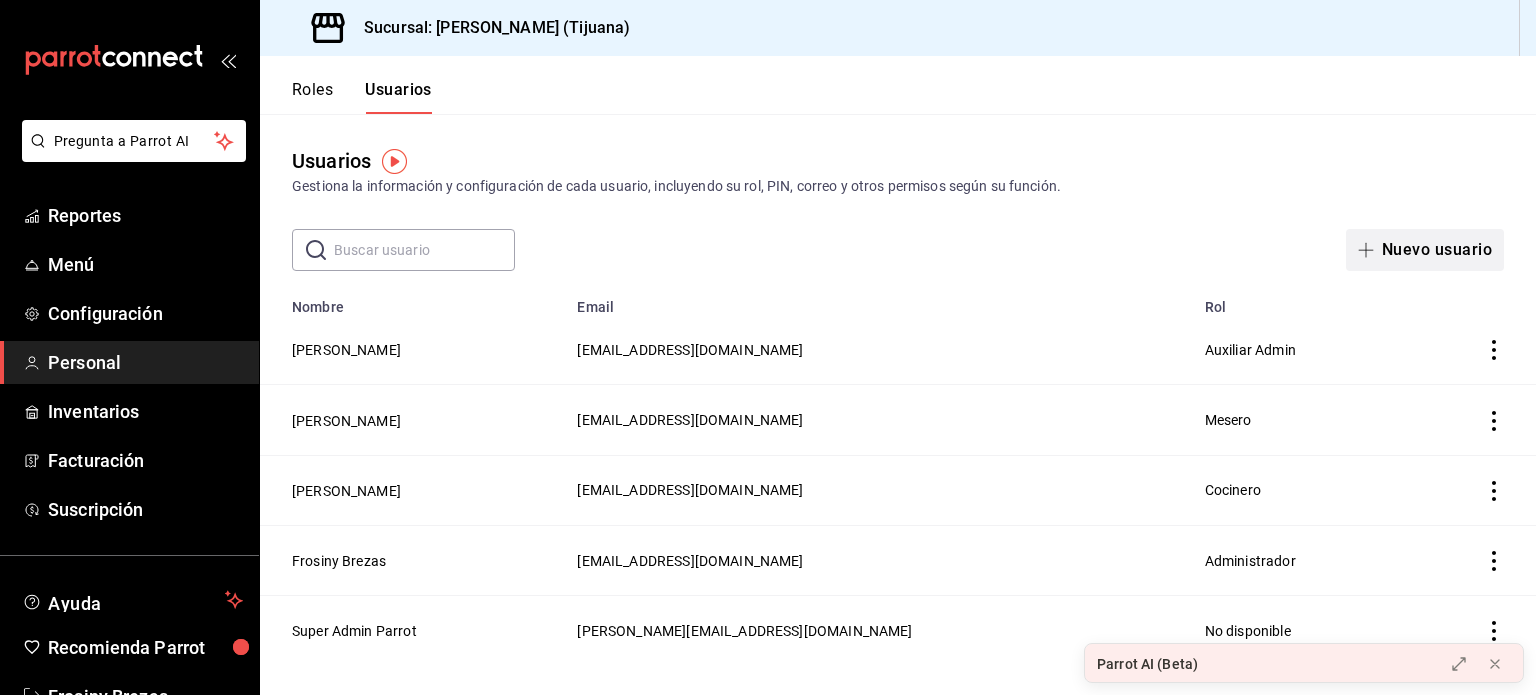 click on "Nuevo usuario" at bounding box center (1425, 250) 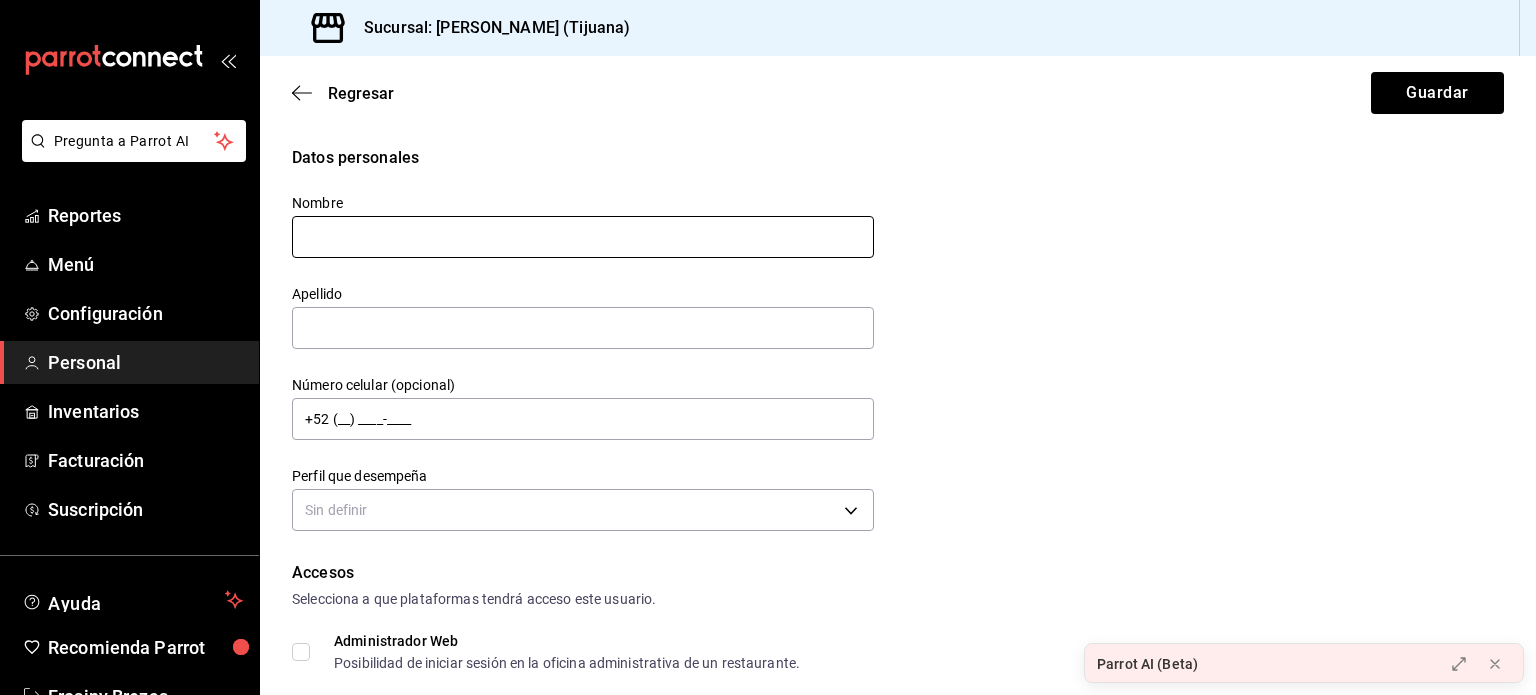 click at bounding box center [583, 237] 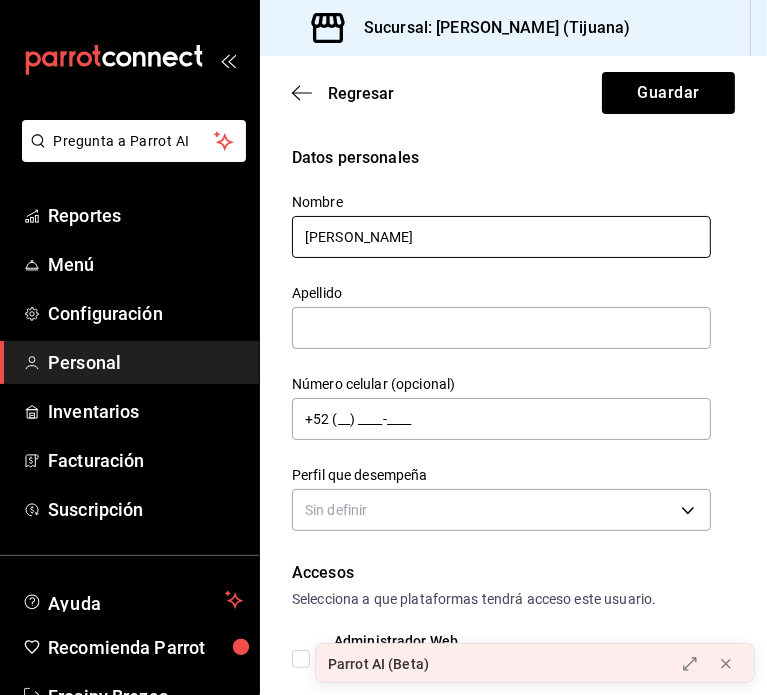 click on "Jessica" at bounding box center [501, 237] 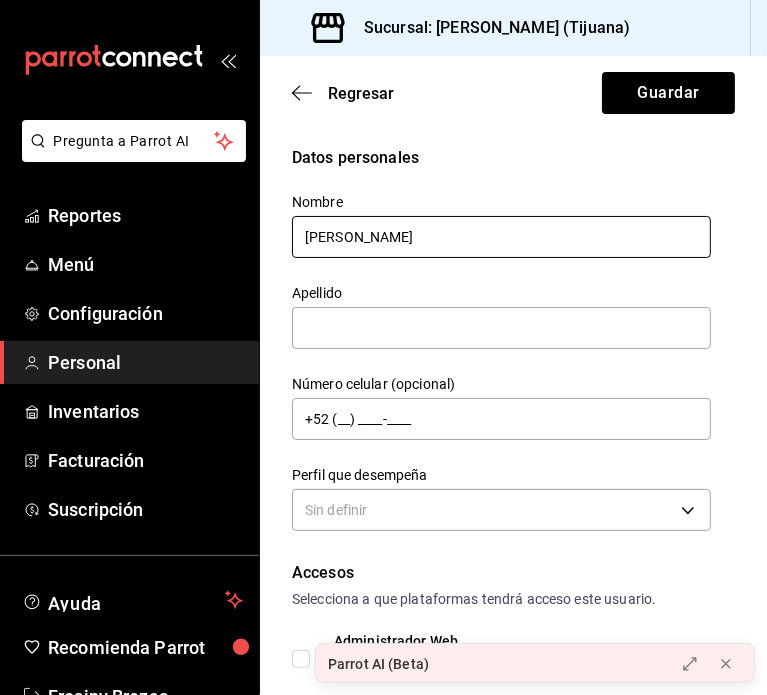 type on "Jessica Yesenia" 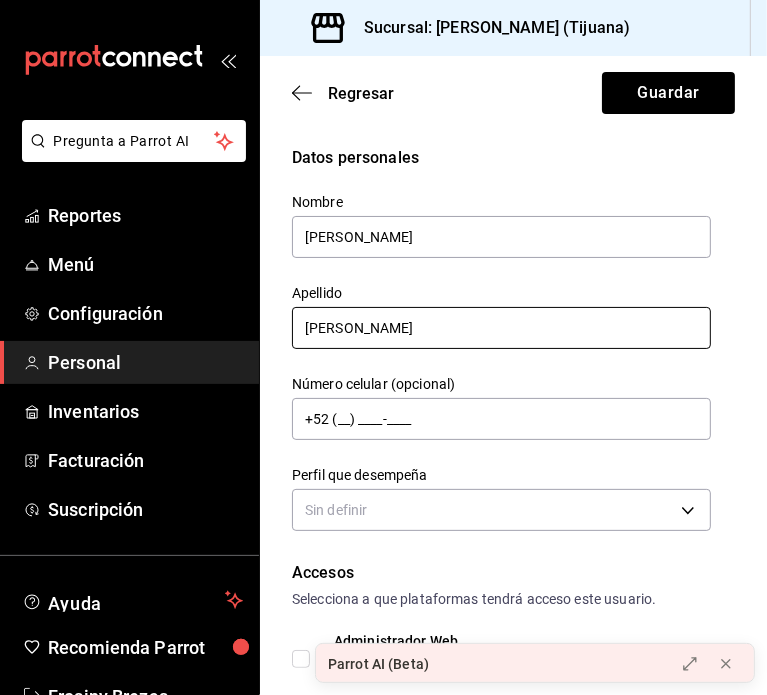 type on "Perez Perez" 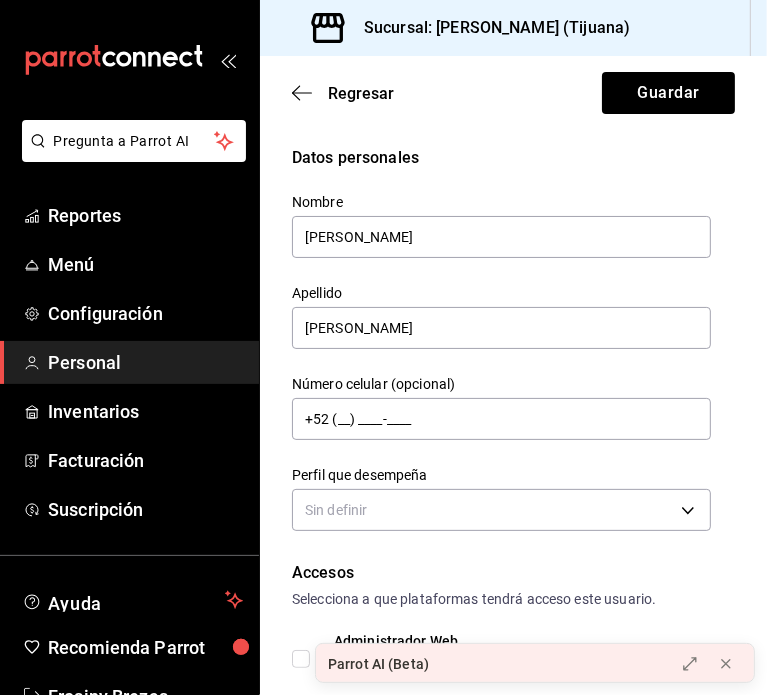 click on "Sin definir" at bounding box center [501, 507] 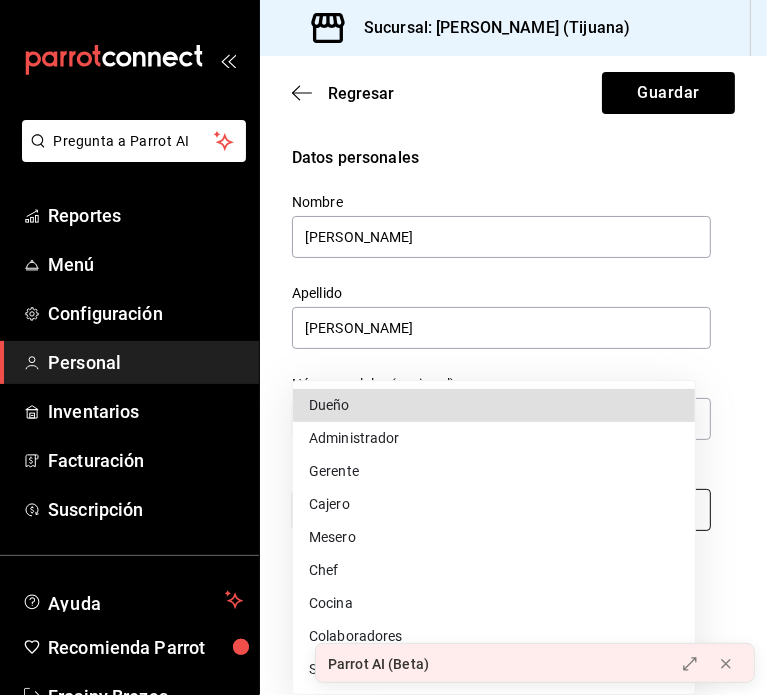 click on "Pregunta a Parrot AI Reportes   Menú   Configuración   Personal   Inventarios   Facturación   Suscripción   Ayuda Recomienda Parrot   Frosiny Brezas   Sugerir nueva función   Sucursal: Dimitris (Tijuana) Regresar Guardar Datos personales Nombre Jessica Yesenia Apellido Perez Perez Número celular (opcional) +52 (__) ____-____ Perfil que desempeña Sin definir Accesos Selecciona a que plataformas tendrá acceso este usuario. Administrador Web Posibilidad de iniciar sesión en la oficina administrativa de un restaurante.  Acceso al Punto de venta Posibilidad de autenticarse en el POS mediante PIN.  Iniciar sesión en terminal (correo electrónico o QR) Los usuarios podrán iniciar sesión y aceptar términos y condiciones en la terminal. Acceso uso de terminal Los usuarios podrán acceder y utilizar la terminal para visualizar y procesar pagos de sus órdenes. Correo electrónico Se volverá obligatorio al tener ciertos accesos activados. Contraseña Contraseña Repetir contraseña Repetir contraseña PIN" at bounding box center [383, 347] 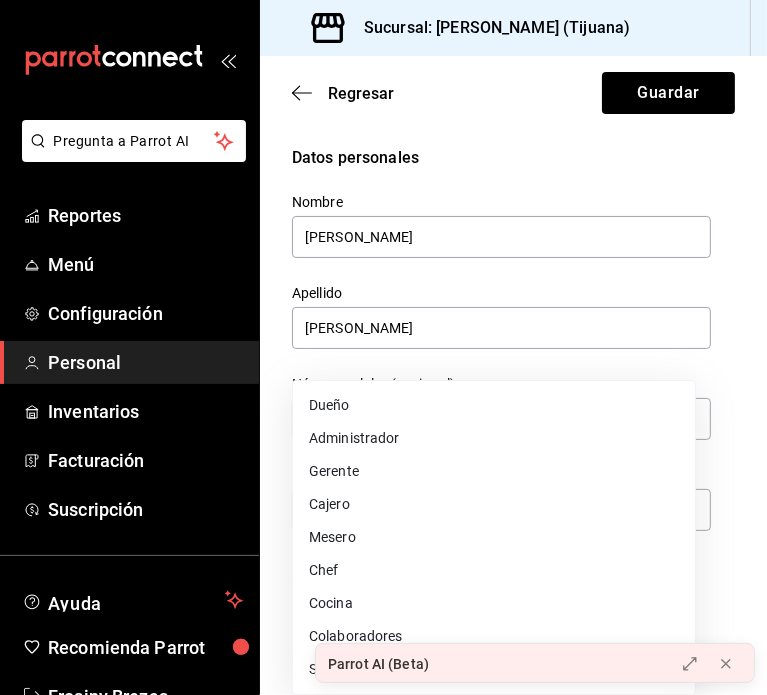 click on "Cajero" at bounding box center (494, 504) 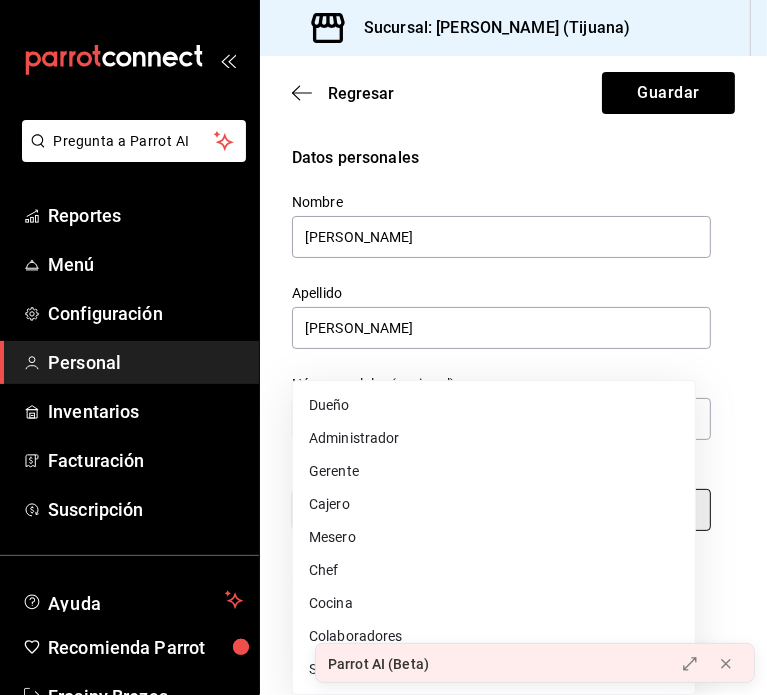 type on "CASHIER" 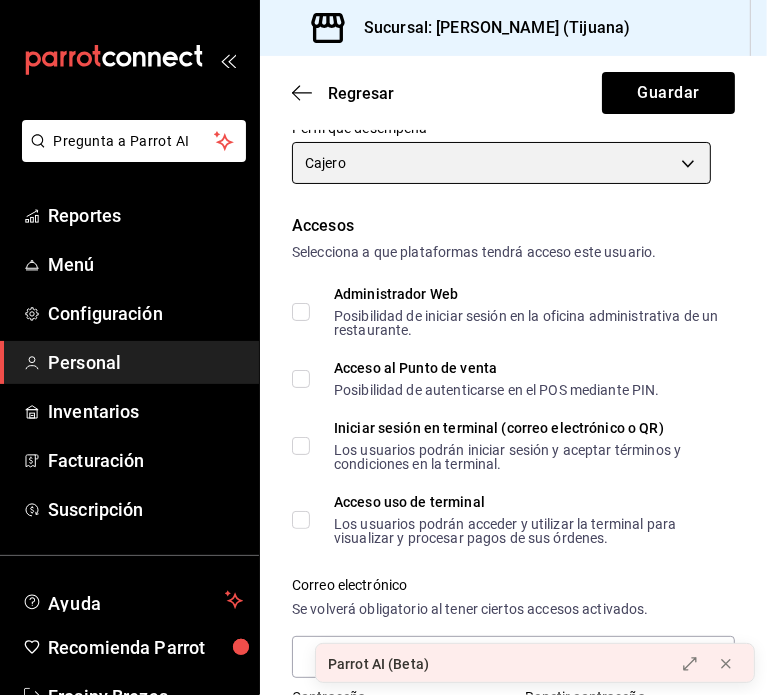 scroll, scrollTop: 348, scrollLeft: 0, axis: vertical 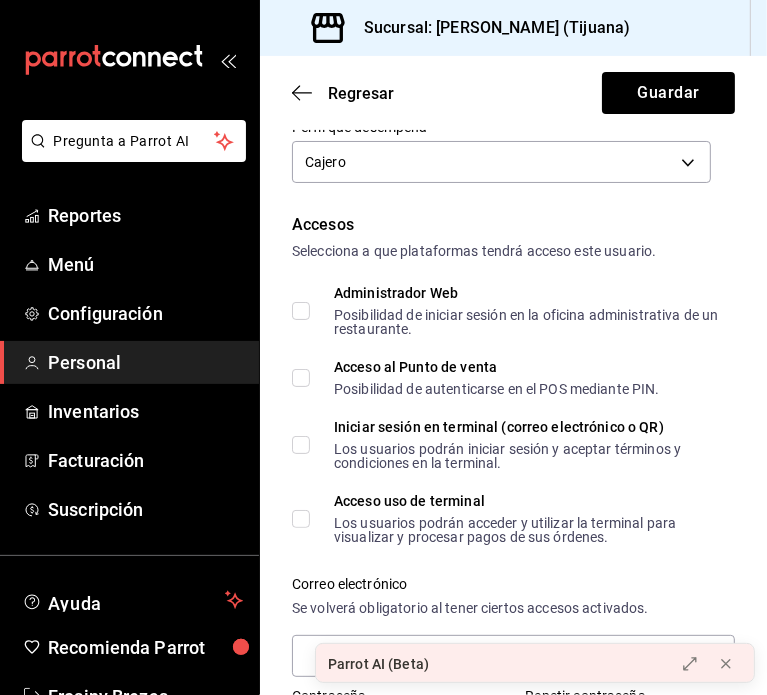 click on "Acceso al Punto de venta Posibilidad de autenticarse en el POS mediante PIN." at bounding box center [301, 378] 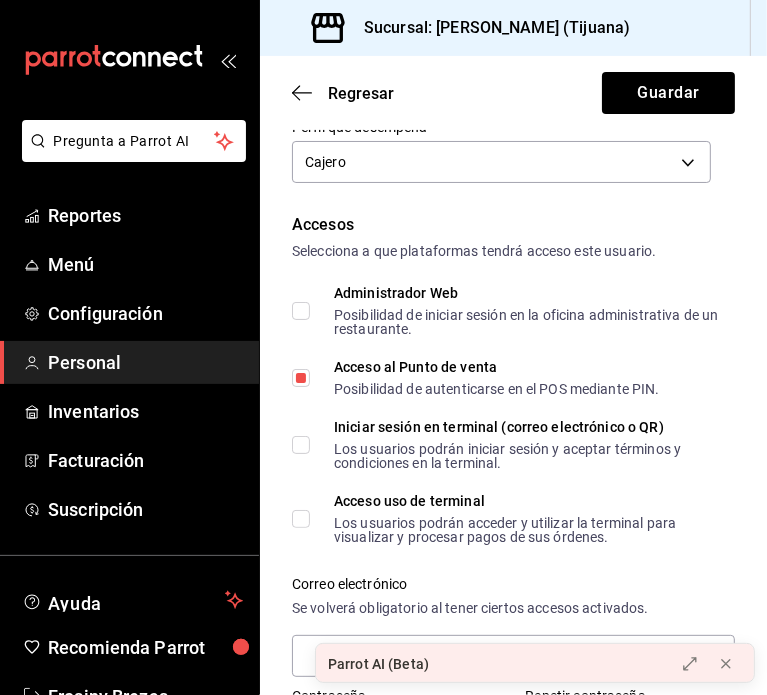 click on "Administrador Web Posibilidad de iniciar sesión en la oficina administrativa de un restaurante." at bounding box center (301, 311) 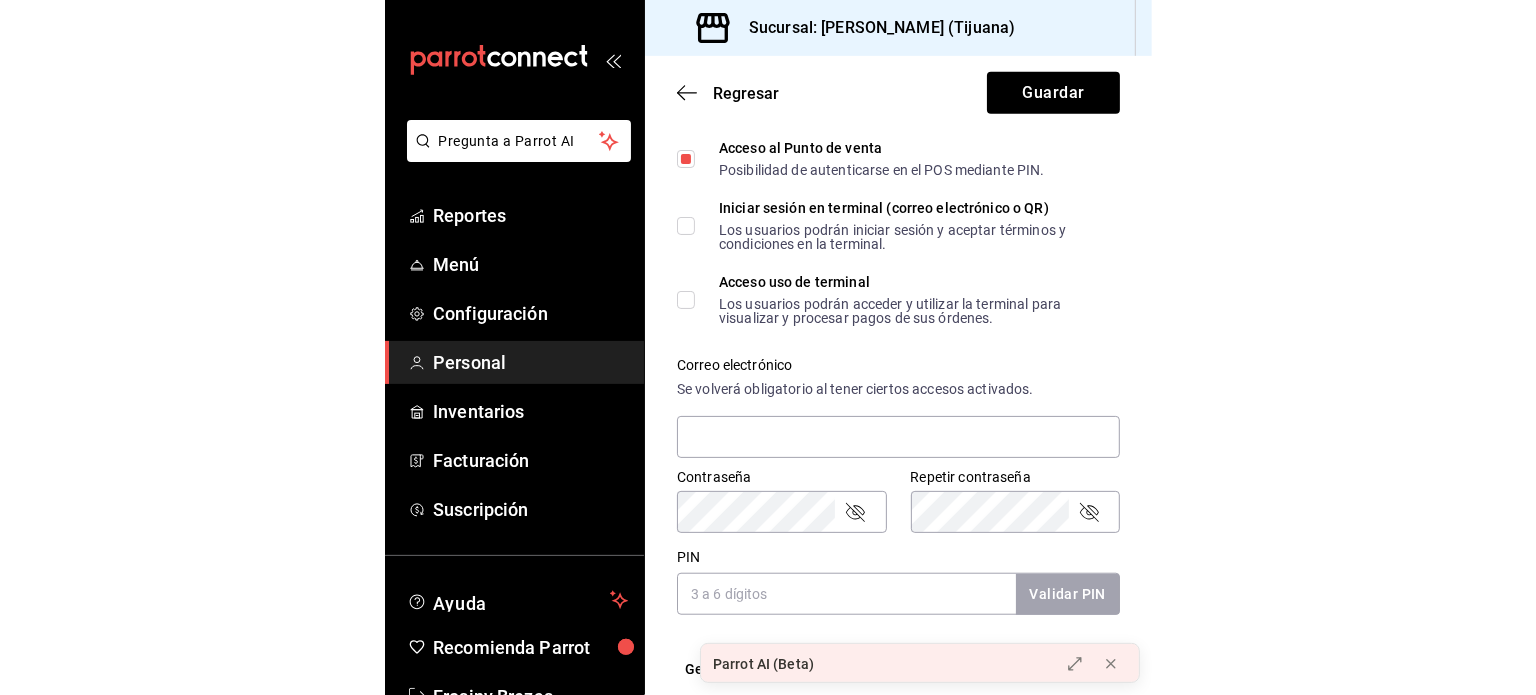 scroll, scrollTop: 570, scrollLeft: 0, axis: vertical 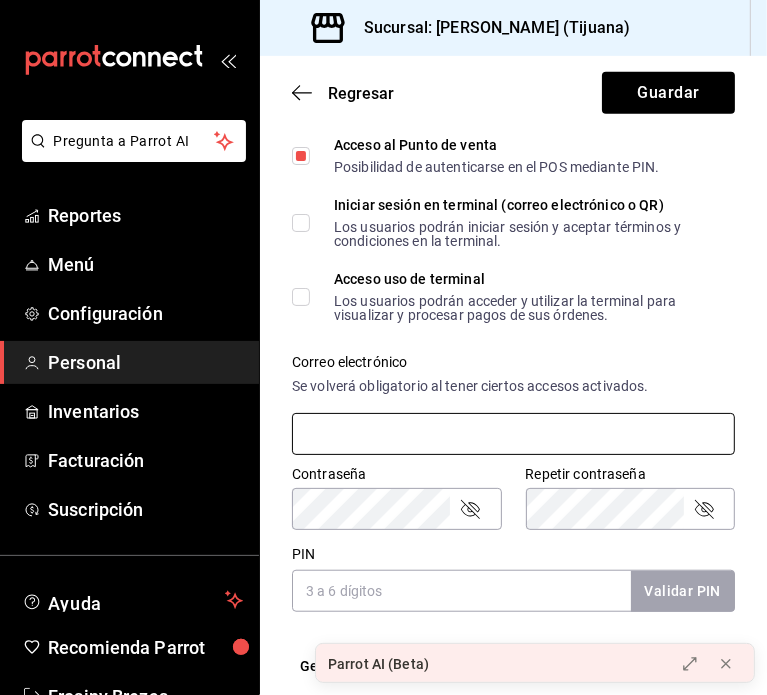 click at bounding box center (513, 434) 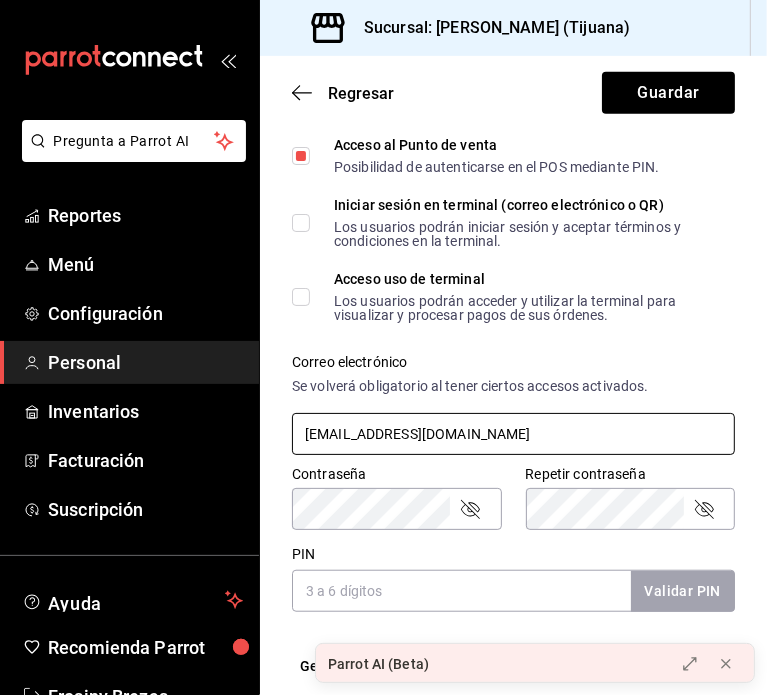 type on "dimitrisrocasa@gmail.com" 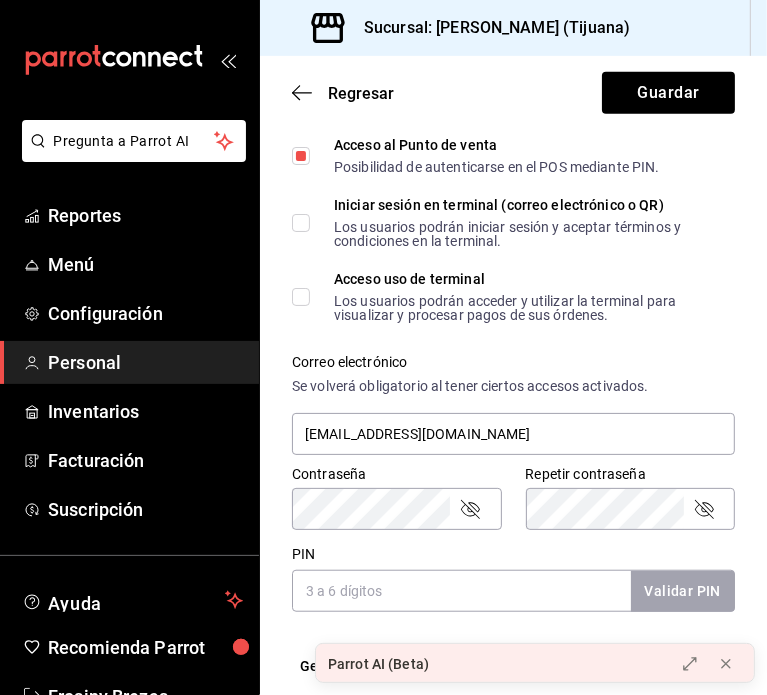 type 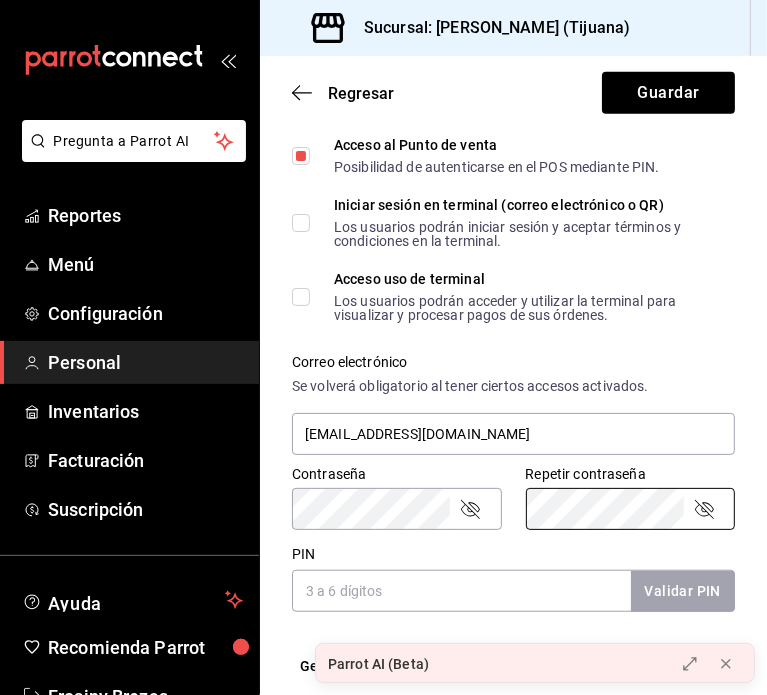 click 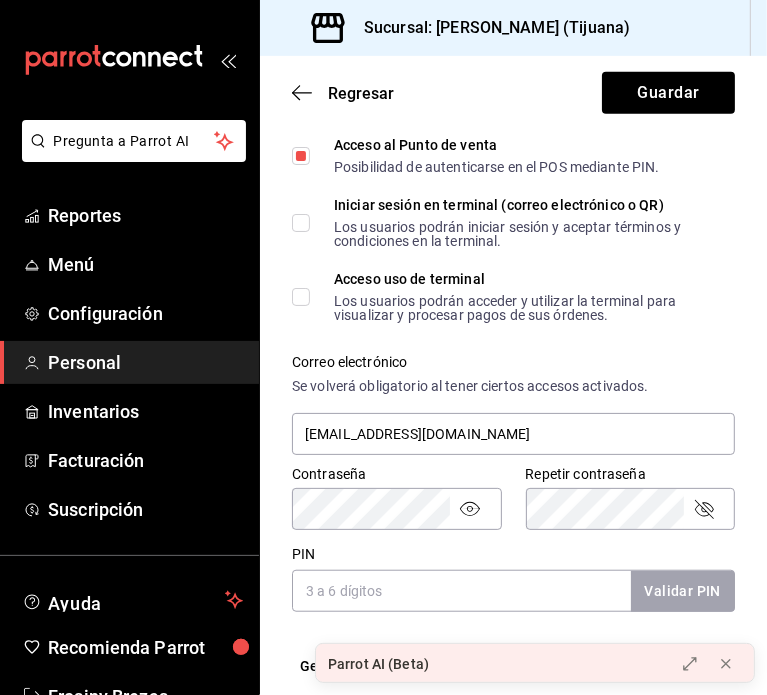 click 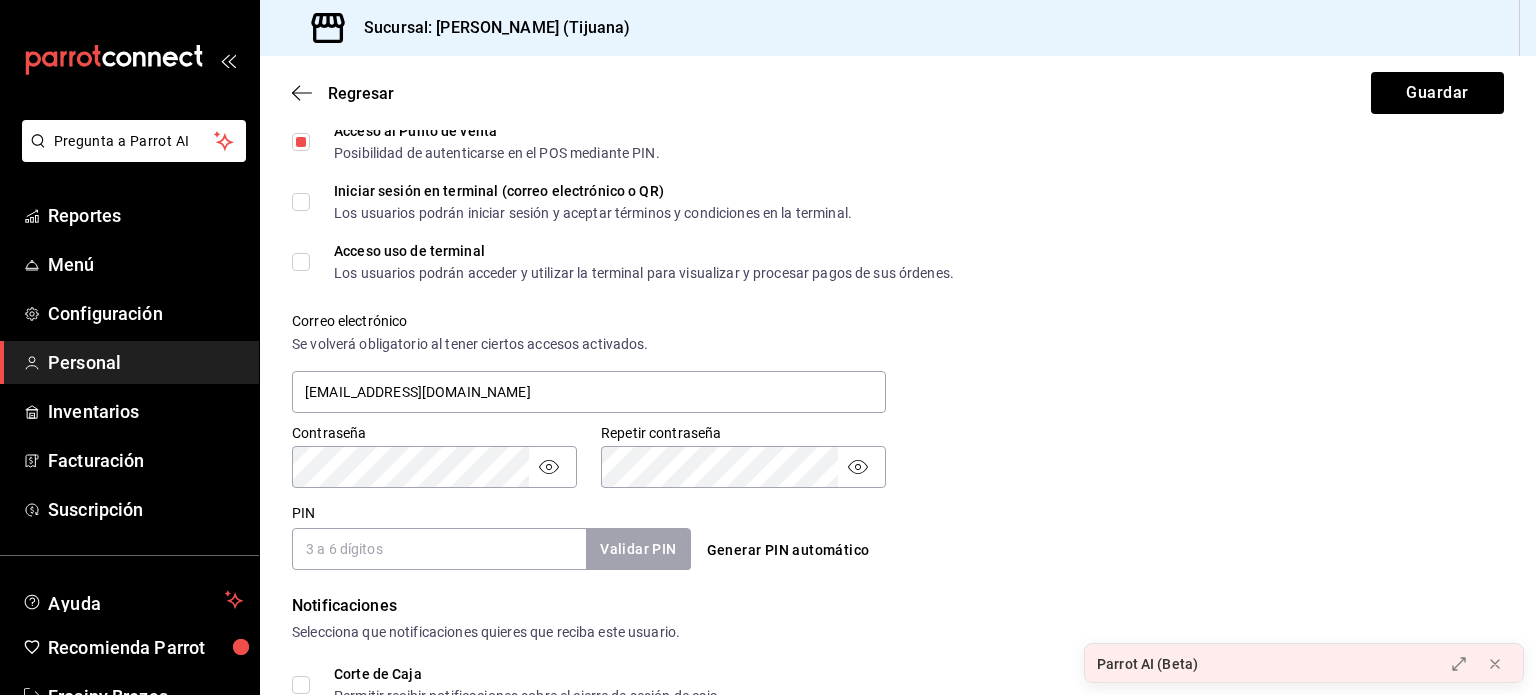 click on "Generar PIN automático" at bounding box center (788, 550) 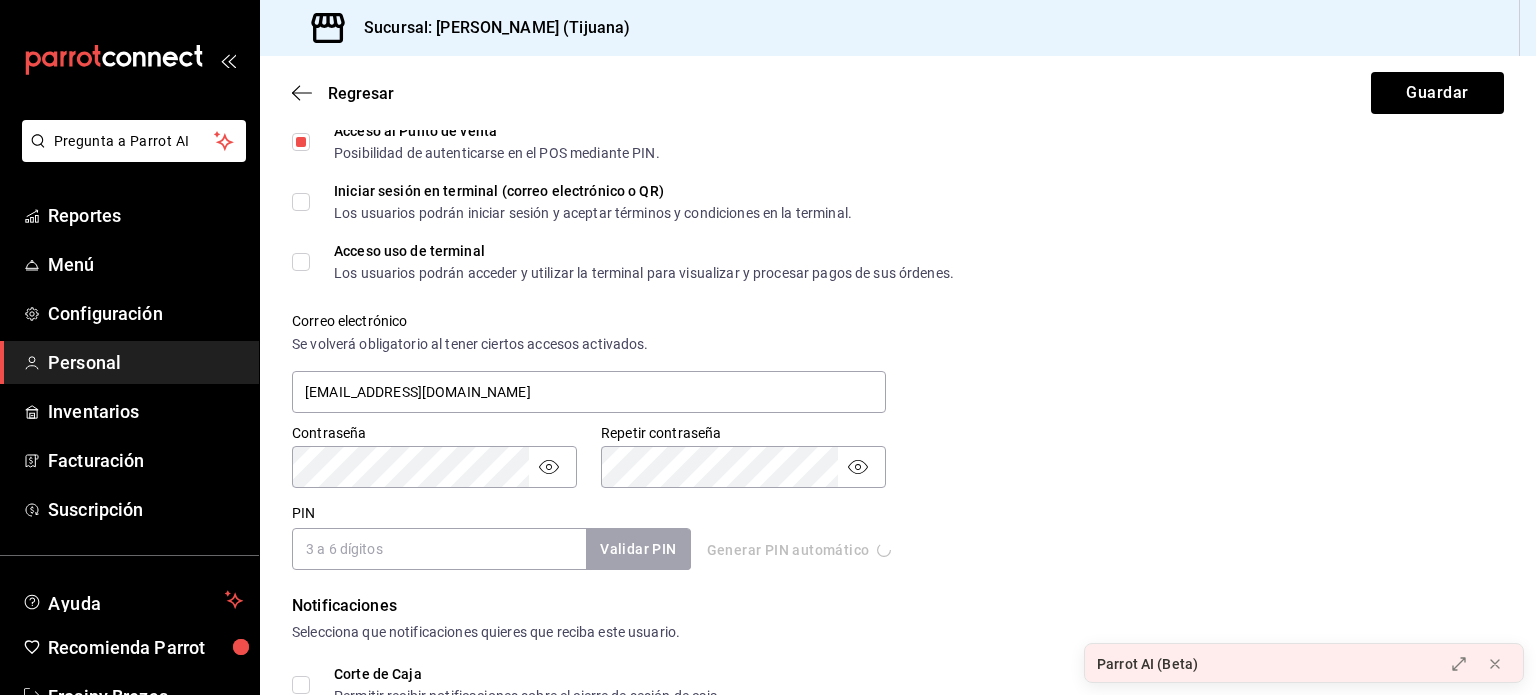 type on "0262" 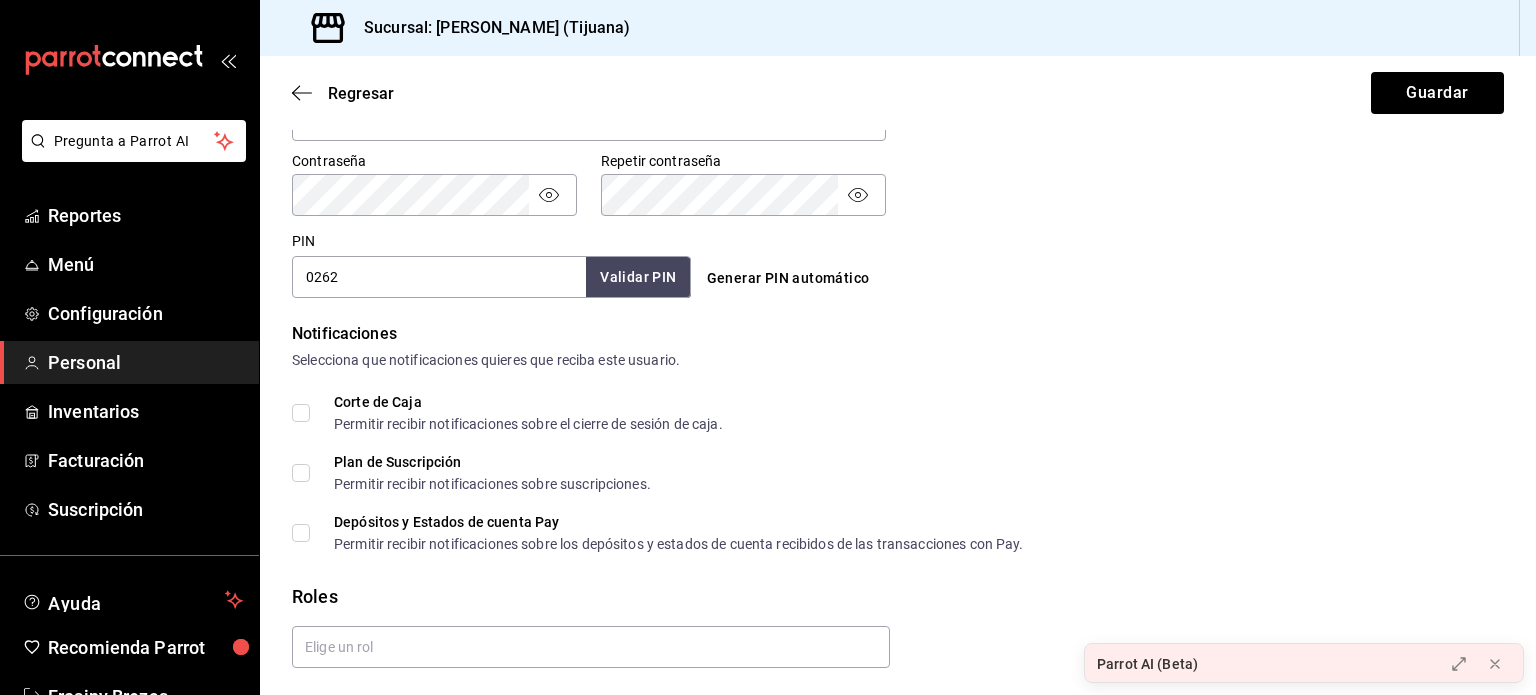 scroll, scrollTop: 846, scrollLeft: 0, axis: vertical 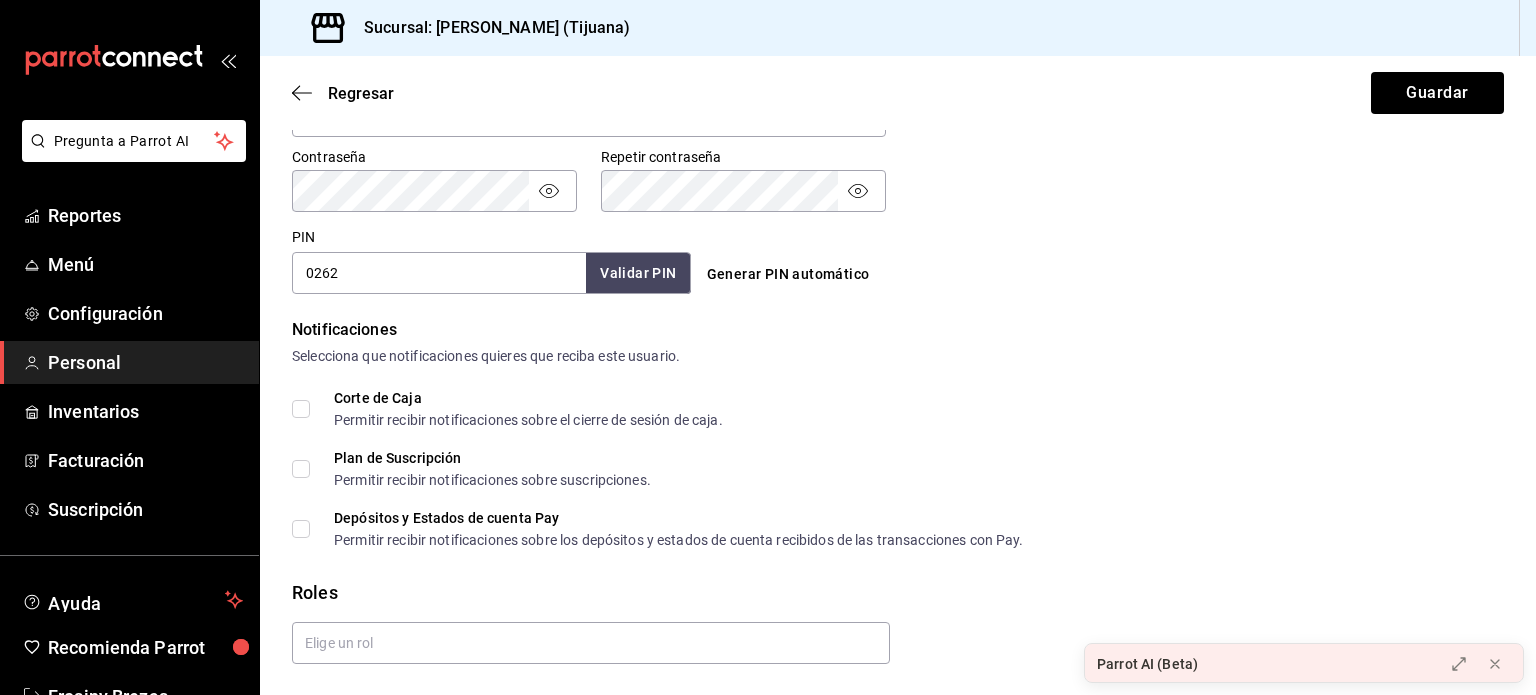 click on "Corte de Caja Permitir recibir notificaciones sobre el cierre de sesión de caja." at bounding box center (301, 409) 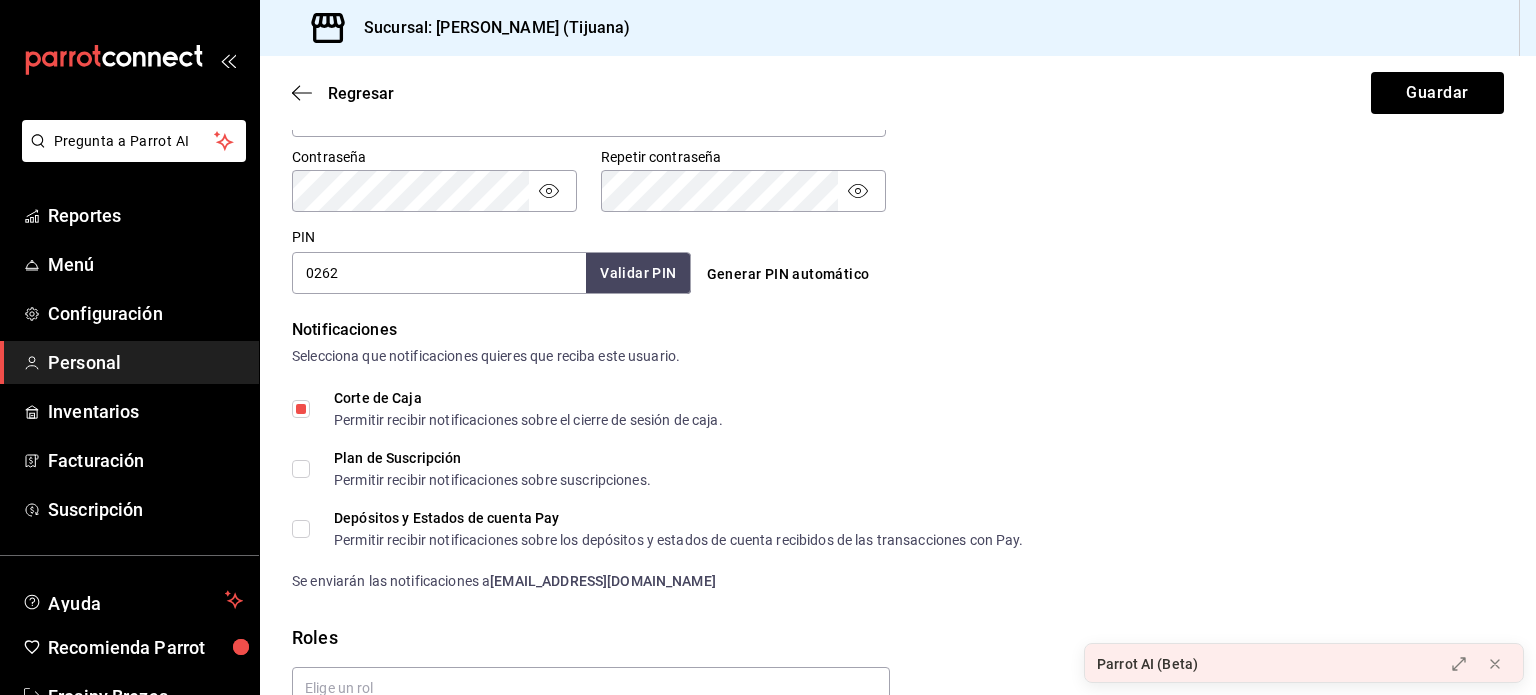 click on "Corte de Caja Permitir recibir notificaciones sobre el cierre de sesión de caja." at bounding box center [301, 409] 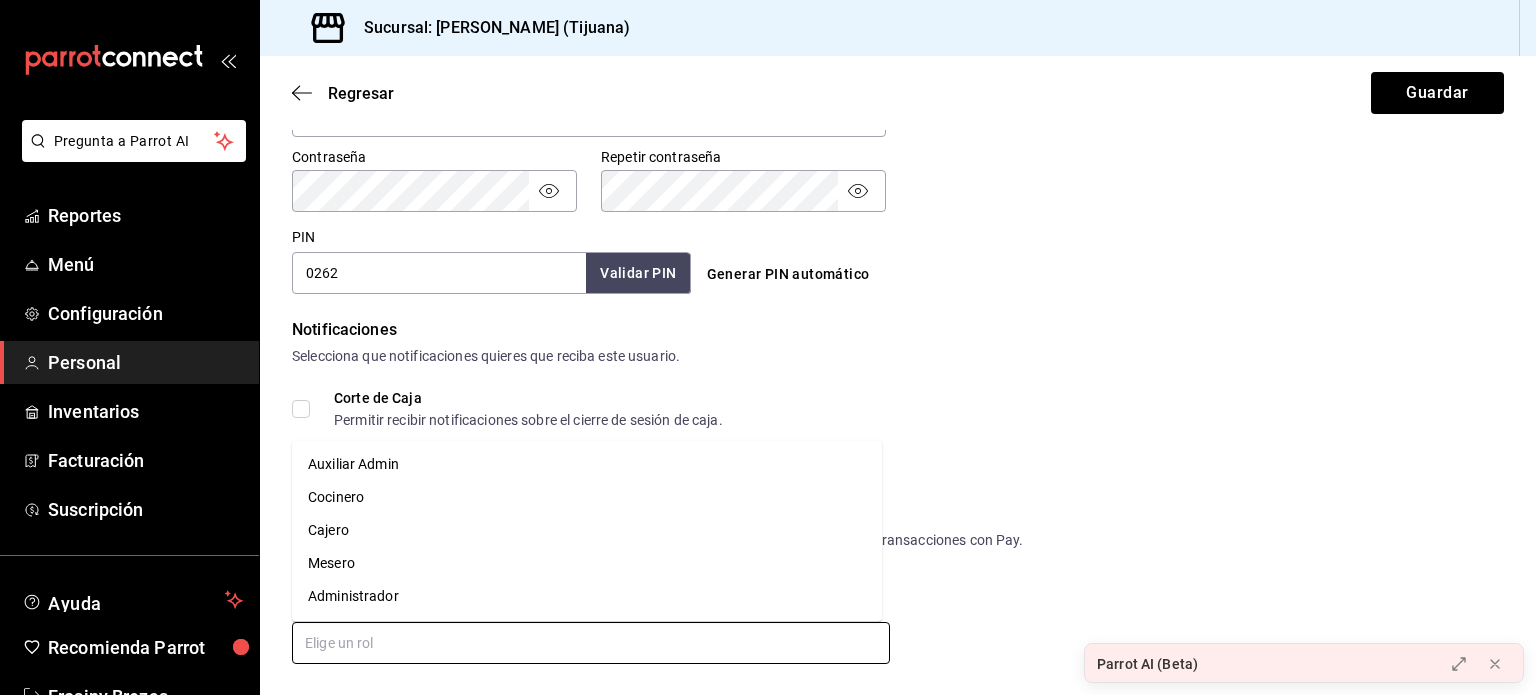 click at bounding box center [591, 643] 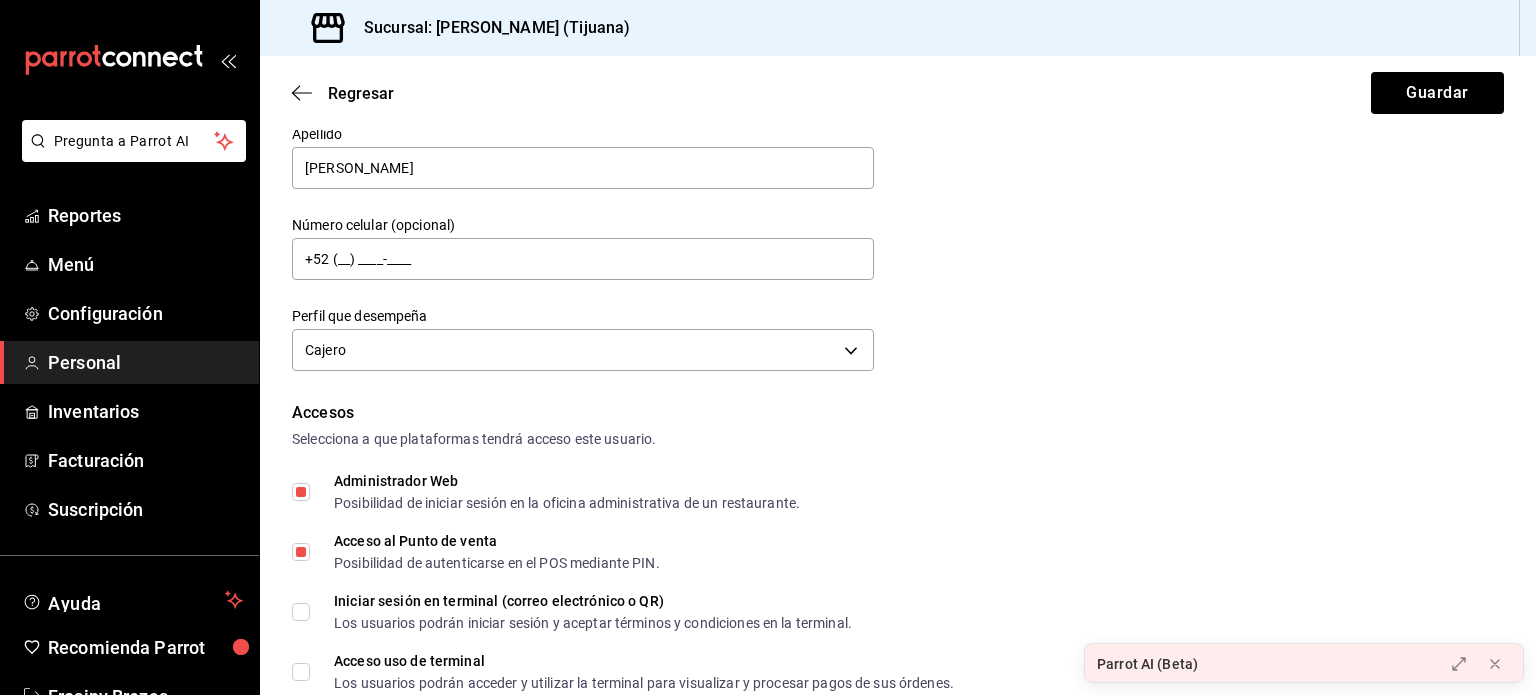 scroll, scrollTop: 180, scrollLeft: 0, axis: vertical 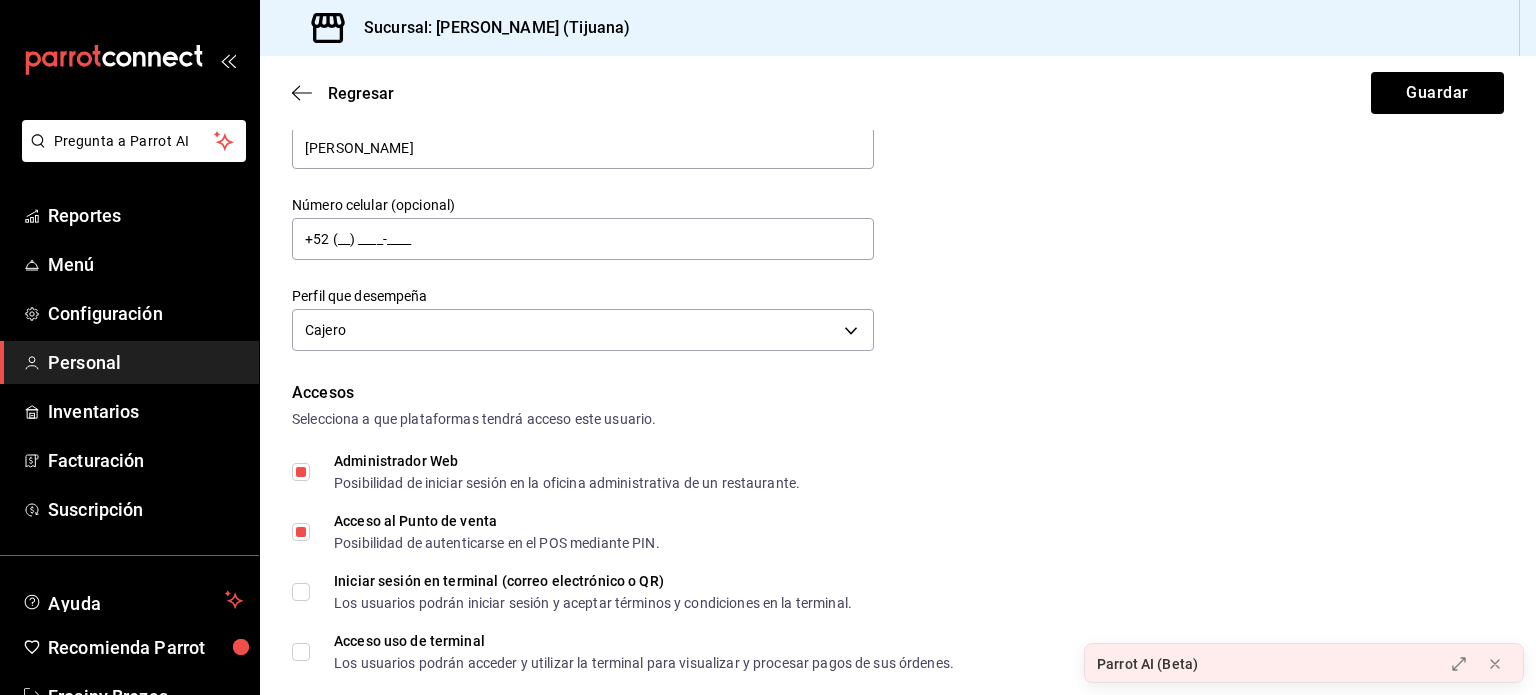 click on "Datos personales Nombre Jessica Yesenia Apellido Perez Perez Número celular (opcional) +52 (__) ____-____ Perfil que desempeña Cajero CASHIER Accesos Selecciona a que plataformas tendrá acceso este usuario. Administrador Web Posibilidad de iniciar sesión en la oficina administrativa de un restaurante.  Acceso al Punto de venta Posibilidad de autenticarse en el POS mediante PIN.  Iniciar sesión en terminal (correo electrónico o QR) Los usuarios podrán iniciar sesión y aceptar términos y condiciones en la terminal. Acceso uso de terminal Los usuarios podrán acceder y utilizar la terminal para visualizar y procesar pagos de sus órdenes. Correo electrónico Se volverá obligatorio al tener ciertos accesos activados. dimitrisrocasa@gmail.com Contraseña Contraseña Repetir contraseña Repetir contraseña PIN 0262 Validar PIN ​ Generar PIN automático Notificaciones Selecciona que notificaciones quieres que reciba este usuario. Corte de Caja Plan de Suscripción Depósitos y Estados de cuenta Pay Roles" at bounding box center [898, 709] 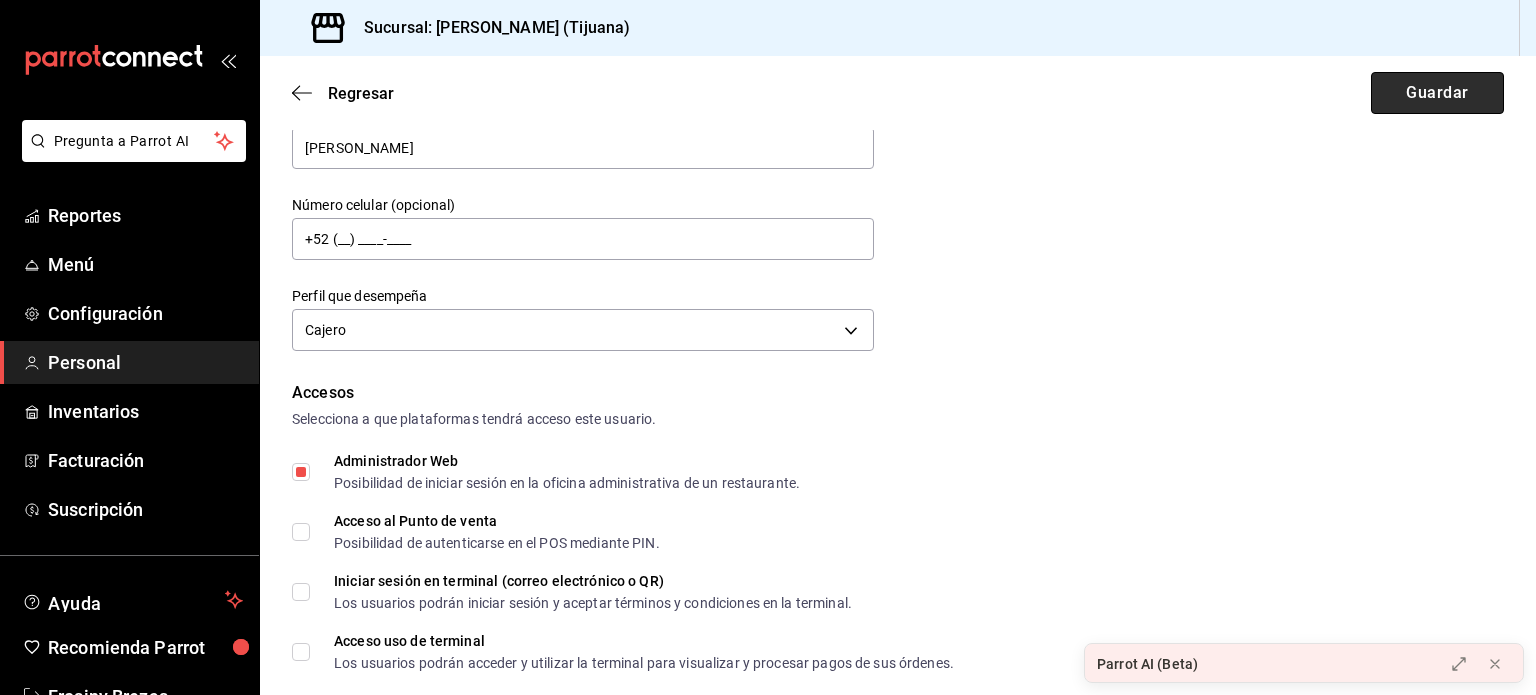 click on "Guardar" at bounding box center [1437, 93] 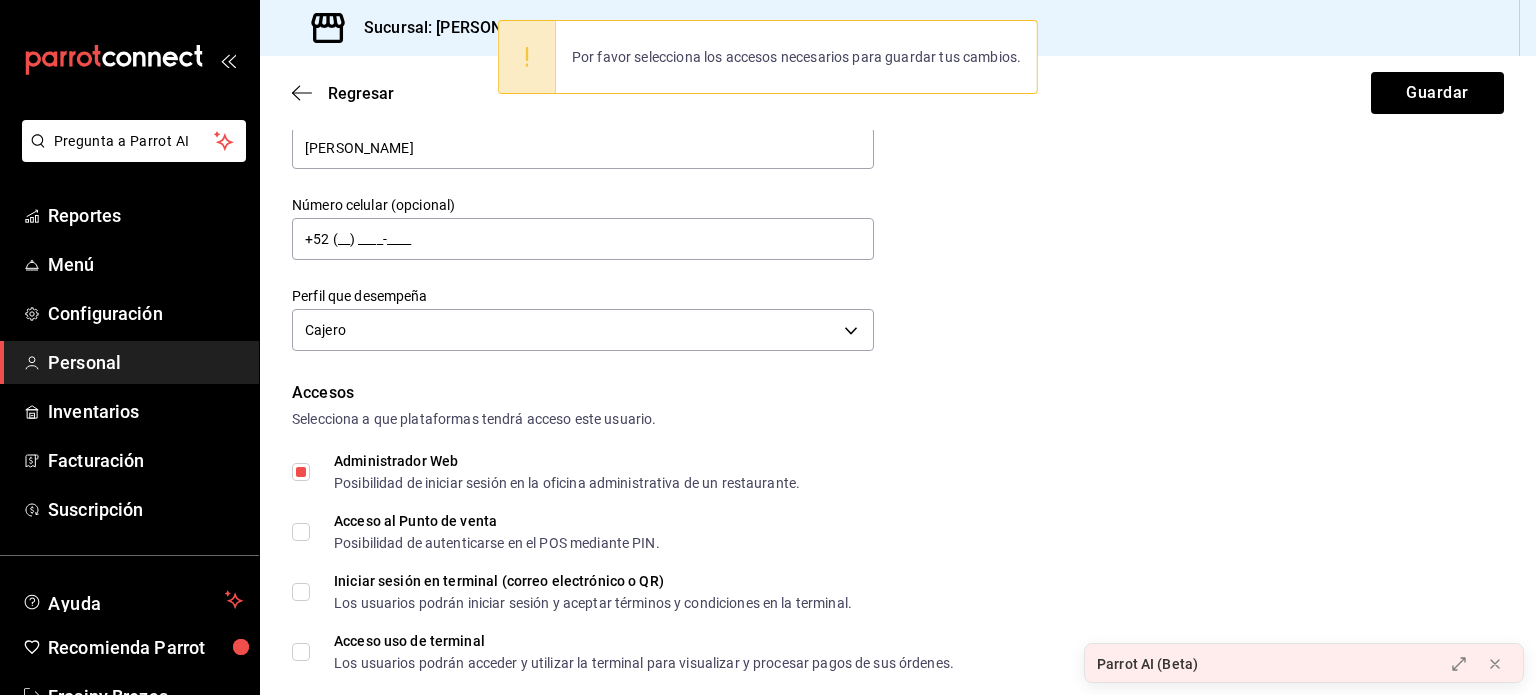 click on "Datos personales Nombre Jessica Yesenia Apellido Perez Perez Número celular (opcional) +52 (__) ____-____ Perfil que desempeña Cajero CASHIER" at bounding box center (898, 161) 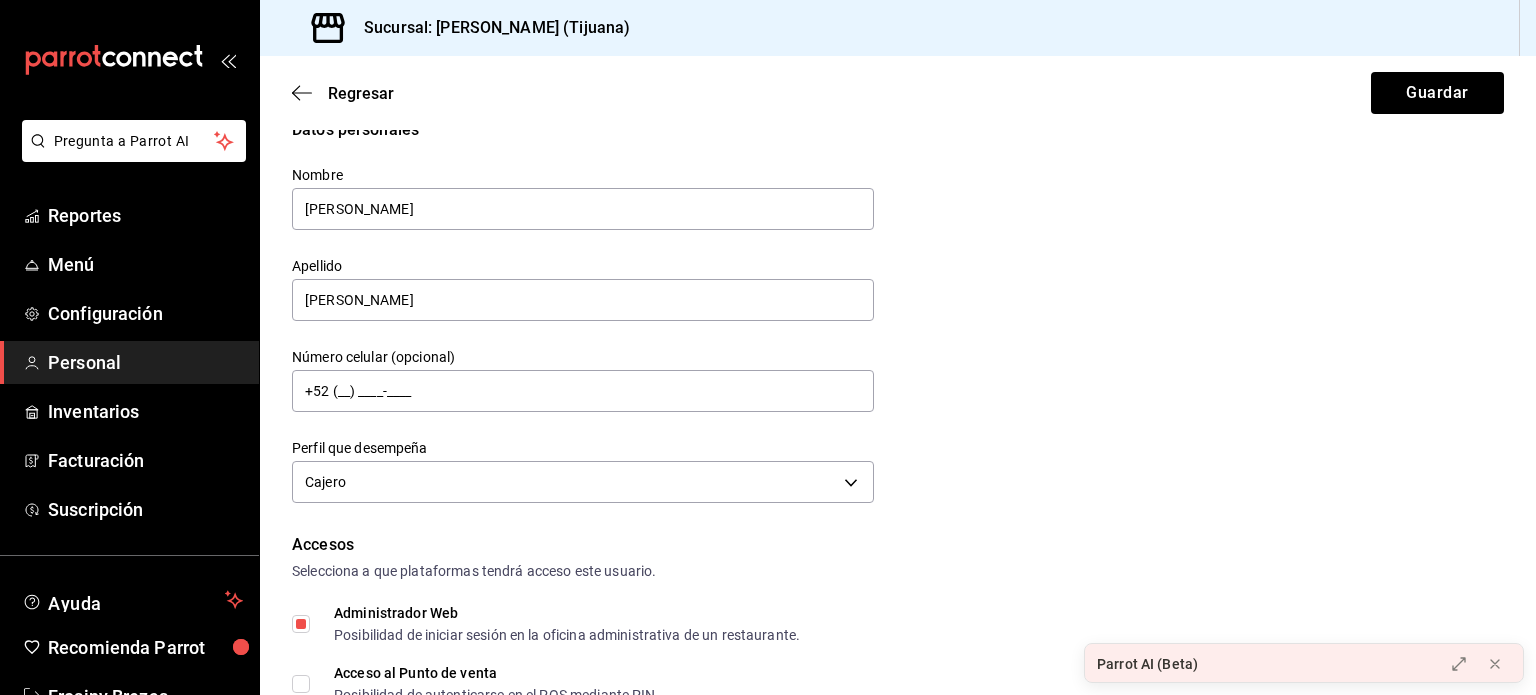 scroll, scrollTop: 24, scrollLeft: 0, axis: vertical 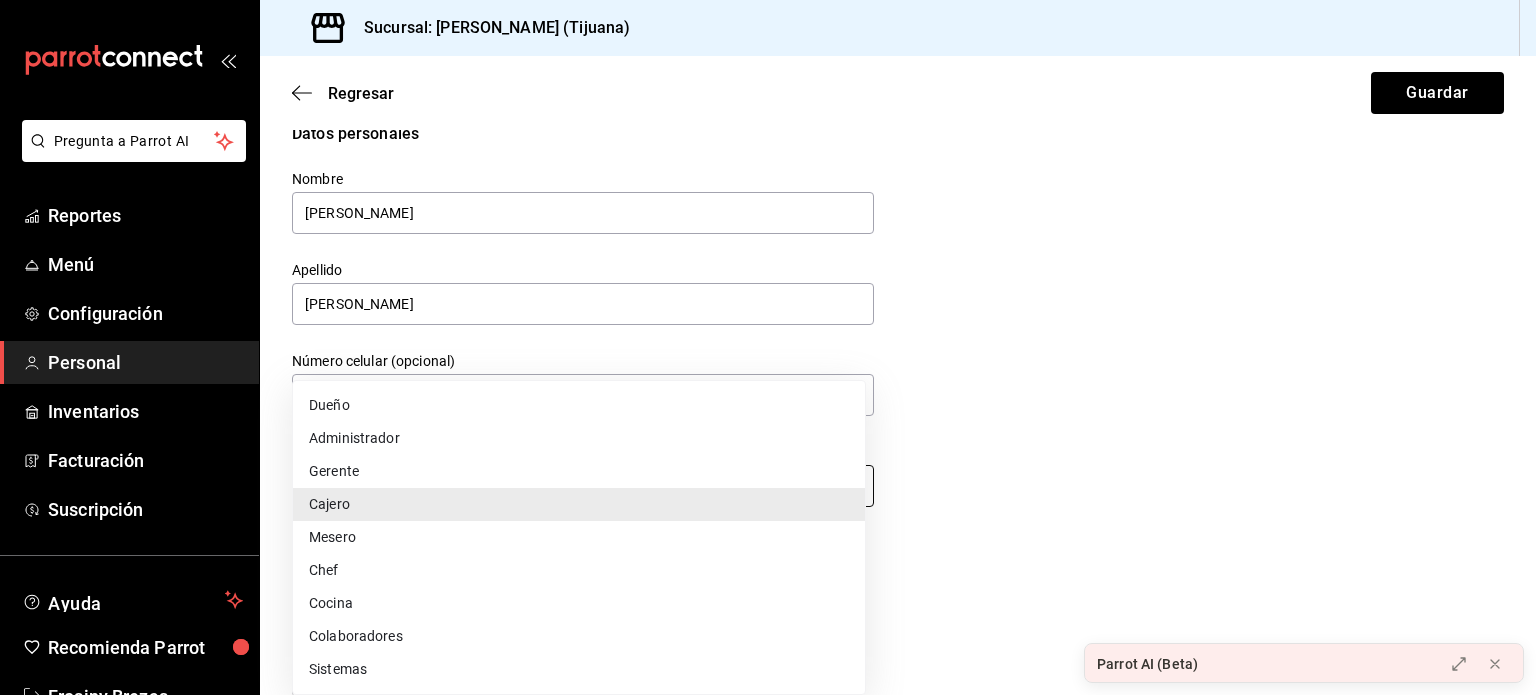 click on "Pregunta a Parrot AI Reportes   Menú   Configuración   Personal   Inventarios   Facturación   Suscripción   Ayuda Recomienda Parrot   Frosiny Brezas   Sugerir nueva función   Sucursal: Dimitris (Tijuana) Regresar Guardar Datos personales Nombre Jessica Yesenia Apellido Perez Perez Número celular (opcional) +52 (__) ____-____ Perfil que desempeña Cajero CASHIER Accesos Selecciona a que plataformas tendrá acceso este usuario. Administrador Web Posibilidad de iniciar sesión en la oficina administrativa de un restaurante.  Acceso al Punto de venta Posibilidad de autenticarse en el POS mediante PIN.  Iniciar sesión en terminal (correo electrónico o QR) Los usuarios podrán iniciar sesión y aceptar términos y condiciones en la terminal. Acceso uso de terminal Los usuarios podrán acceder y utilizar la terminal para visualizar y procesar pagos de sus órdenes. Correo electrónico Se volverá obligatorio al tener ciertos accesos activados. dimitrisrocasa@gmail.com Contraseña Contraseña PIN 0262 ​" at bounding box center (768, 347) 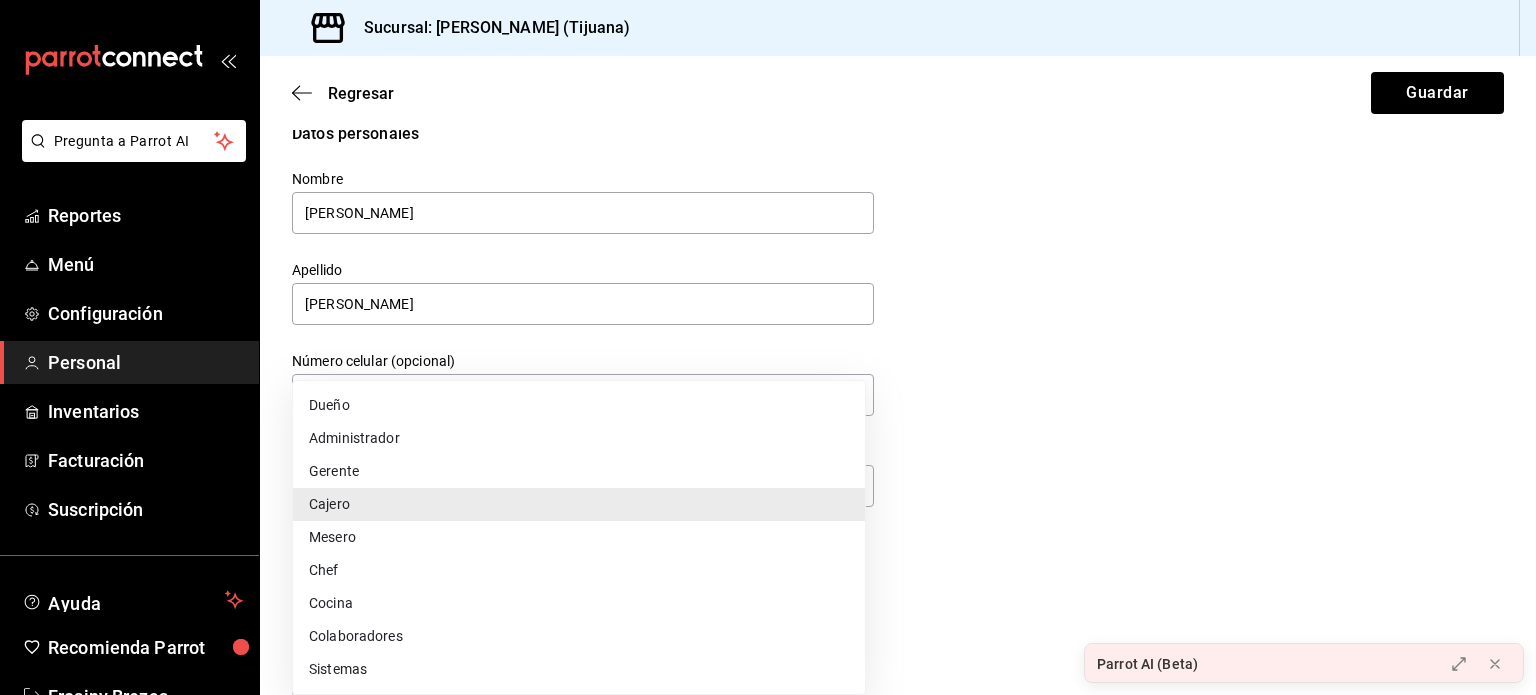click on "Administrador" at bounding box center [579, 438] 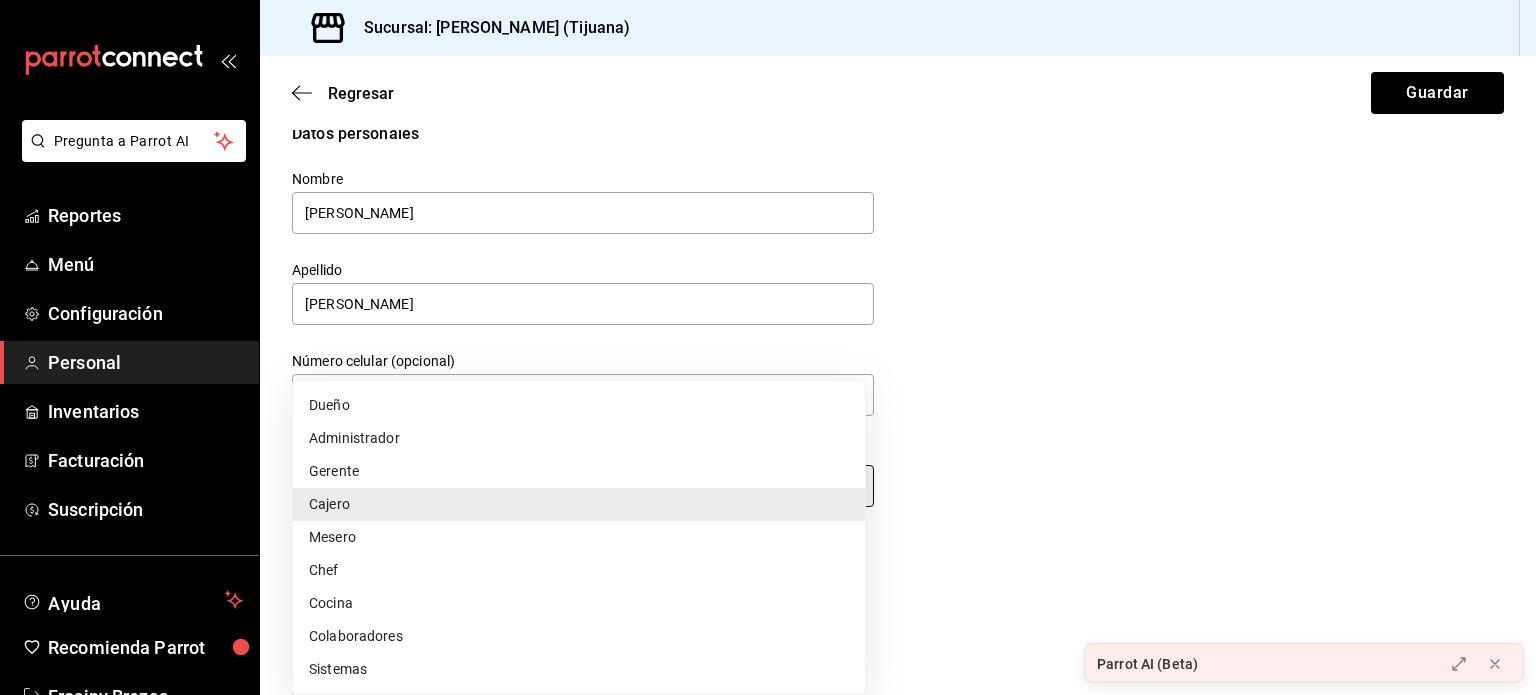 type on "ADMIN" 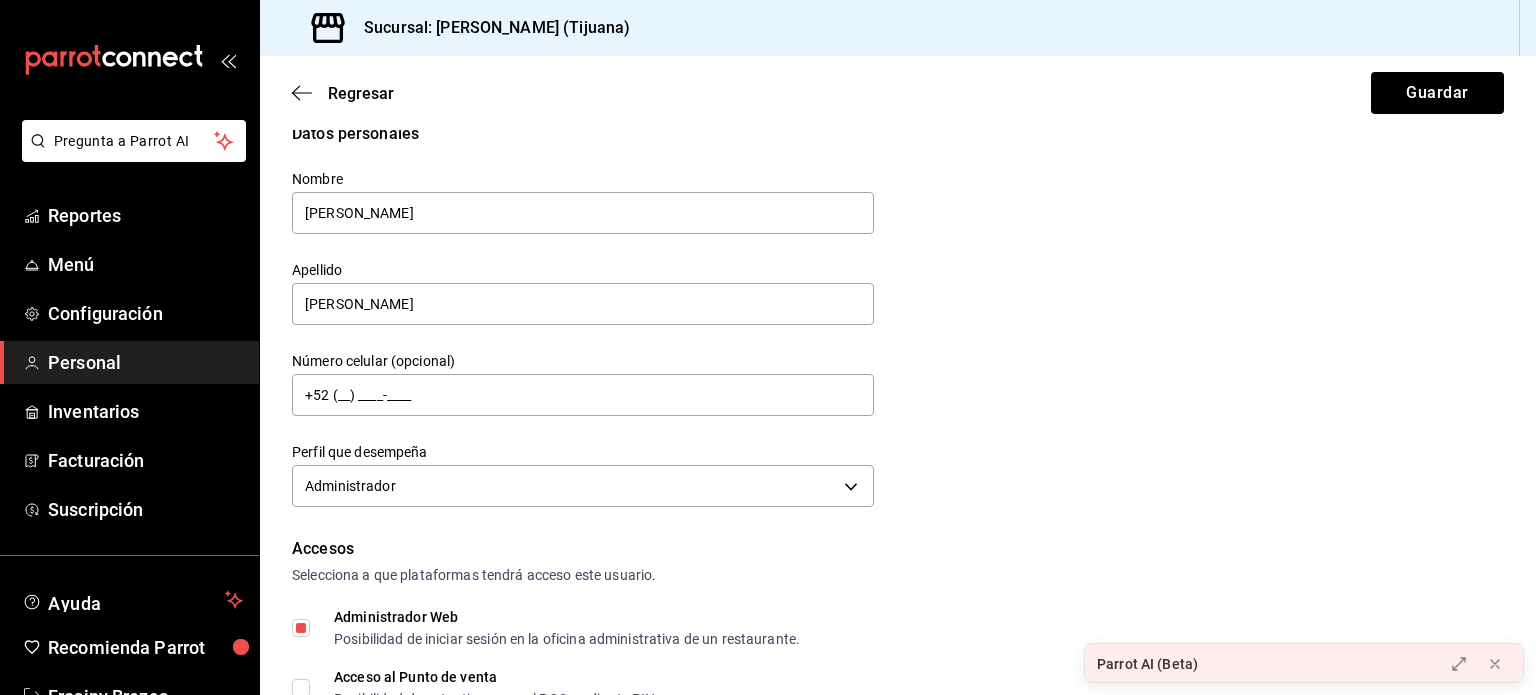 click on "Datos personales Nombre Jessica Yesenia Apellido Perez Perez Número celular (opcional) +52 (__) ____-____ Perfil que desempeña Administrador ADMIN" at bounding box center [898, 317] 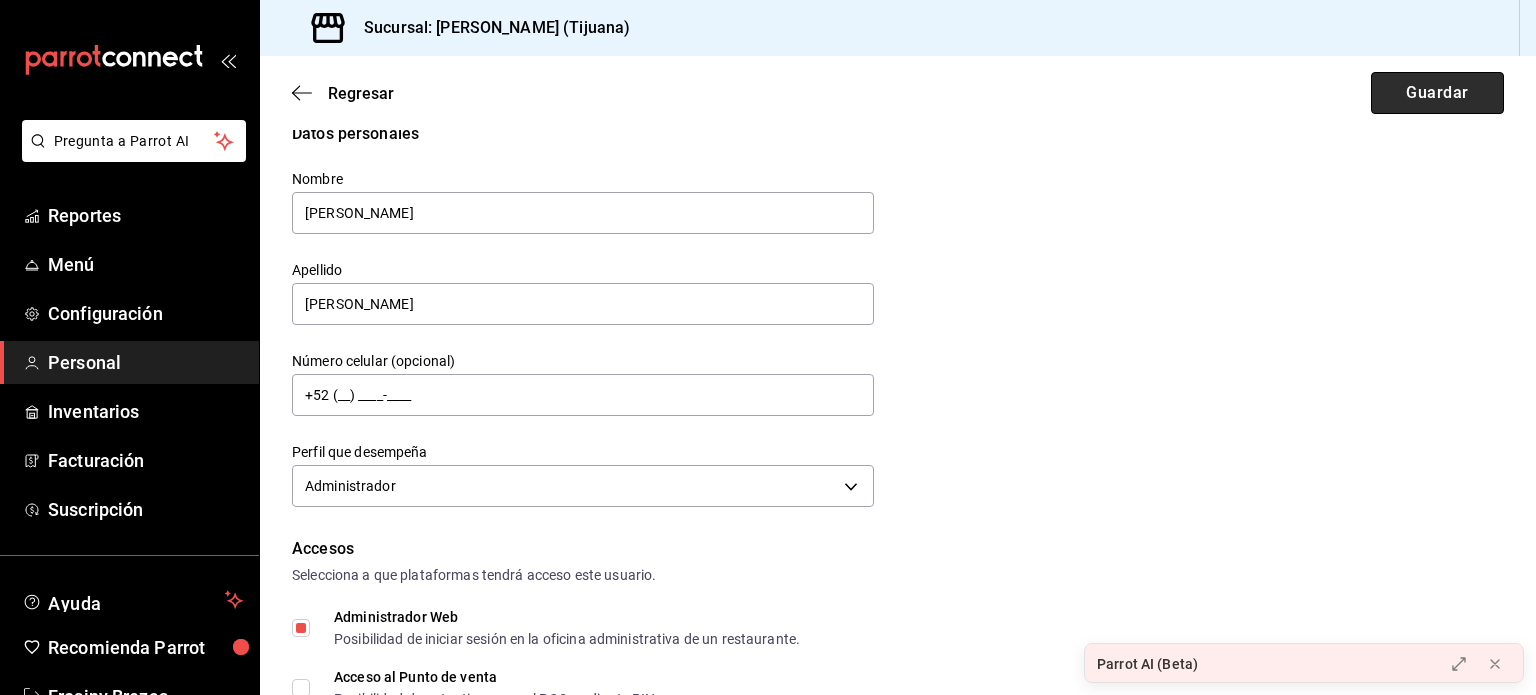 click on "Guardar" at bounding box center (1437, 93) 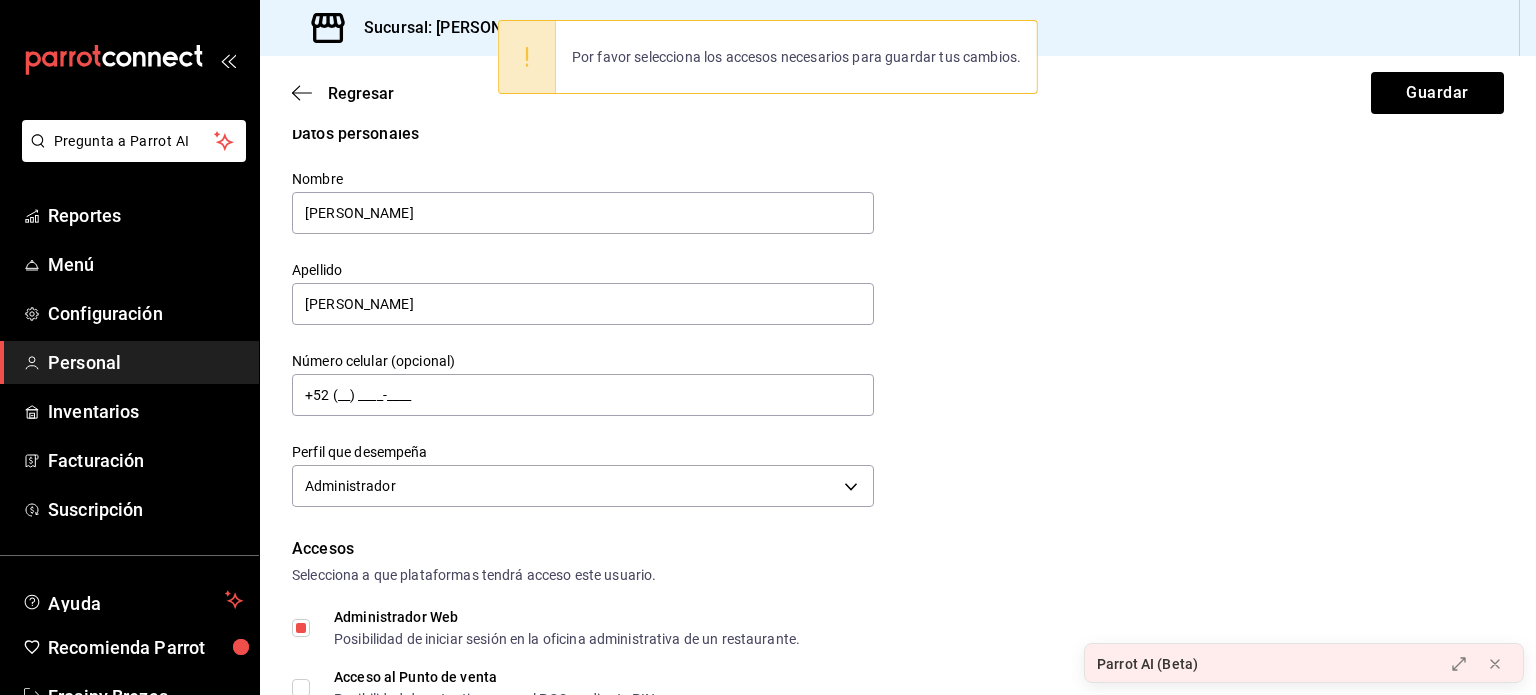 click on "Datos personales Nombre Jessica Yesenia Apellido Perez Perez Número celular (opcional) +52 (__) ____-____ Perfil que desempeña Administrador ADMIN" at bounding box center (898, 317) 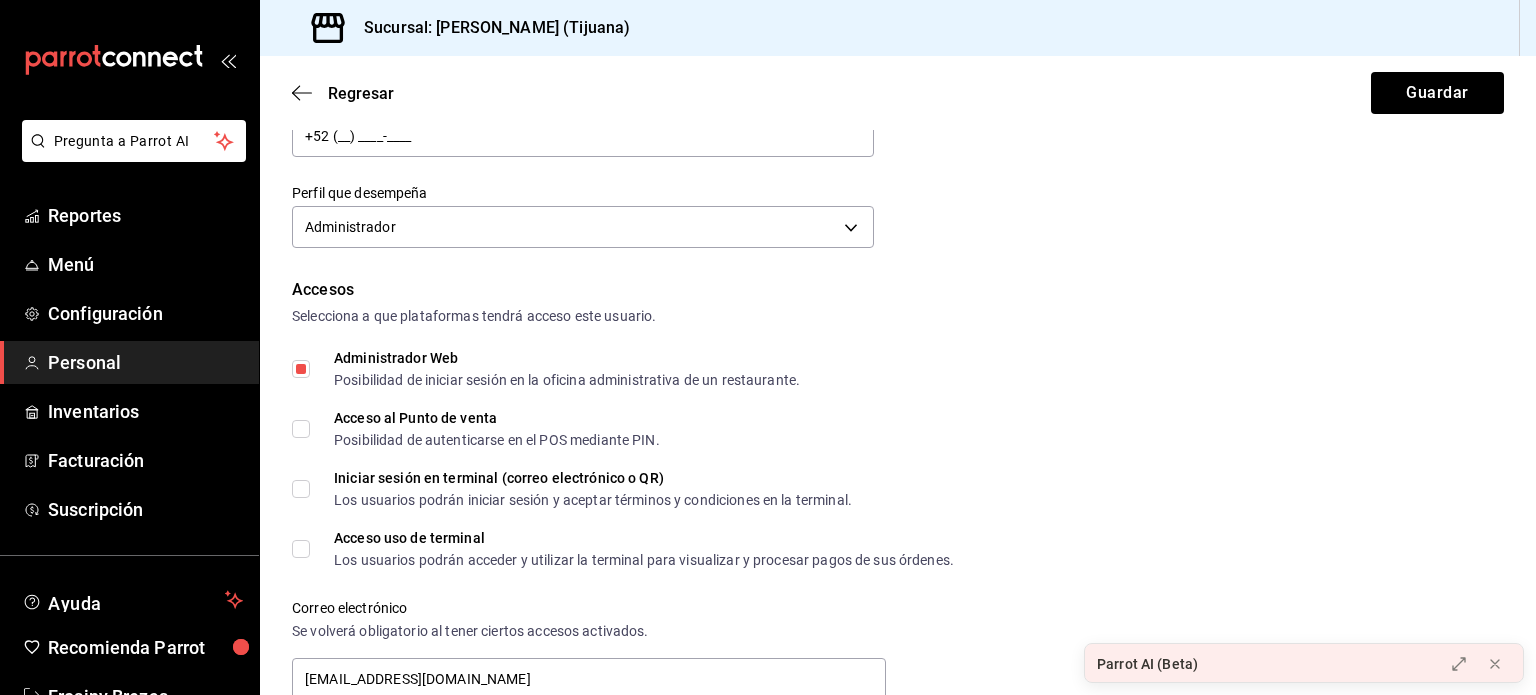 scroll, scrollTop: 281, scrollLeft: 0, axis: vertical 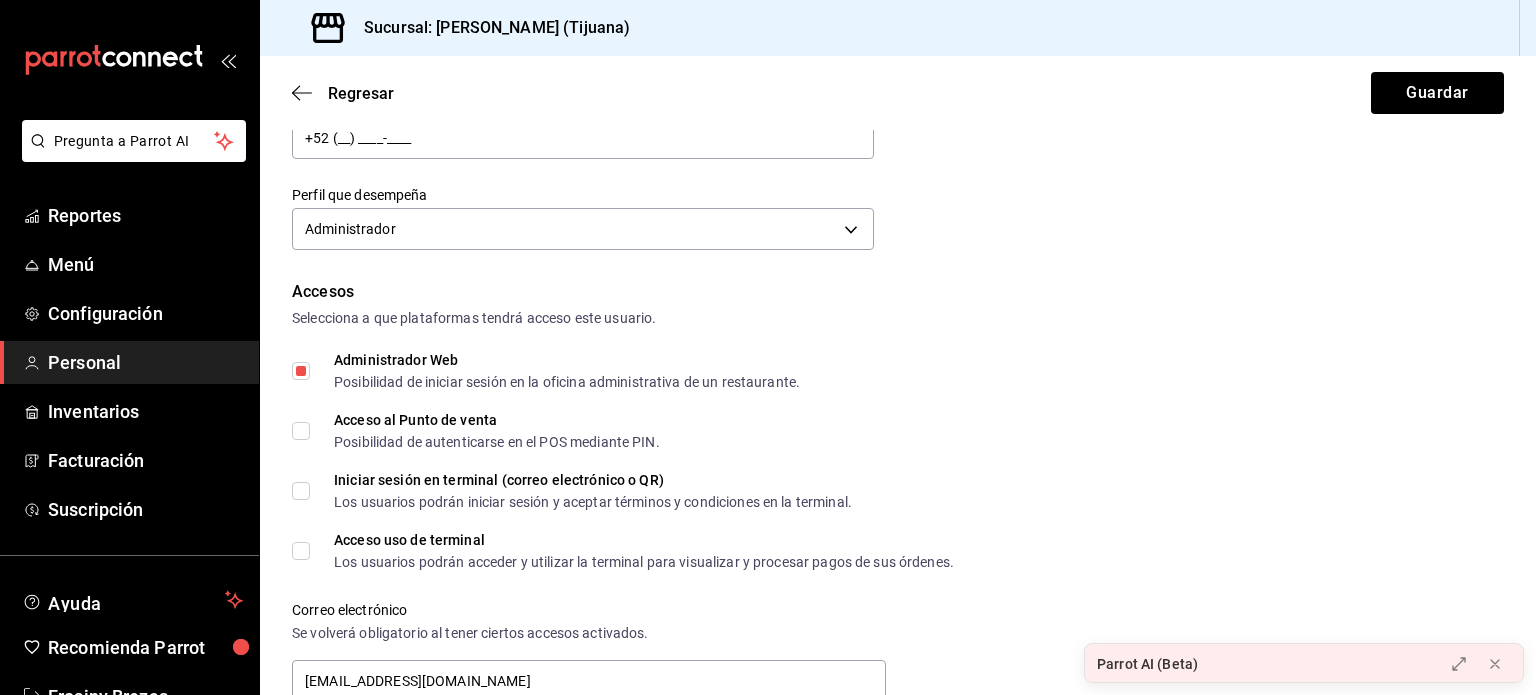 click on "Administrador Web Posibilidad de iniciar sesión en la oficina administrativa de un restaurante." at bounding box center (301, 371) 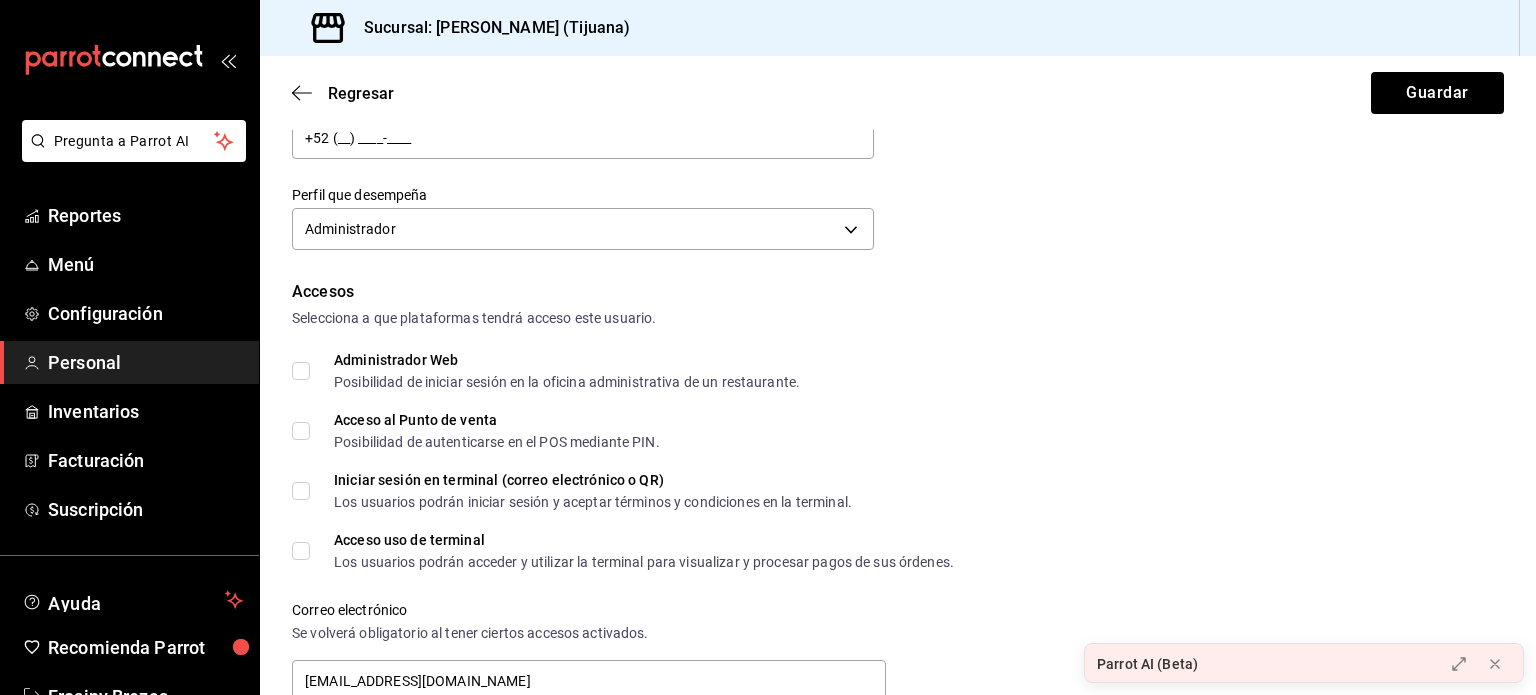 click on "Administrador Web Posibilidad de iniciar sesión en la oficina administrativa de un restaurante." at bounding box center (301, 371) 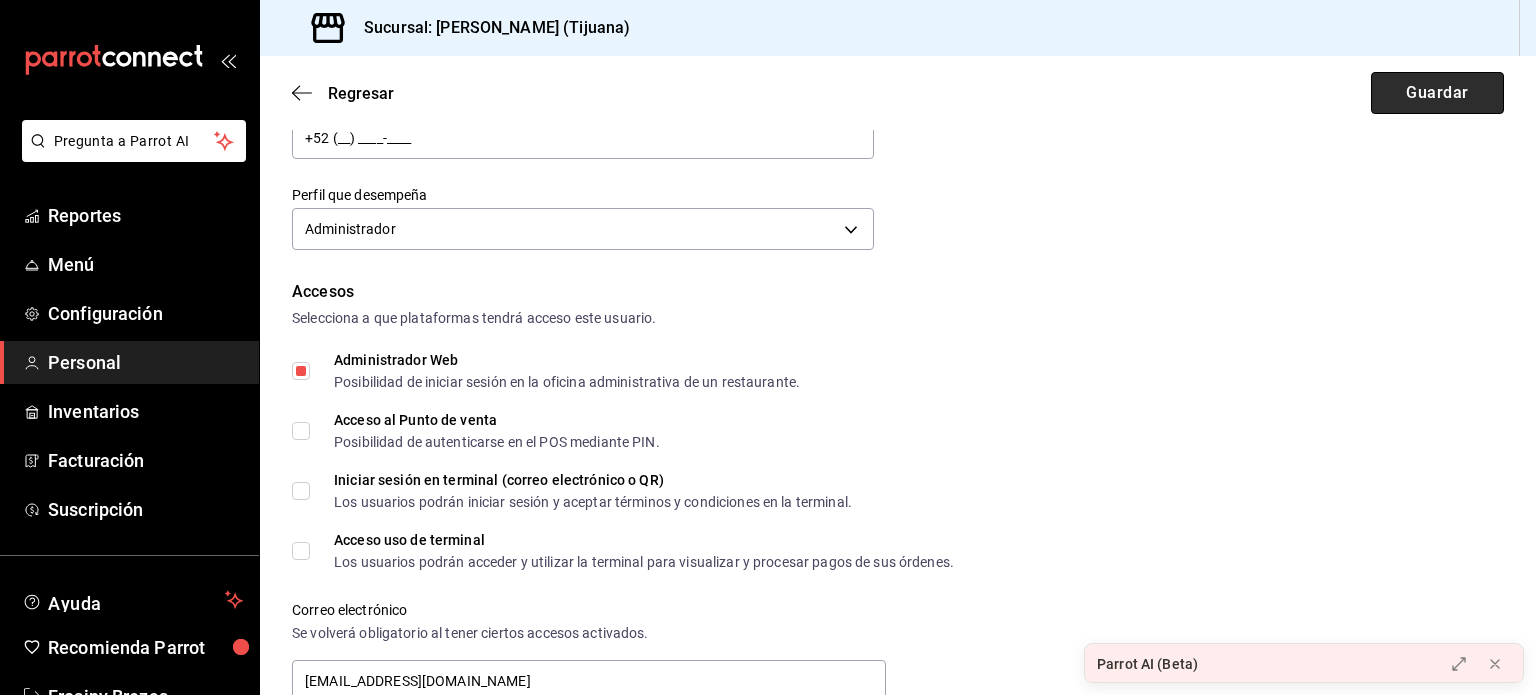 click on "Guardar" at bounding box center [1437, 93] 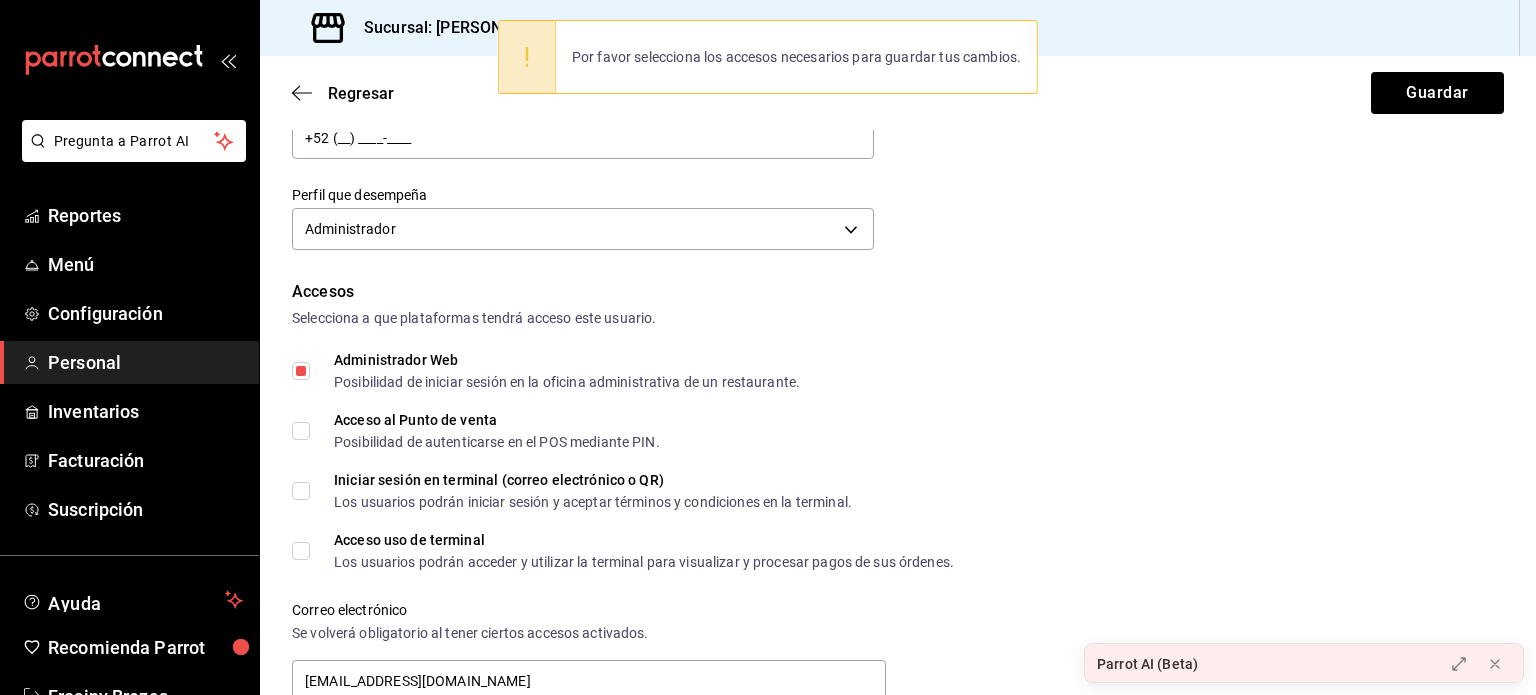 click on "Datos personales Nombre Jessica Yesenia Apellido Perez Perez Número celular (opcional) +52 (__) ____-____ Perfil que desempeña Administrador ADMIN" at bounding box center [898, 60] 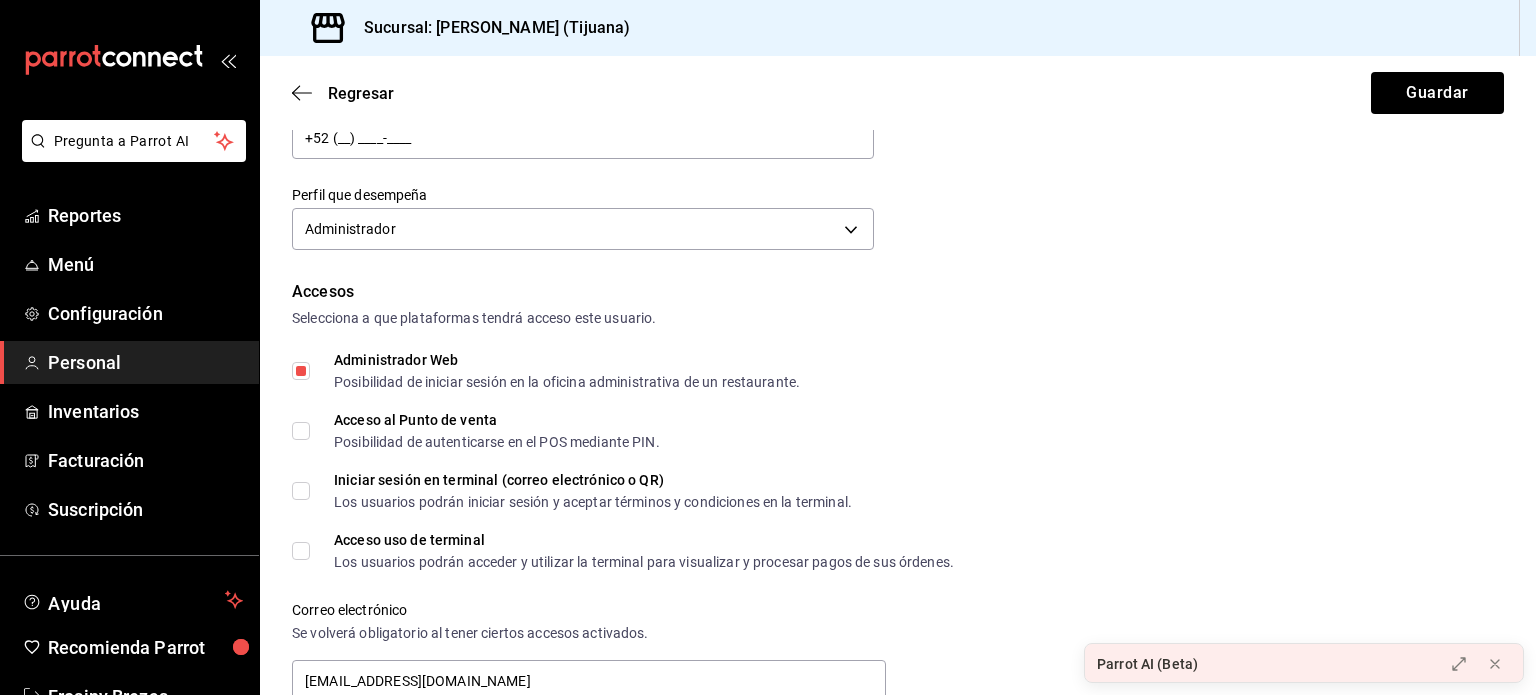 click on "Acceso al Punto de venta Posibilidad de autenticarse en el POS mediante PIN." at bounding box center (301, 431) 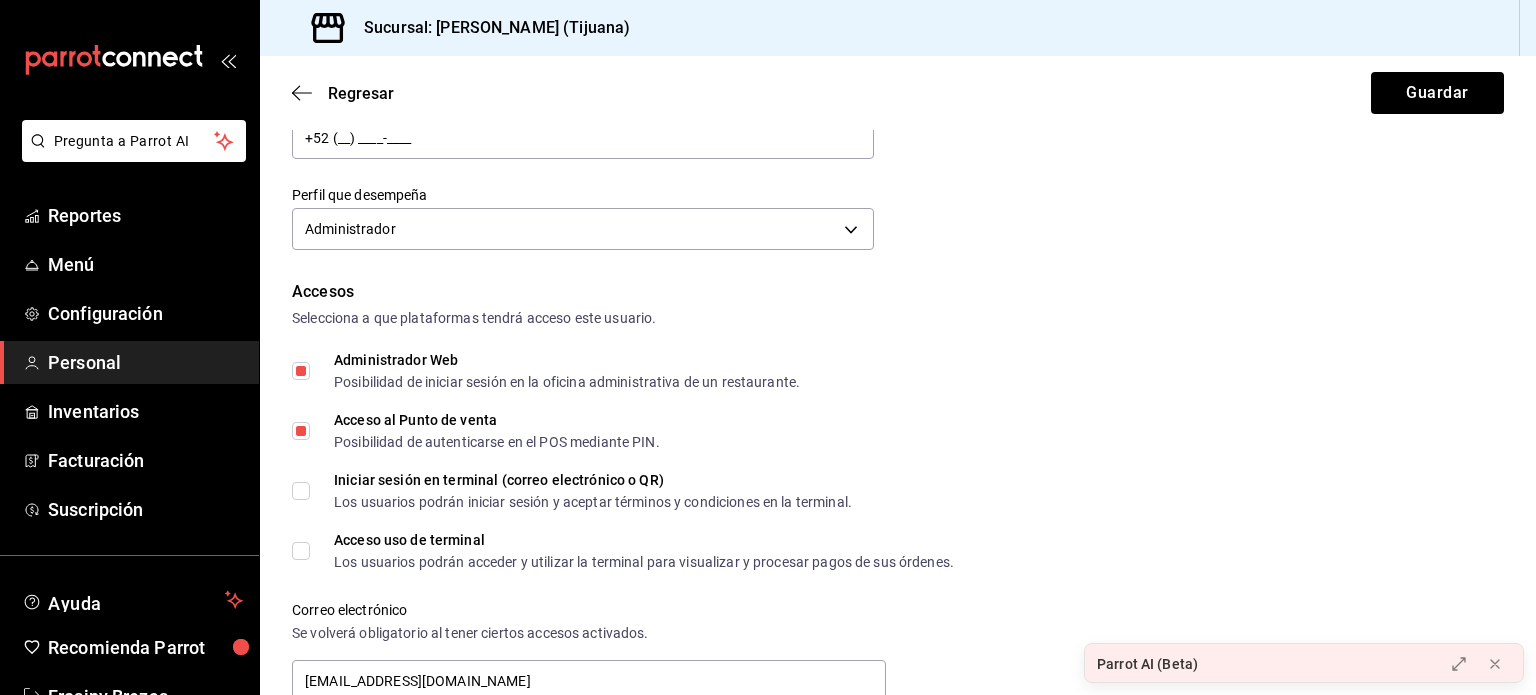 click on "Iniciar sesión en terminal (correo electrónico o QR) Los usuarios podrán iniciar sesión y aceptar términos y condiciones en la terminal." at bounding box center (301, 491) 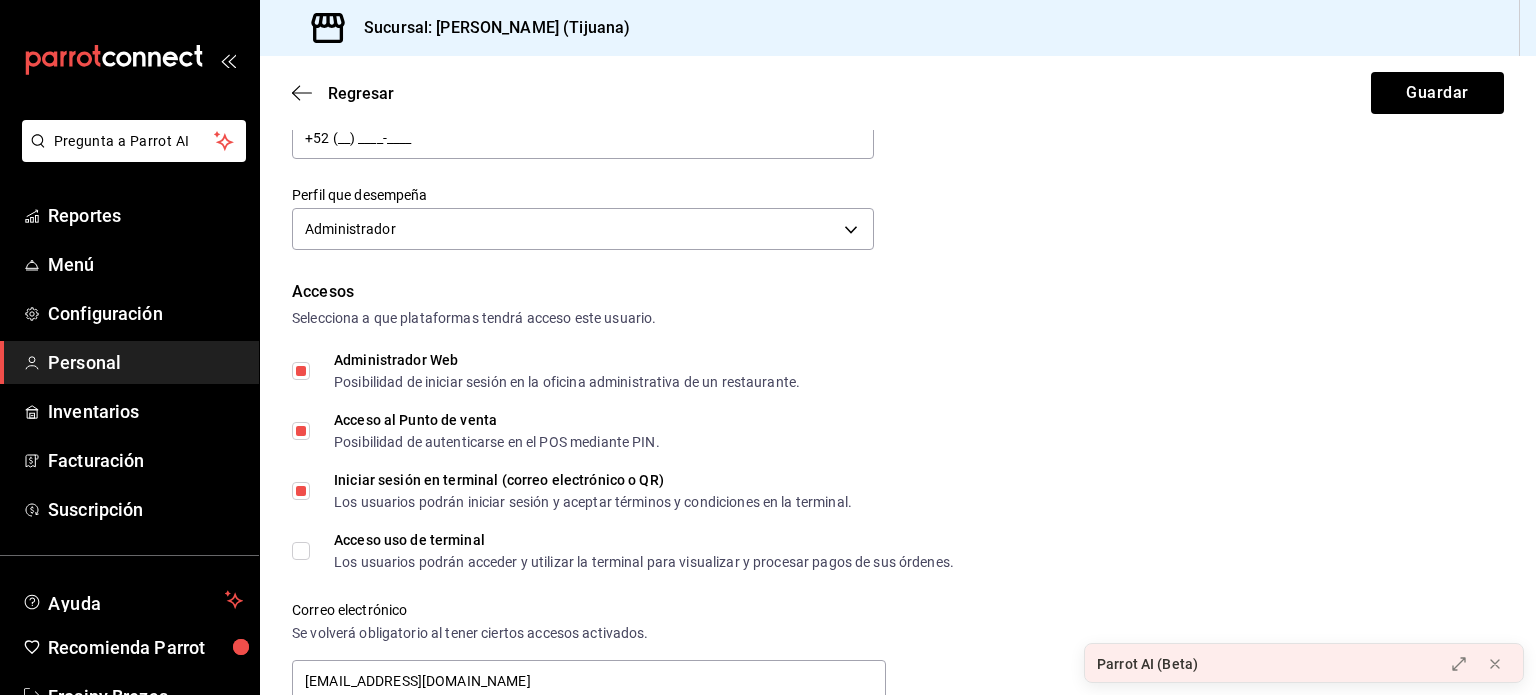 click on "Acceso uso de terminal Los usuarios podrán acceder y utilizar la terminal para visualizar y procesar pagos de sus órdenes." at bounding box center [301, 551] 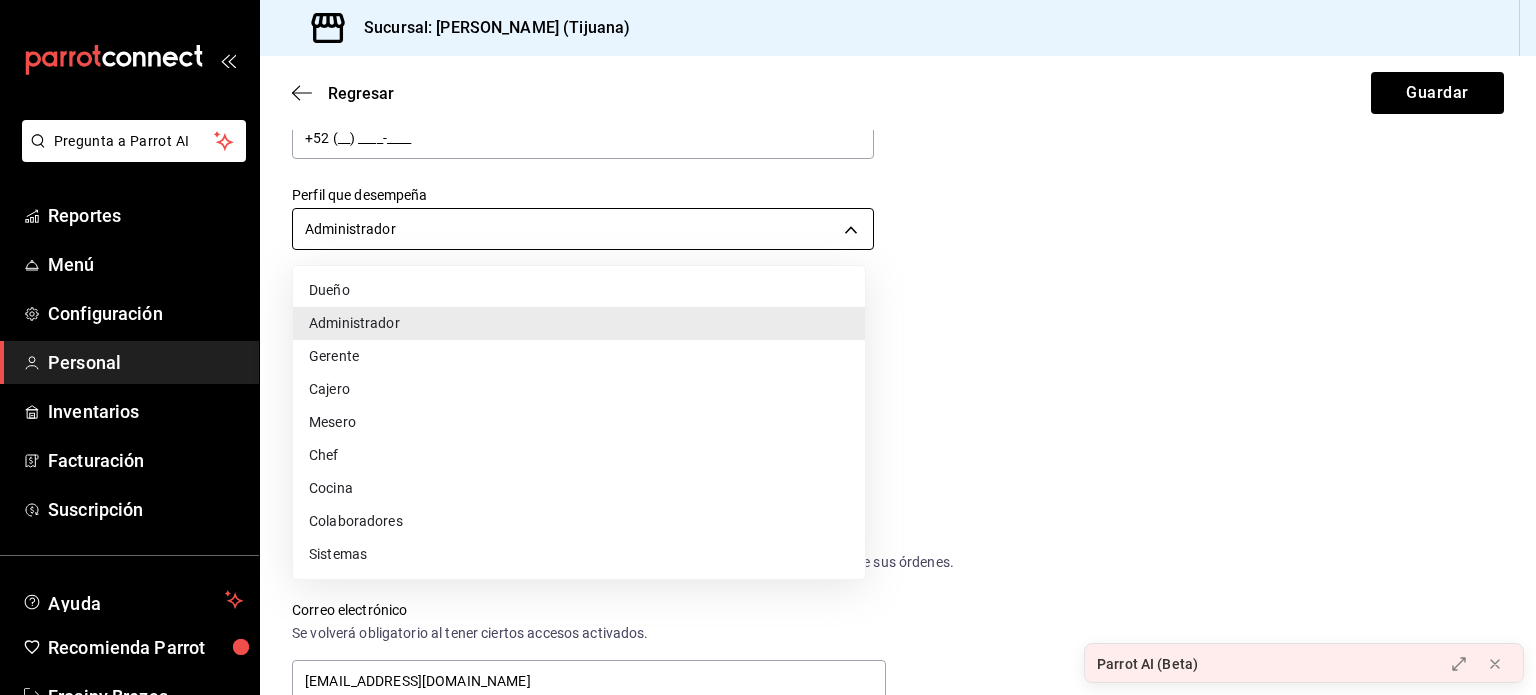 click on "Pregunta a Parrot AI Reportes   Menú   Configuración   Personal   Inventarios   Facturación   Suscripción   Ayuda Recomienda Parrot   Frosiny Brezas   Sugerir nueva función   Sucursal: Dimitris (Tijuana) Regresar Guardar Datos personales Nombre Jessica Yesenia Apellido Perez Perez Número celular (opcional) +52 (__) ____-____ Perfil que desempeña Administrador ADMIN Accesos Selecciona a que plataformas tendrá acceso este usuario. Administrador Web Posibilidad de iniciar sesión en la oficina administrativa de un restaurante.  Acceso al Punto de venta Posibilidad de autenticarse en el POS mediante PIN.  Iniciar sesión en terminal (correo electrónico o QR) Los usuarios podrán iniciar sesión y aceptar términos y condiciones en la terminal. Acceso uso de terminal Los usuarios podrán acceder y utilizar la terminal para visualizar y procesar pagos de sus órdenes. Correo electrónico Se volverá obligatorio al tener ciertos accesos activados. dimitrisrocasa@gmail.com Contraseña Contraseña PIN 0262" at bounding box center (768, 347) 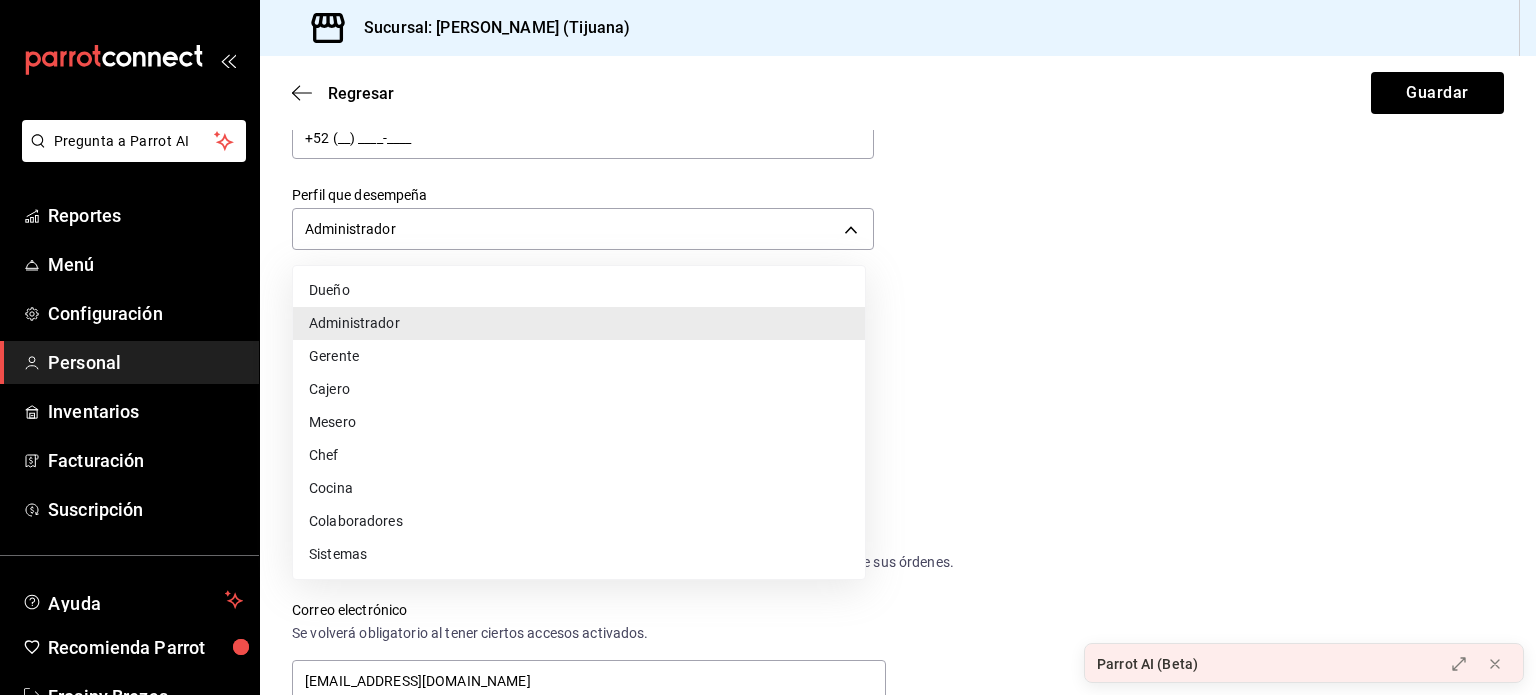 click on "Gerente" at bounding box center [579, 356] 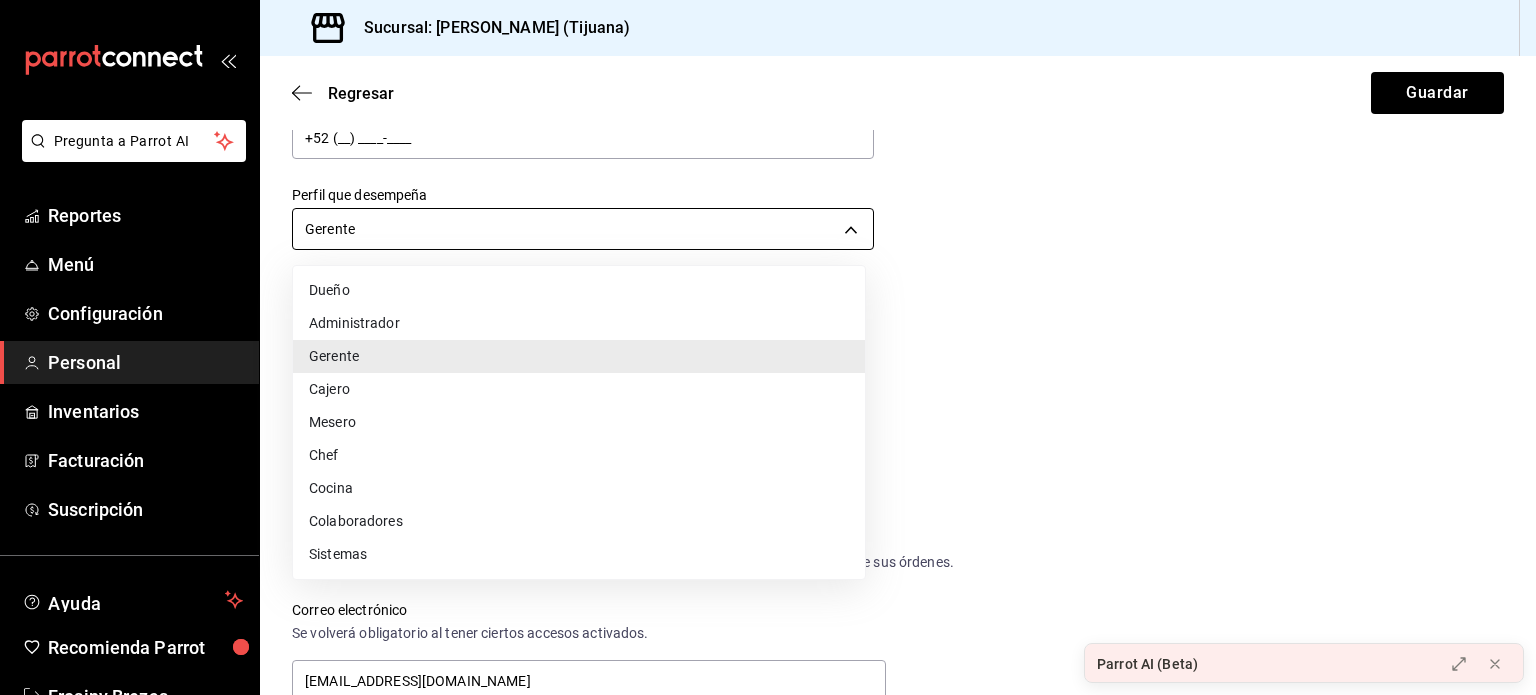 click on "Pregunta a Parrot AI Reportes   Menú   Configuración   Personal   Inventarios   Facturación   Suscripción   Ayuda Recomienda Parrot   Frosiny Brezas   Sugerir nueva función   Sucursal: Dimitris (Tijuana) Regresar Guardar Datos personales Nombre Jessica Yesenia Apellido Perez Perez Número celular (opcional) +52 (__) ____-____ Perfil que desempeña Gerente MANAGER Accesos Selecciona a que plataformas tendrá acceso este usuario. Administrador Web Posibilidad de iniciar sesión en la oficina administrativa de un restaurante.  Acceso al Punto de venta Posibilidad de autenticarse en el POS mediante PIN.  Iniciar sesión en terminal (correo electrónico o QR) Los usuarios podrán iniciar sesión y aceptar términos y condiciones en la terminal. Acceso uso de terminal Los usuarios podrán acceder y utilizar la terminal para visualizar y procesar pagos de sus órdenes. Correo electrónico Se volverá obligatorio al tener ciertos accesos activados. dimitrisrocasa@gmail.com Contraseña Contraseña PIN 0262 ​" at bounding box center (768, 347) 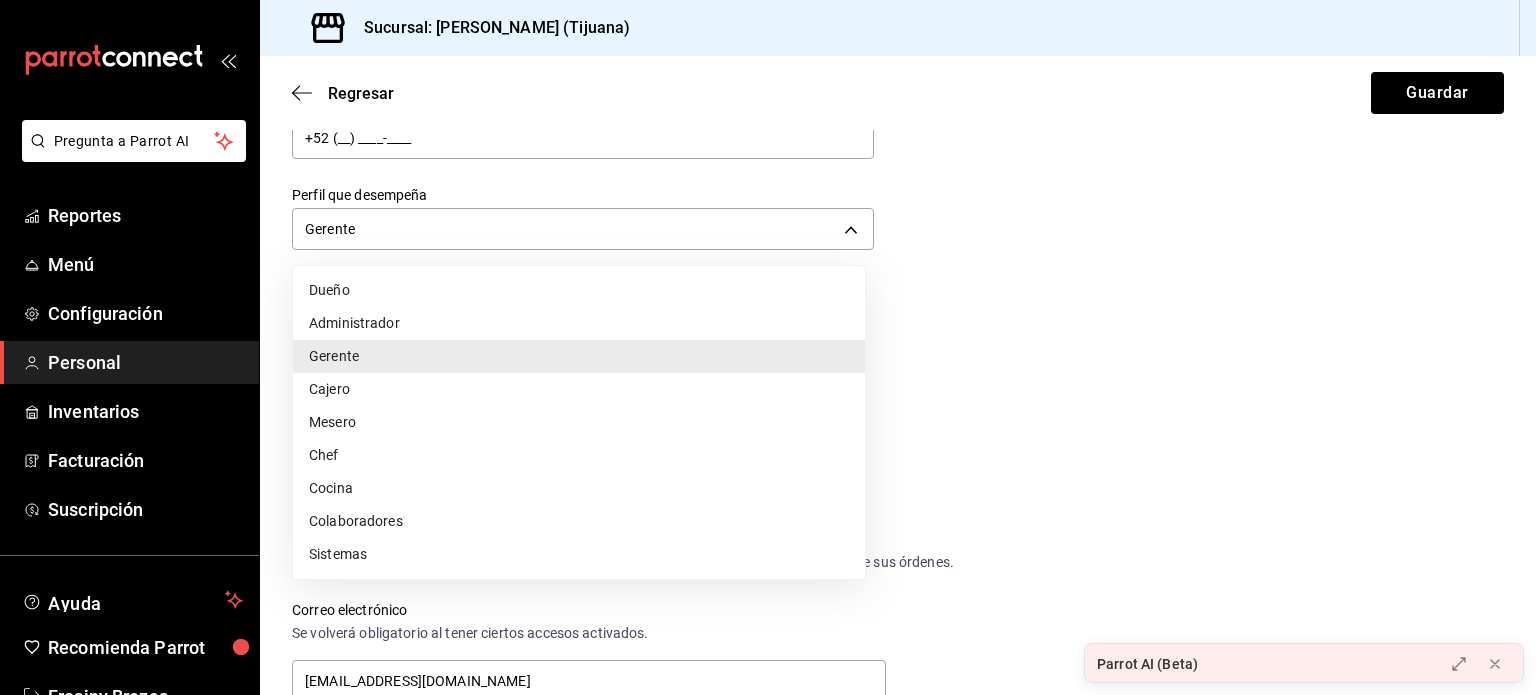 click on "Administrador" at bounding box center (579, 323) 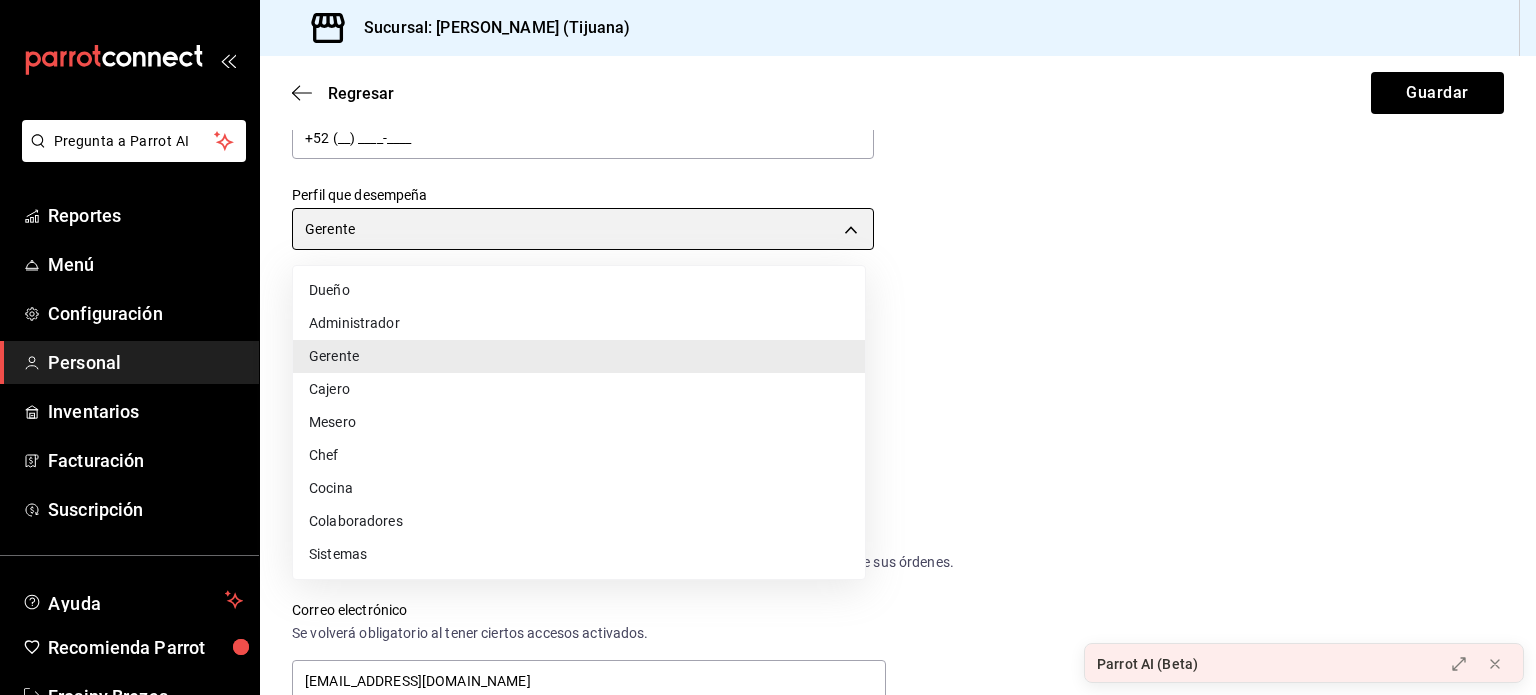 type on "ADMIN" 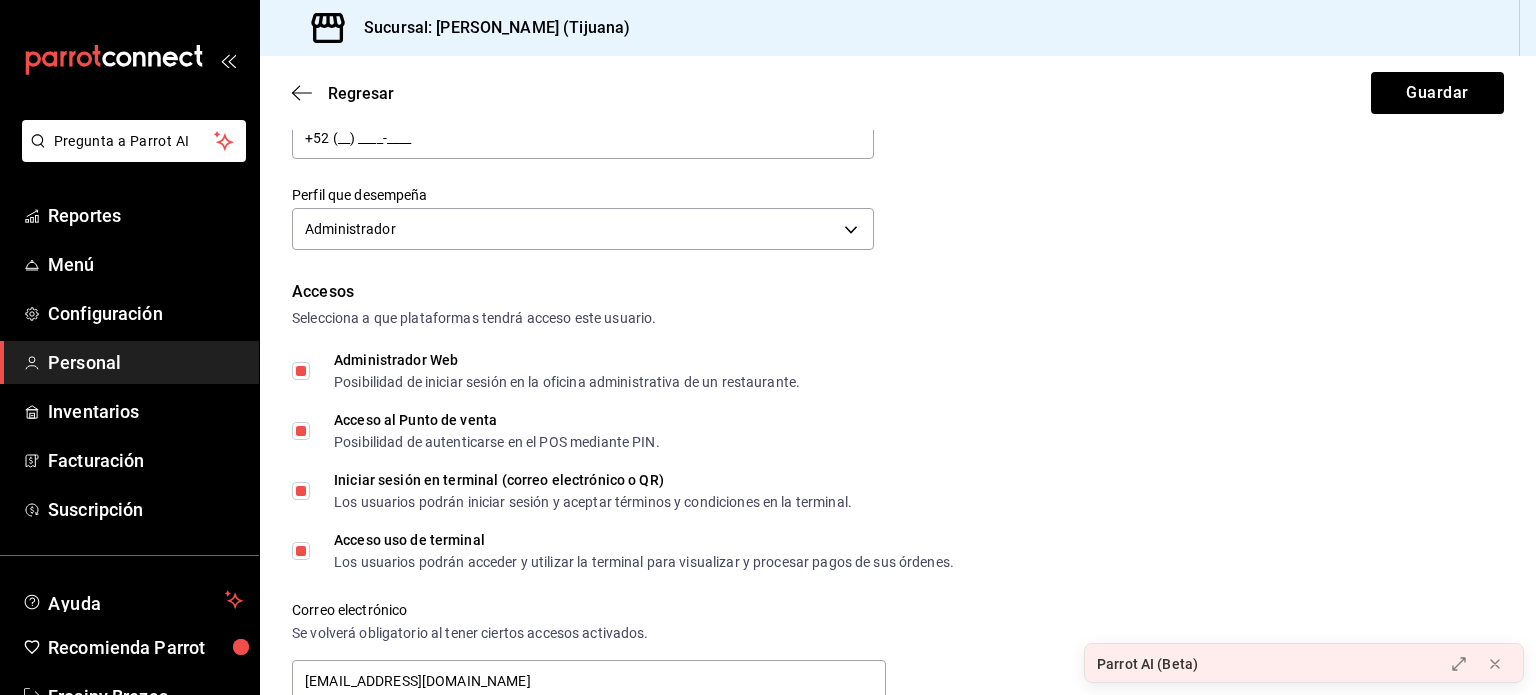 click on "Acceso al Punto de venta Posibilidad de autenticarse en el POS mediante PIN." at bounding box center (301, 431) 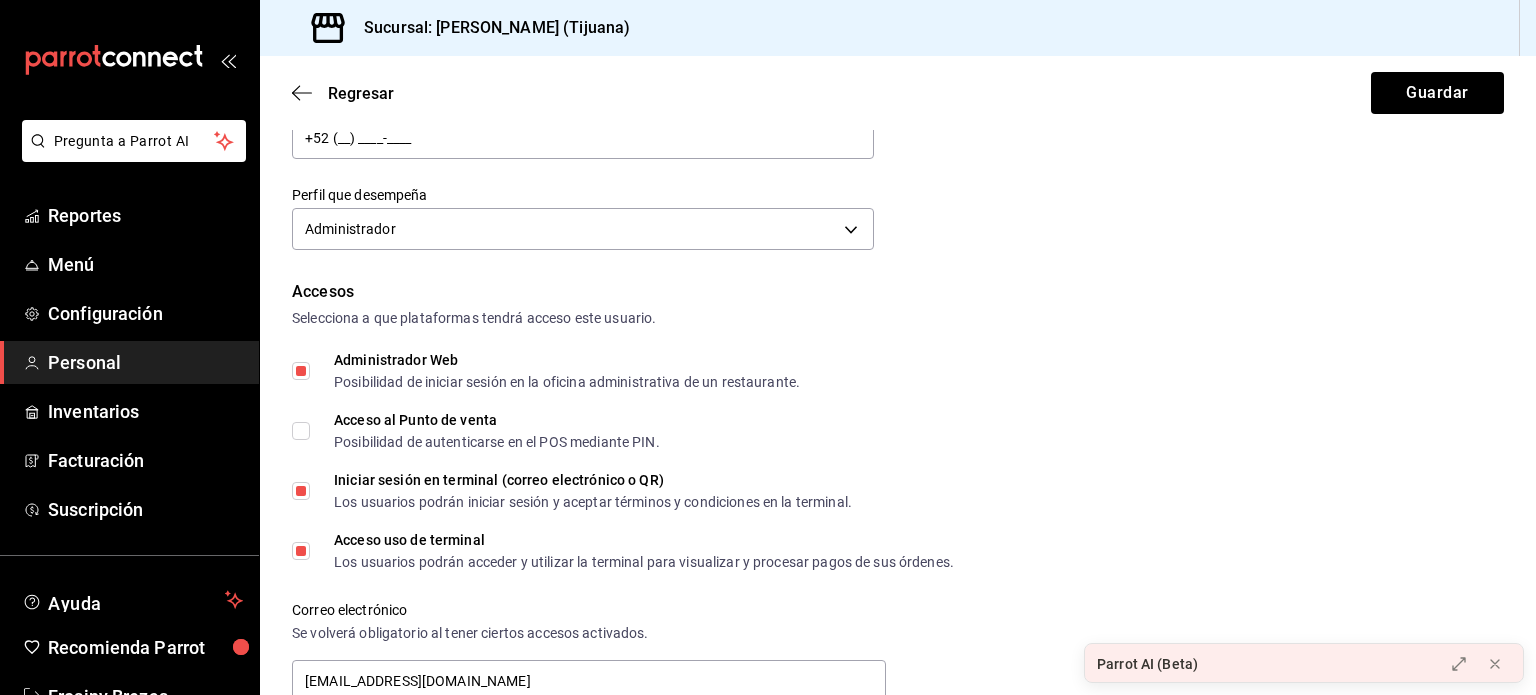click on "Iniciar sesión en terminal (correo electrónico o QR) Los usuarios podrán iniciar sesión y aceptar términos y condiciones en la terminal." at bounding box center (301, 491) 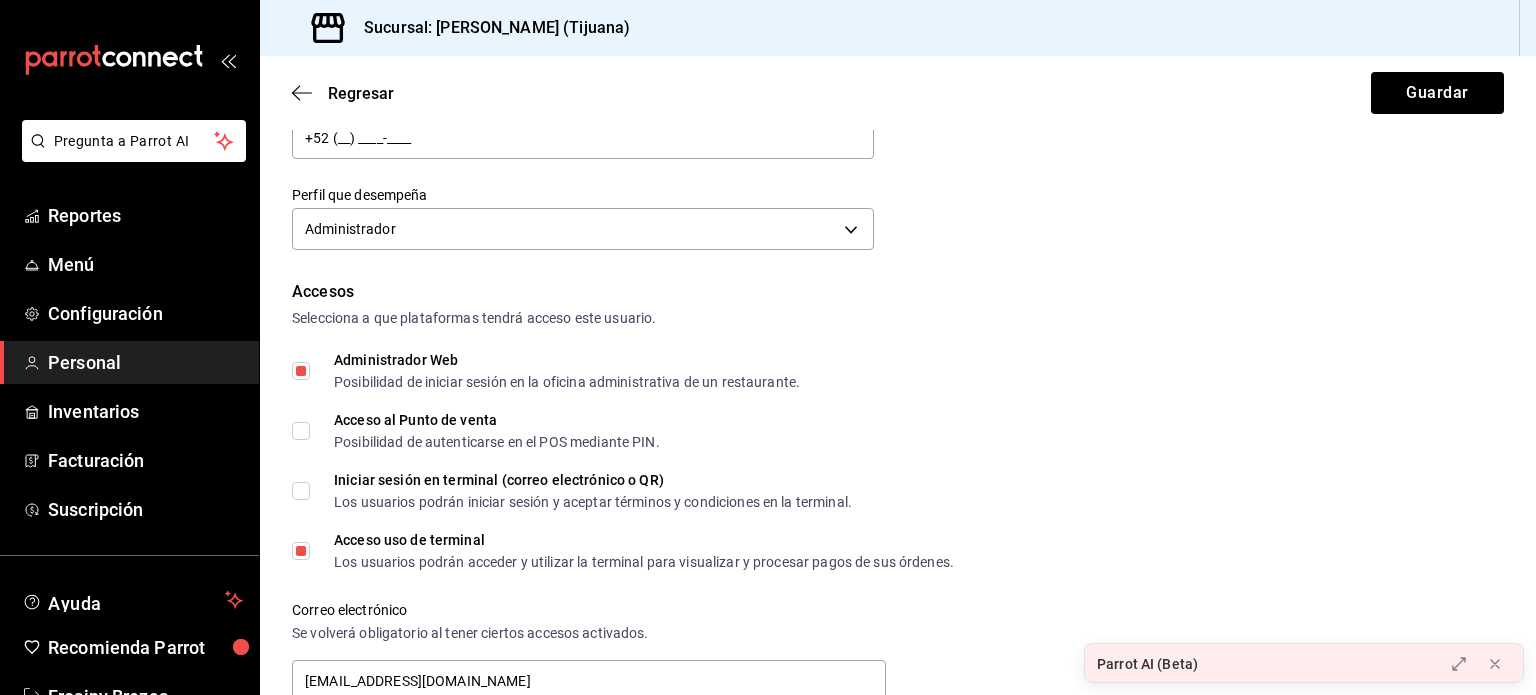 click on "Acceso uso de terminal Los usuarios podrán acceder y utilizar la terminal para visualizar y procesar pagos de sus órdenes." at bounding box center (301, 551) 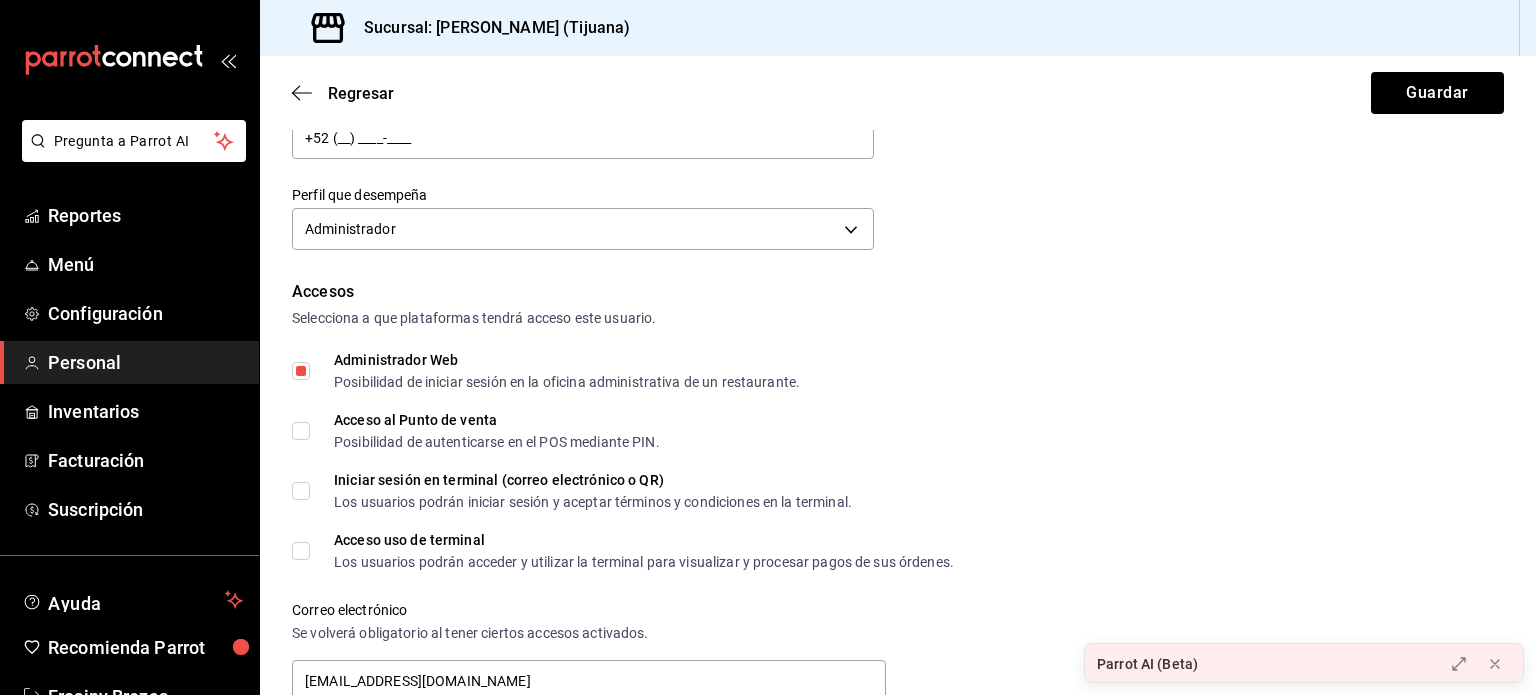 click on "Accesos Selecciona a que plataformas tendrá acceso este usuario. Administrador Web Posibilidad de iniciar sesión en la oficina administrativa de un restaurante.  Acceso al Punto de venta Posibilidad de autenticarse en el POS mediante PIN.  Iniciar sesión en terminal (correo electrónico o QR) Los usuarios podrán iniciar sesión y aceptar términos y condiciones en la terminal. Acceso uso de terminal Los usuarios podrán acceder y utilizar la terminal para visualizar y procesar pagos de sus órdenes. Correo electrónico Se volverá obligatorio al tener ciertos accesos activados. dimitrisrocasa@gmail.com Contraseña Contraseña Repetir contraseña Repetir contraseña PIN 0262 Validar PIN ​ Generar PIN automático" at bounding box center [898, 569] 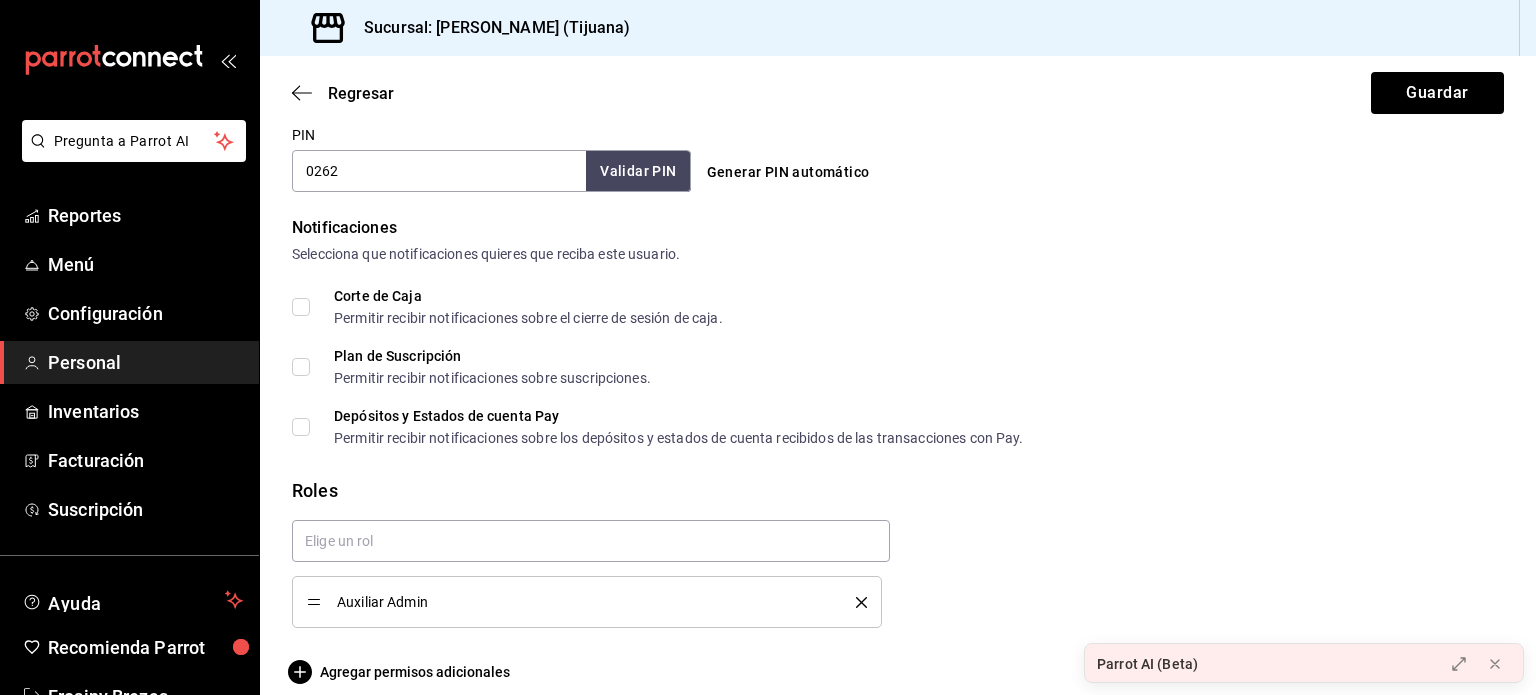 scroll, scrollTop: 968, scrollLeft: 0, axis: vertical 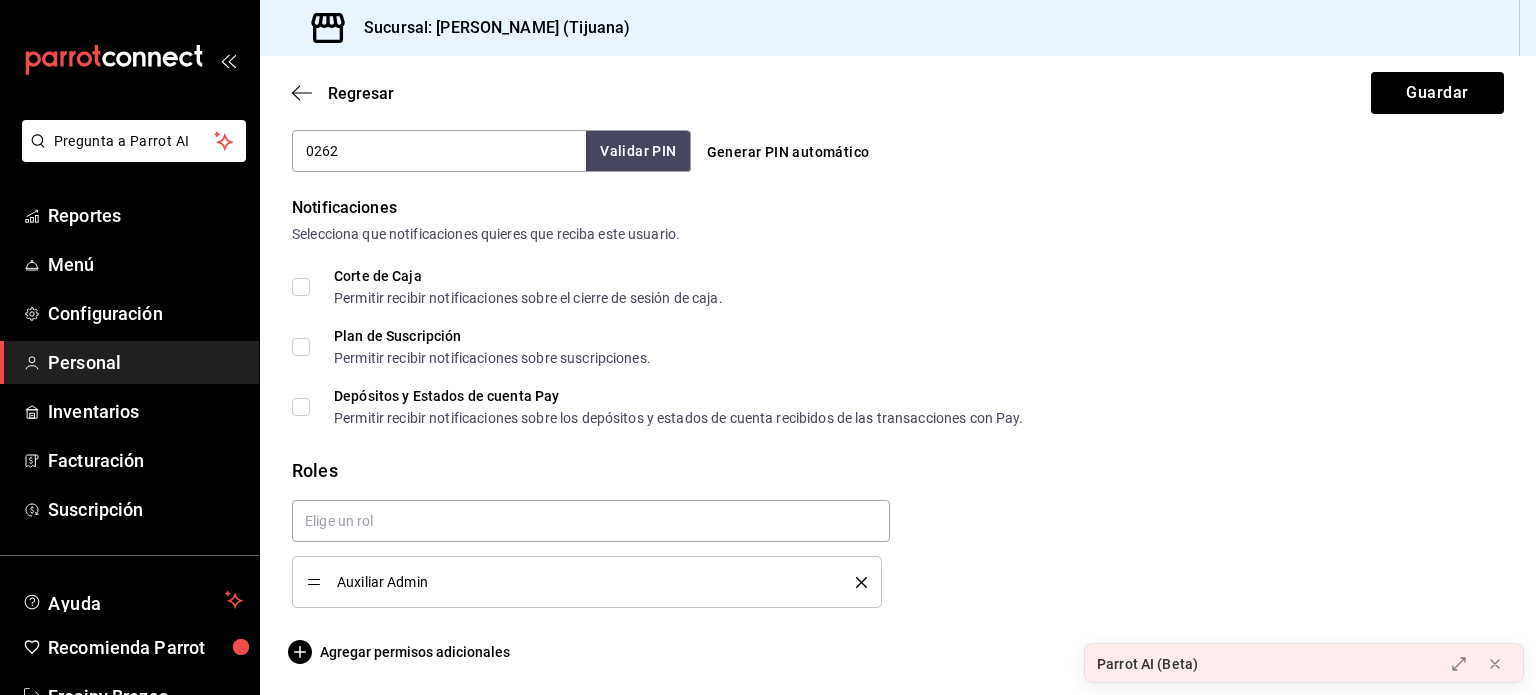 click at bounding box center [854, 582] 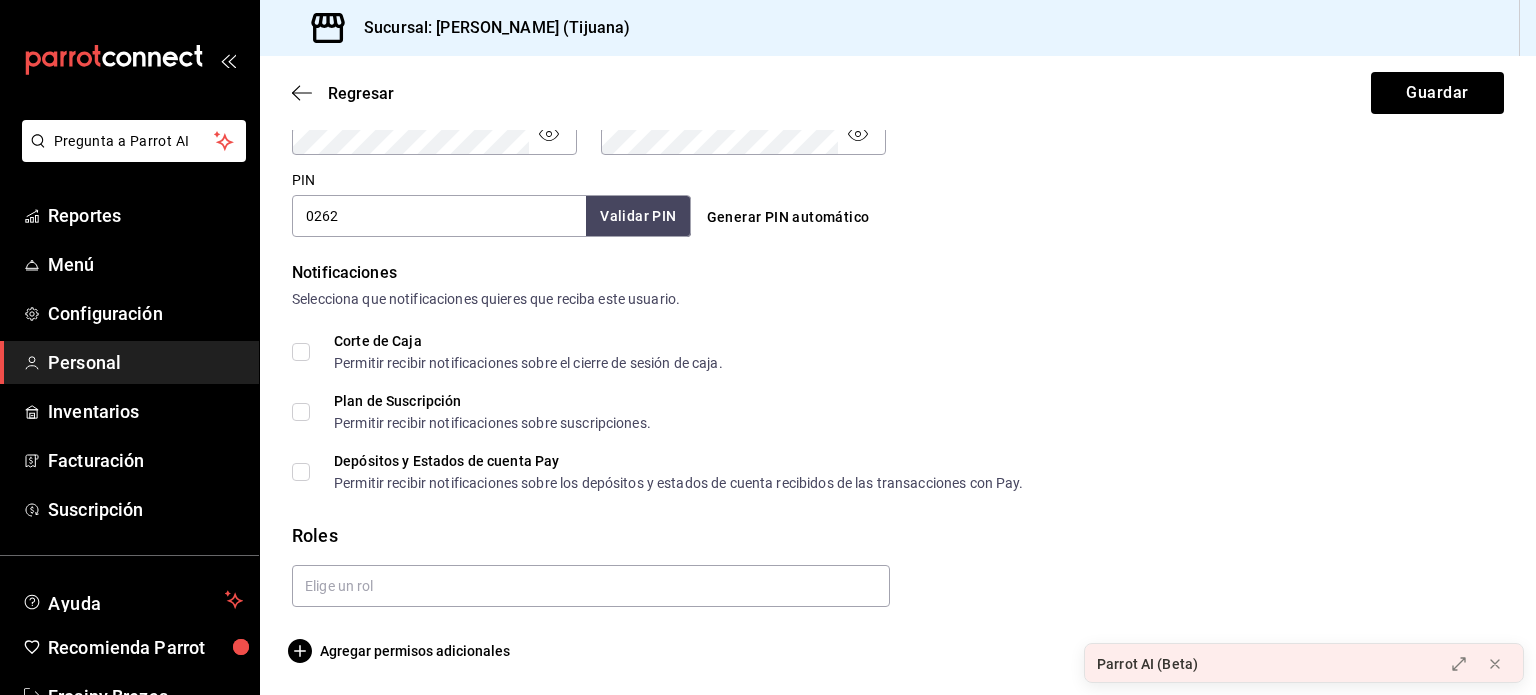 scroll, scrollTop: 903, scrollLeft: 0, axis: vertical 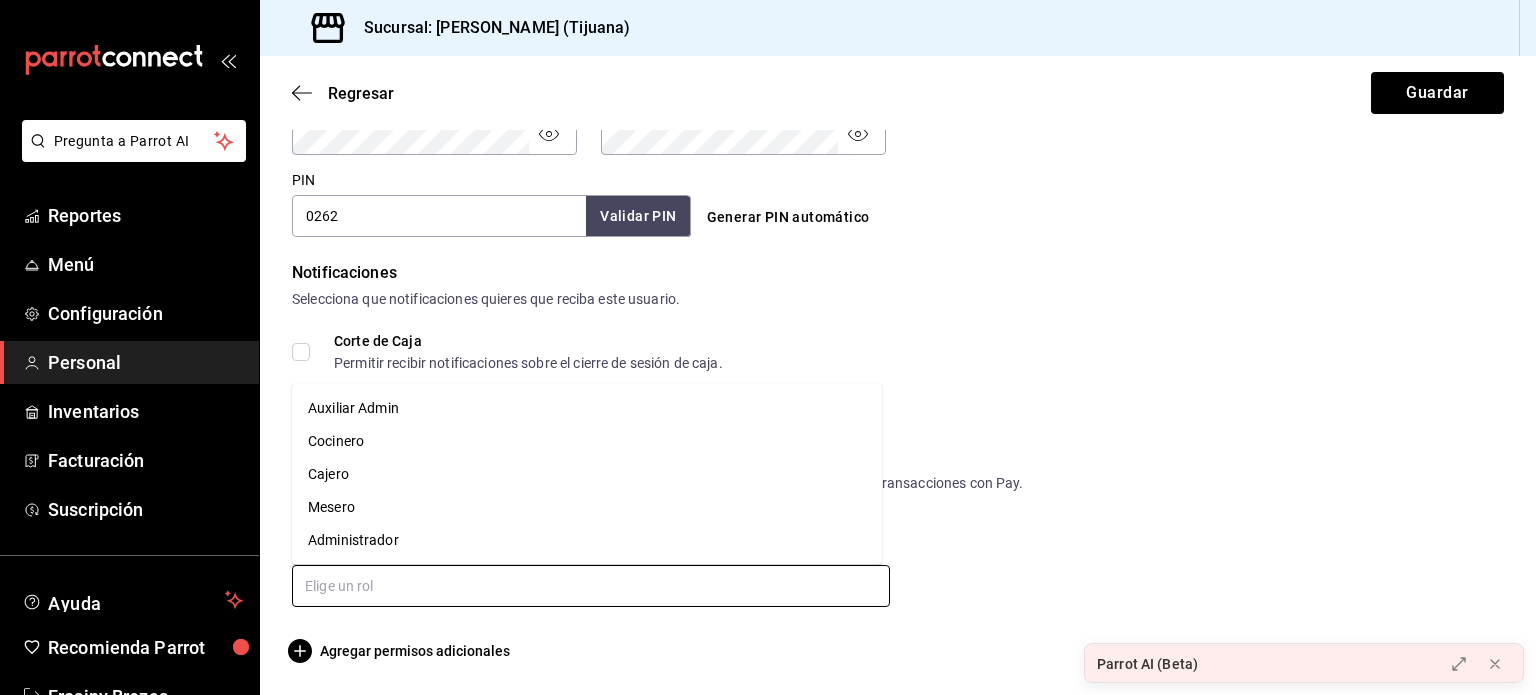 click at bounding box center [591, 586] 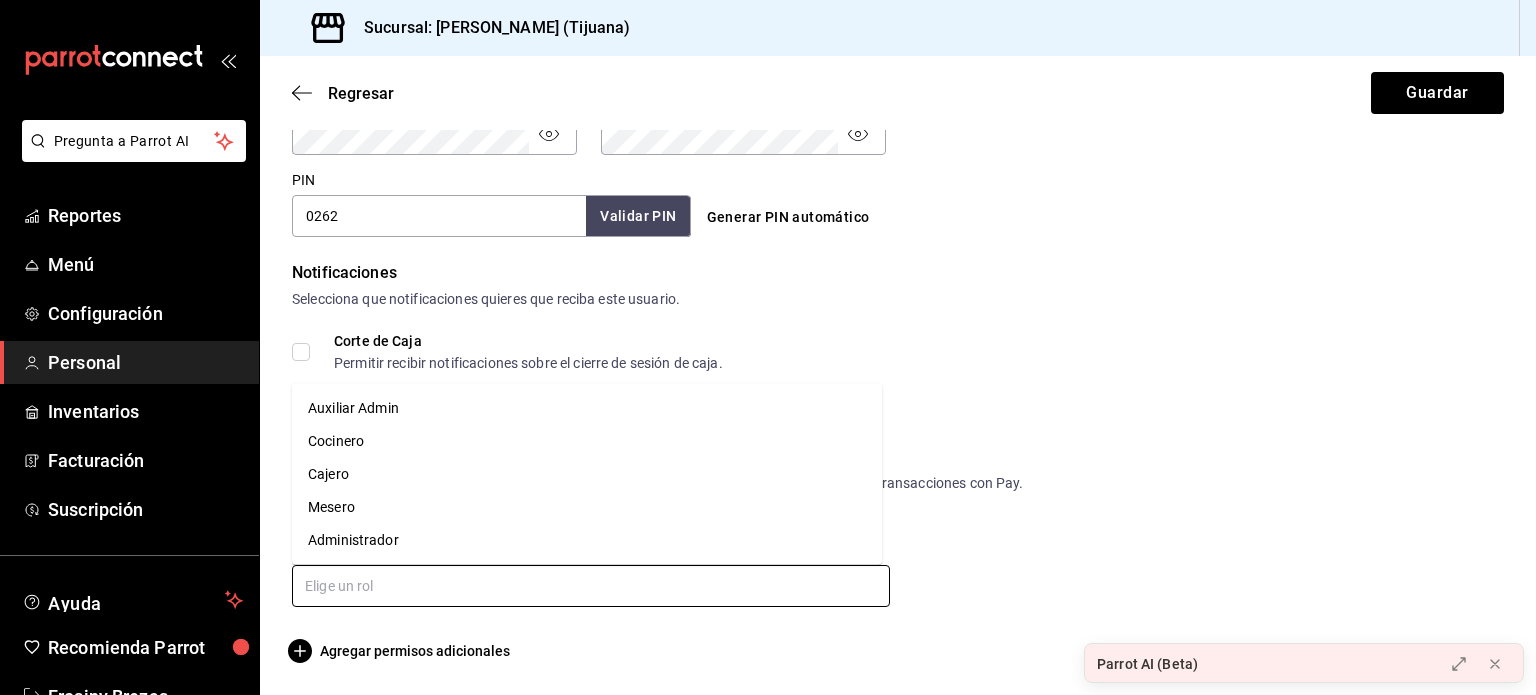 click on "Auxiliar Admin" at bounding box center (587, 408) 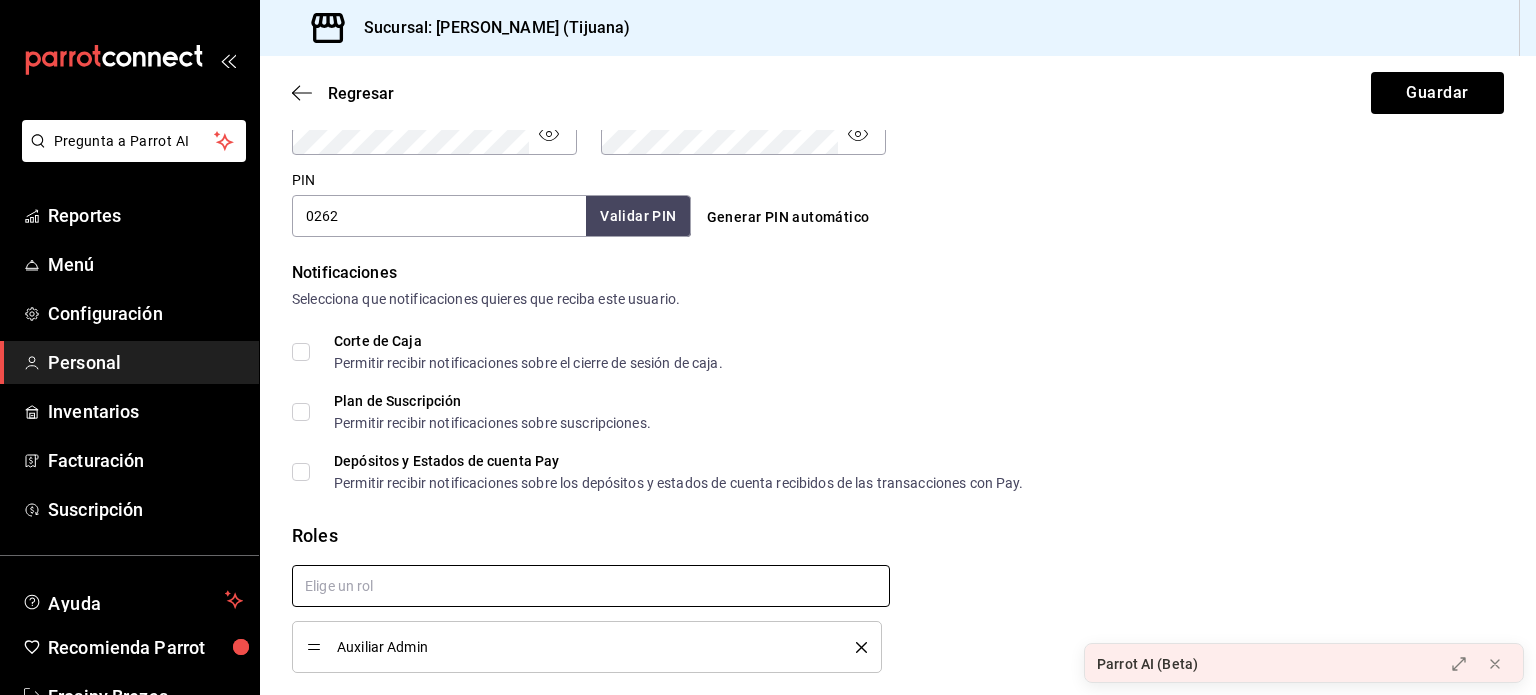 checkbox on "true" 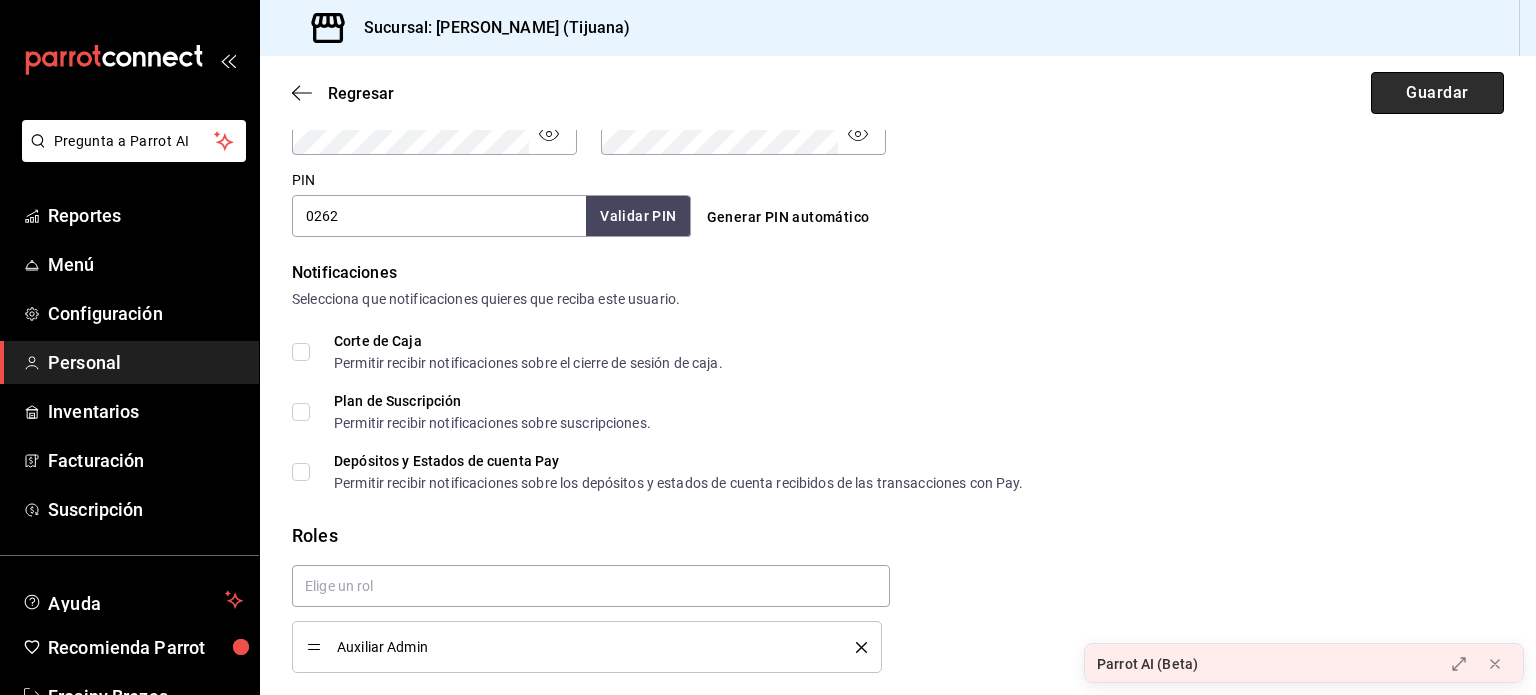click on "Guardar" at bounding box center (1437, 93) 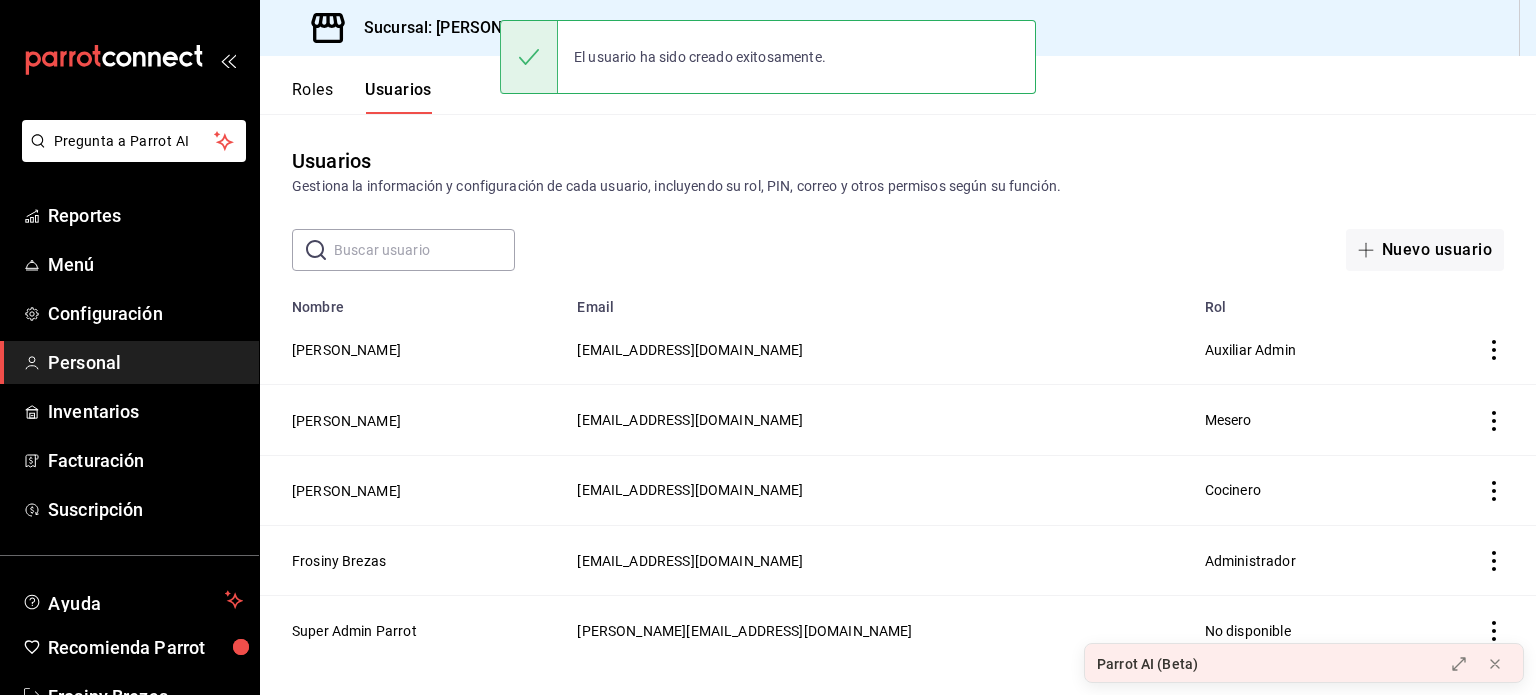 scroll, scrollTop: 0, scrollLeft: 0, axis: both 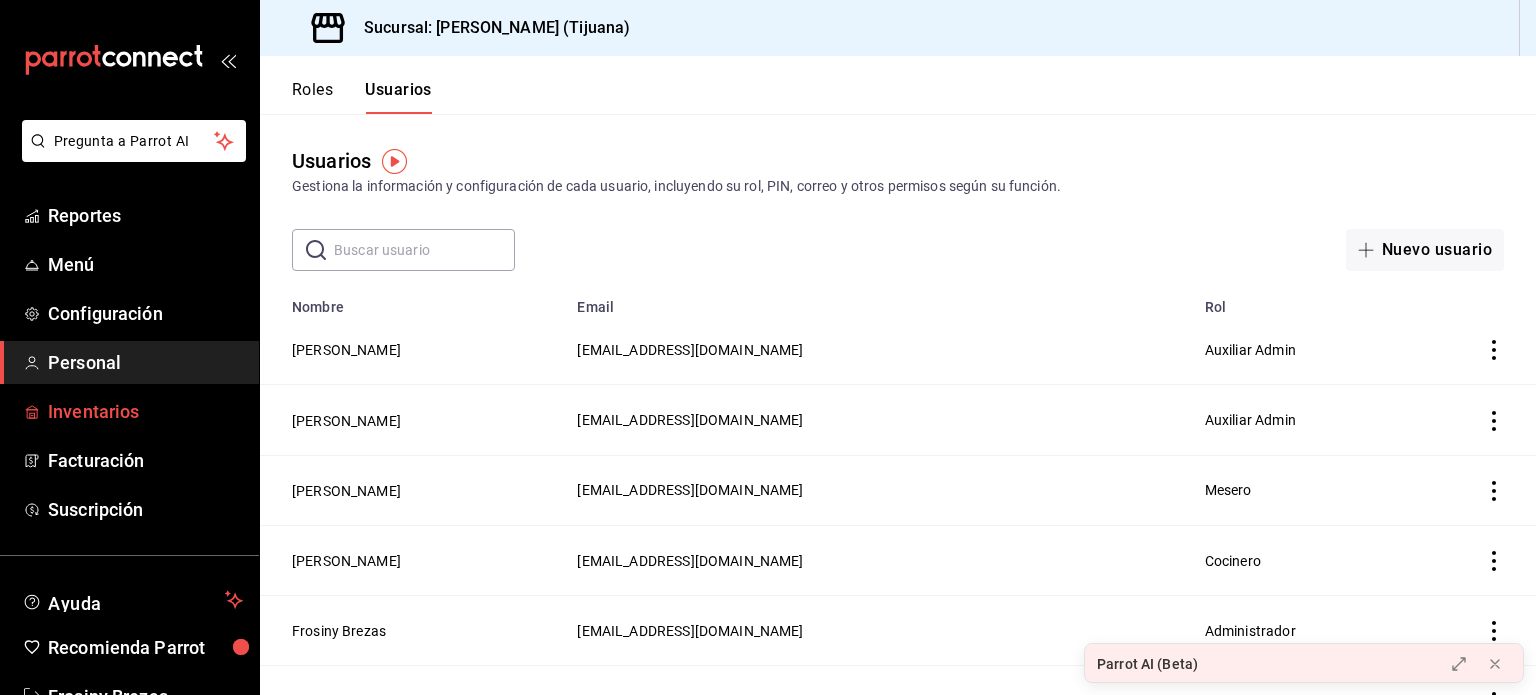 click on "Inventarios" at bounding box center (145, 411) 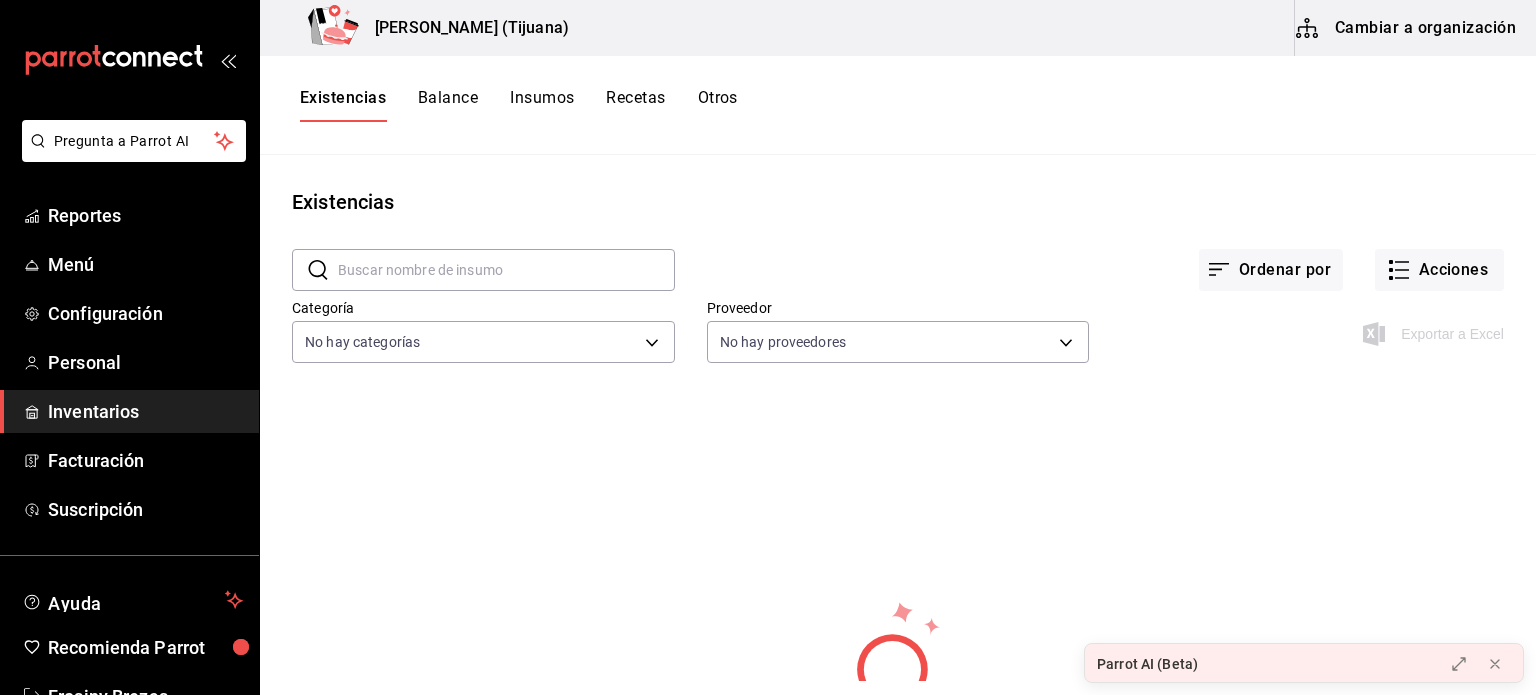 click on "Cambiar a organización" at bounding box center [1407, 28] 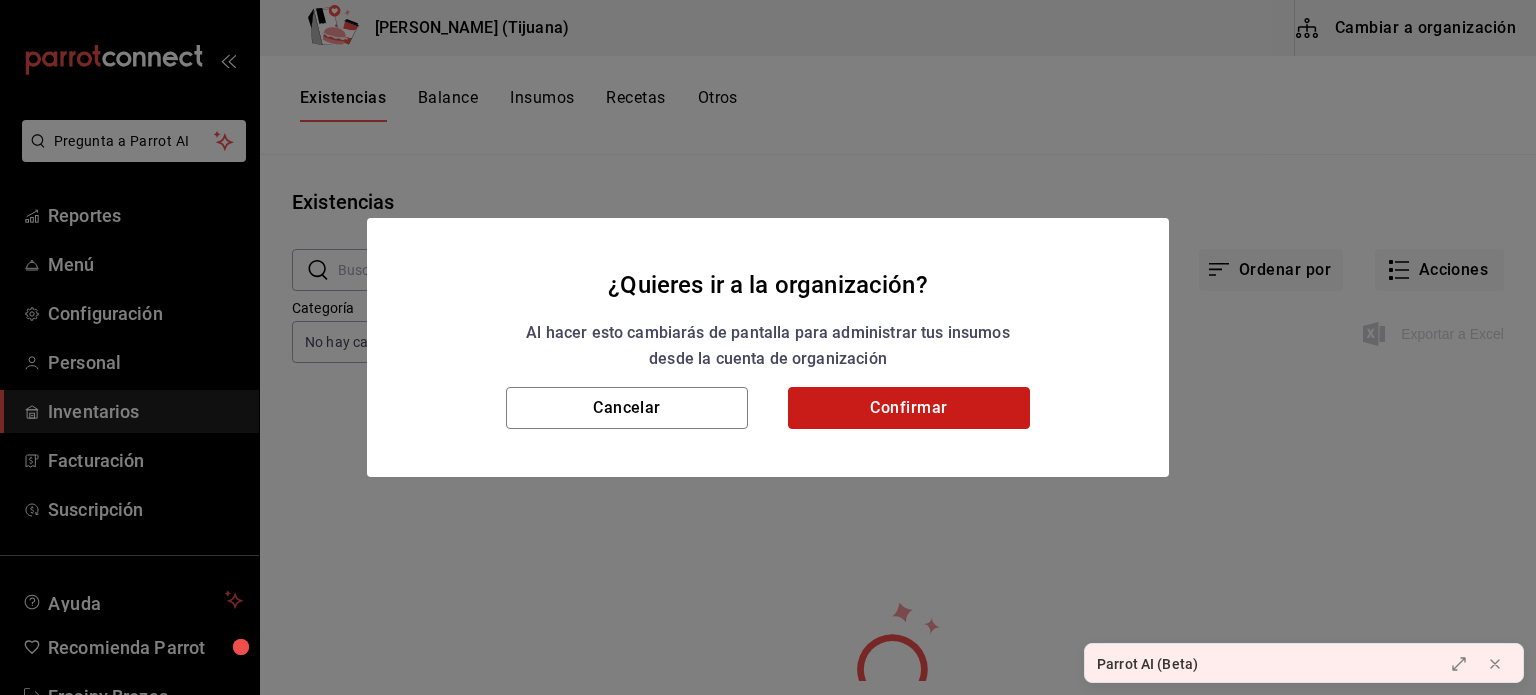 click on "Confirmar" at bounding box center (909, 408) 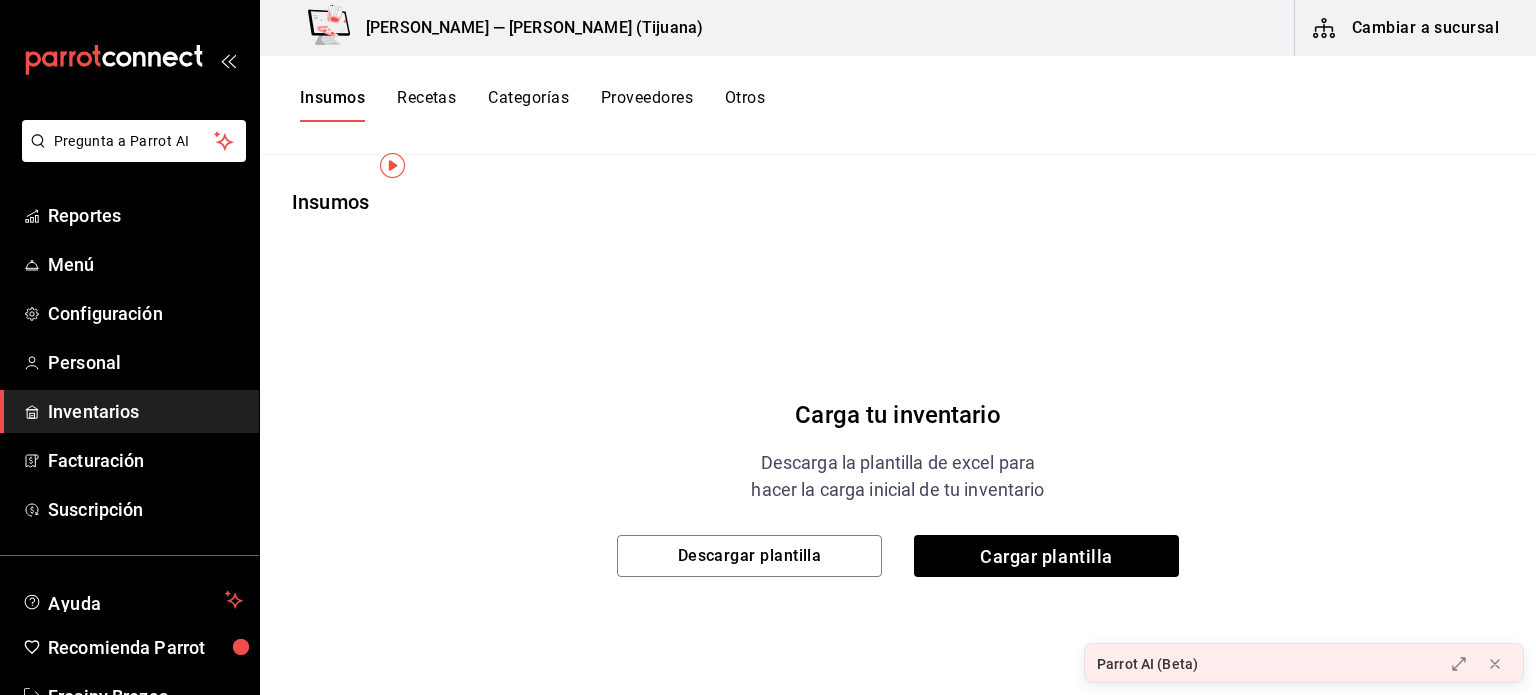scroll, scrollTop: 36, scrollLeft: 0, axis: vertical 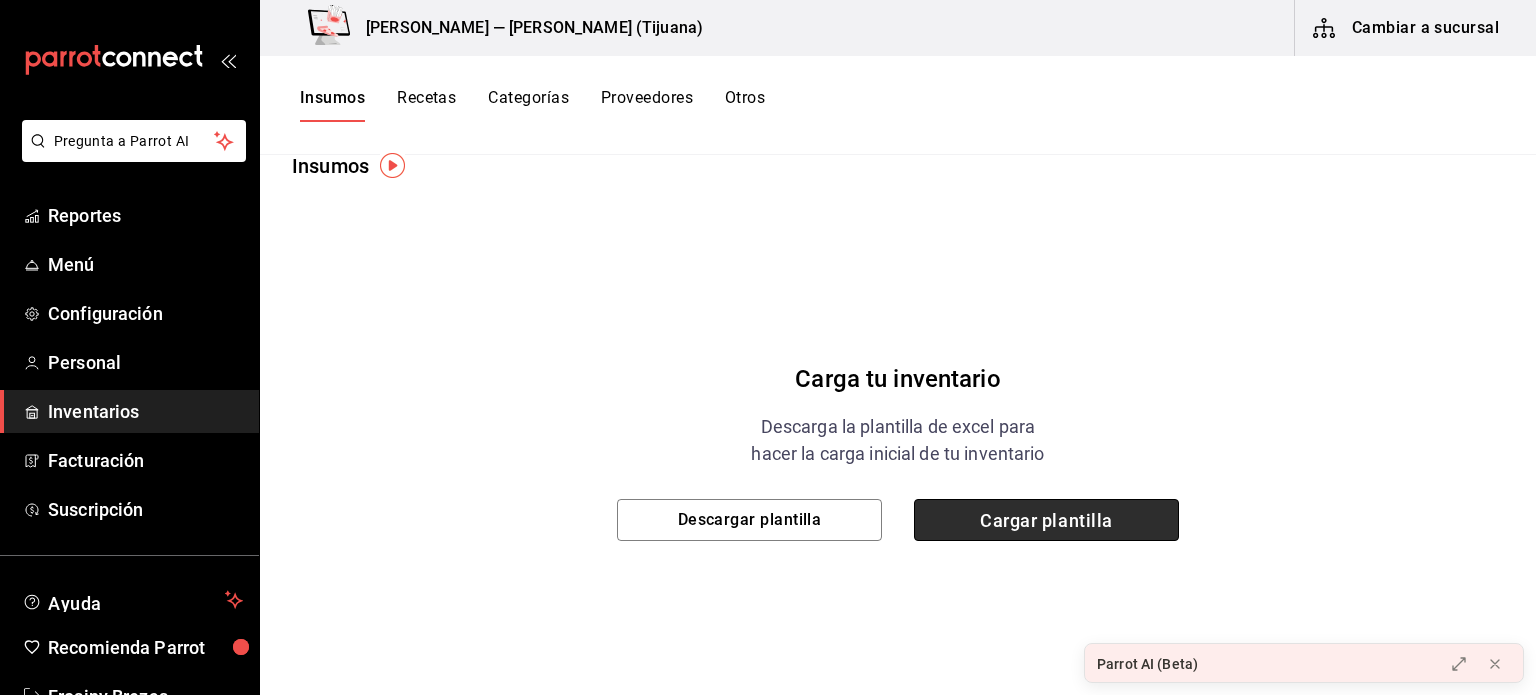 click on "Cargar plantilla" at bounding box center [1046, 520] 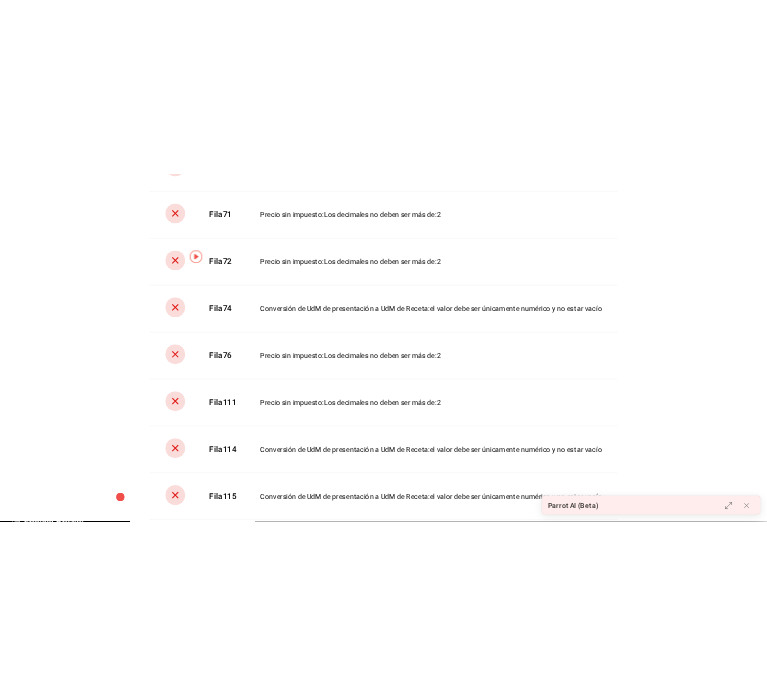 scroll, scrollTop: 0, scrollLeft: 0, axis: both 